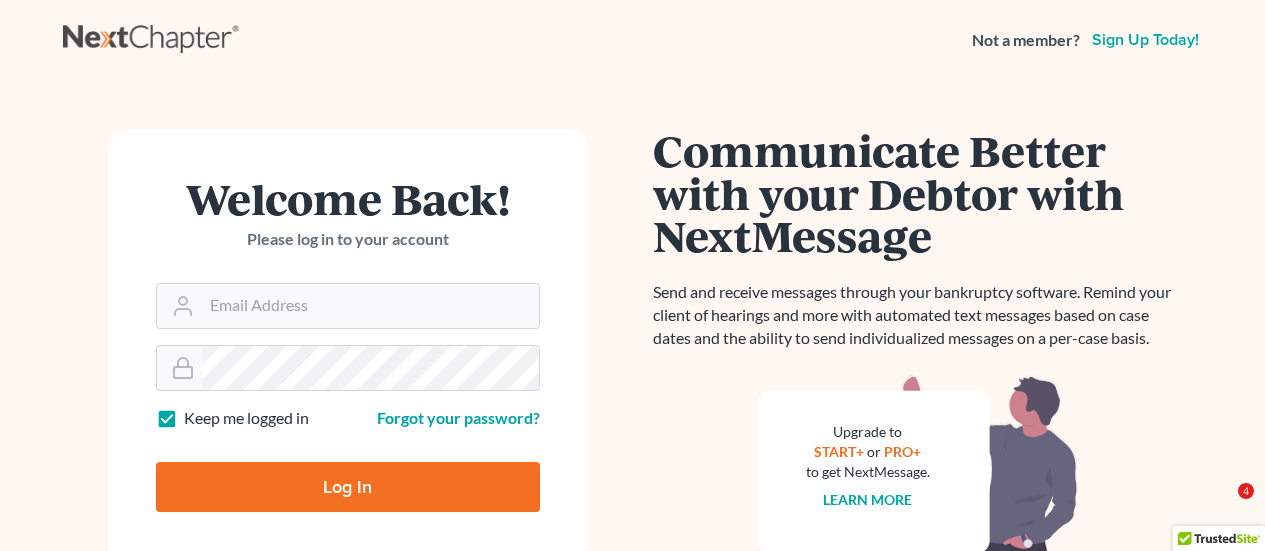 scroll, scrollTop: 0, scrollLeft: 0, axis: both 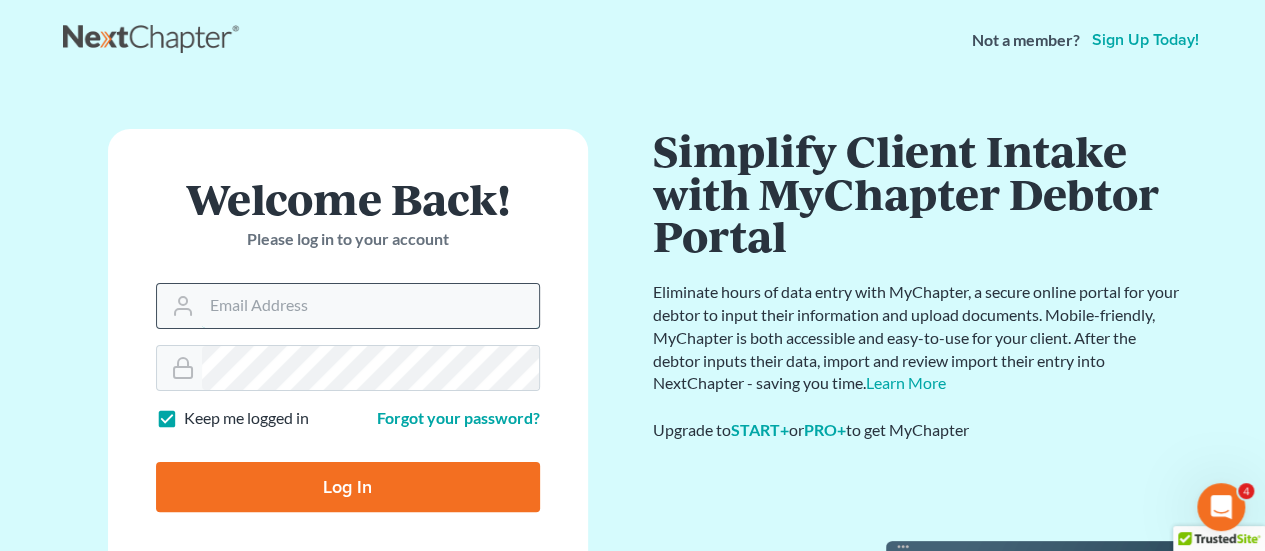 click on "Email Address" at bounding box center [370, 306] 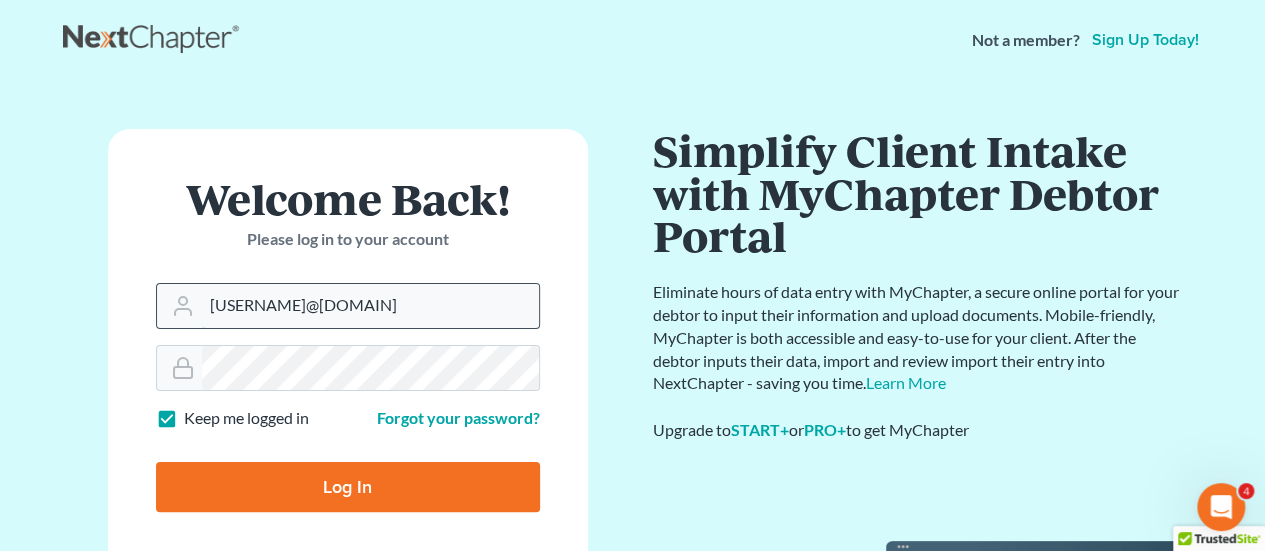 type on "jkim@leverlaw.com" 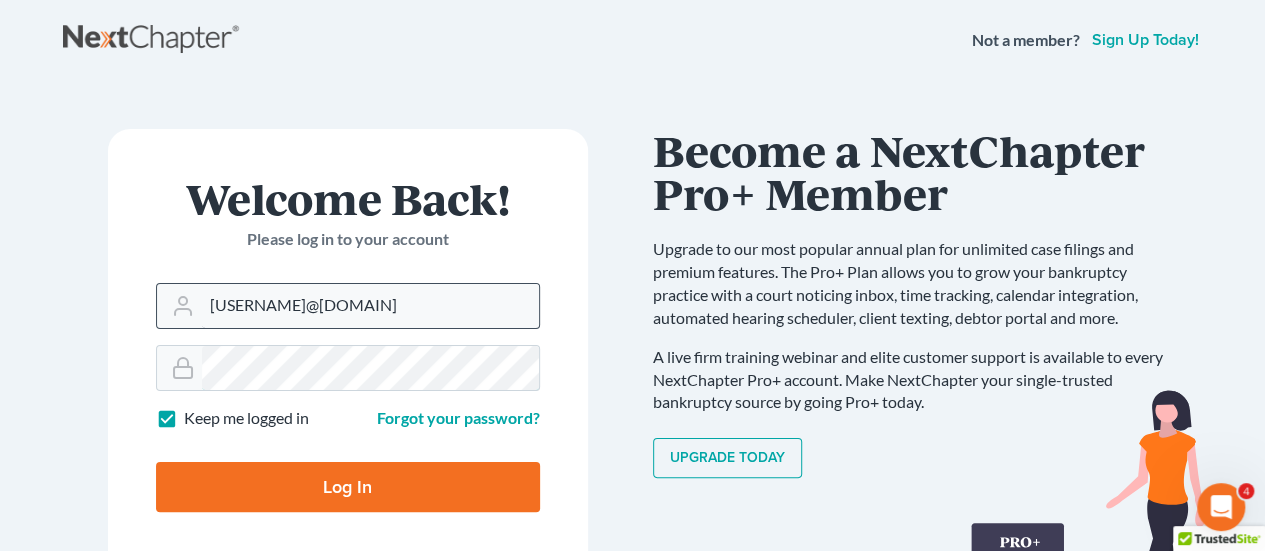 click on "Log In" at bounding box center [348, 487] 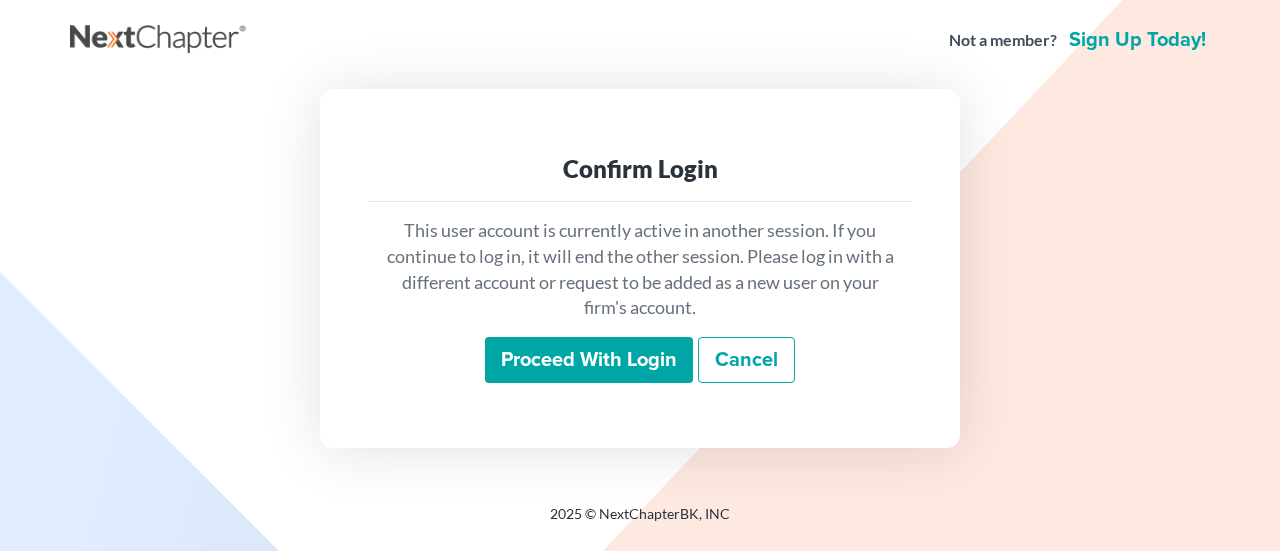 scroll, scrollTop: 0, scrollLeft: 0, axis: both 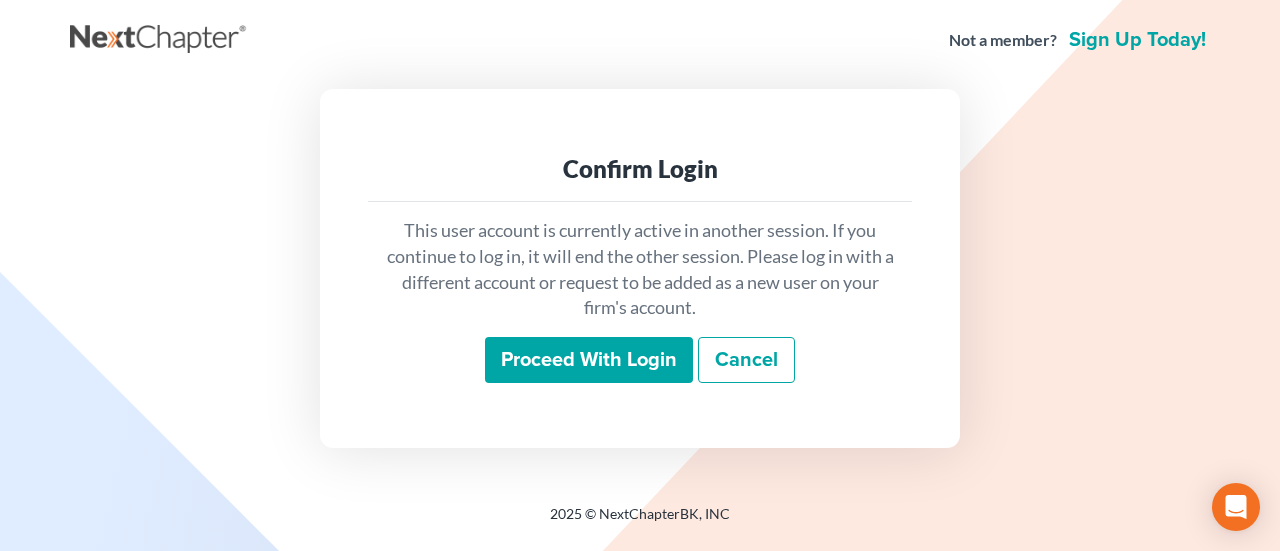 click on "Proceed with login" at bounding box center [589, 360] 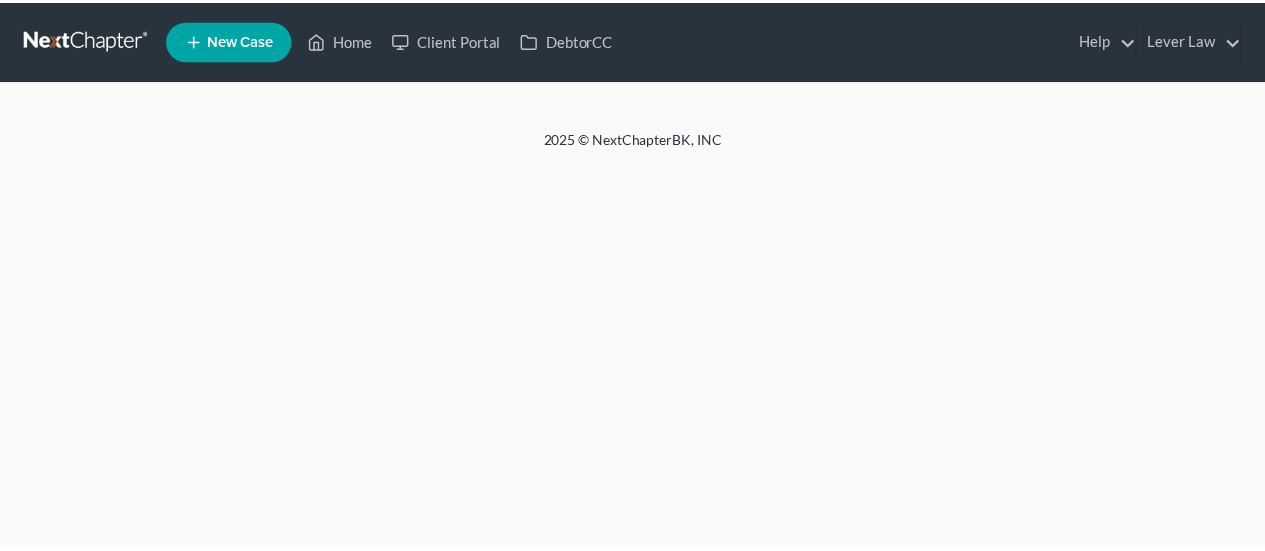 scroll, scrollTop: 0, scrollLeft: 0, axis: both 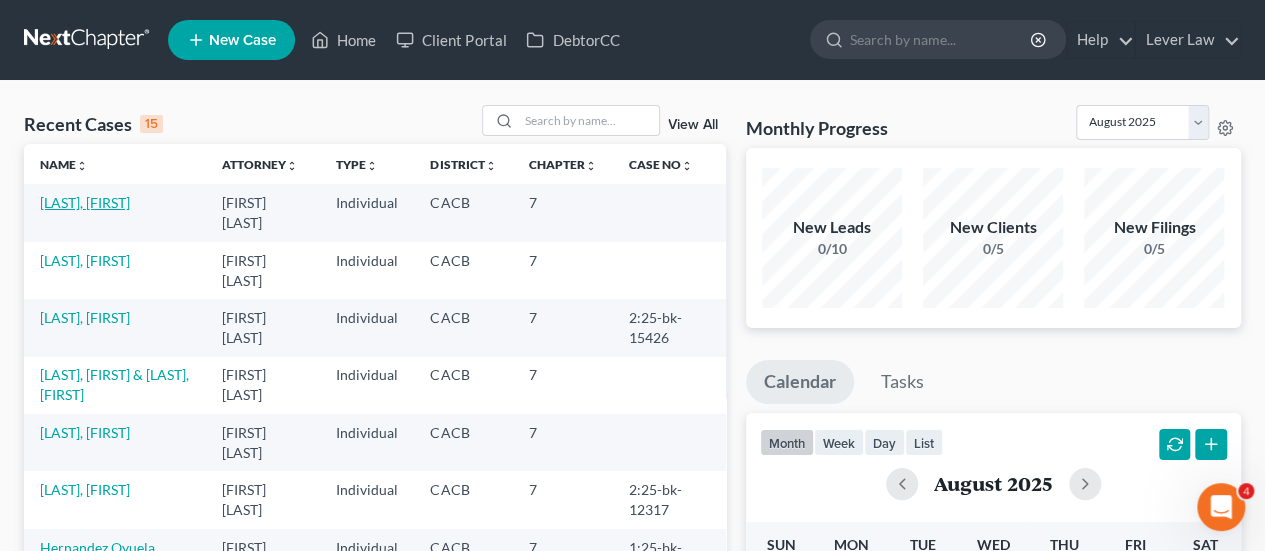 click on "[LAST], [FIRST]" at bounding box center [85, 202] 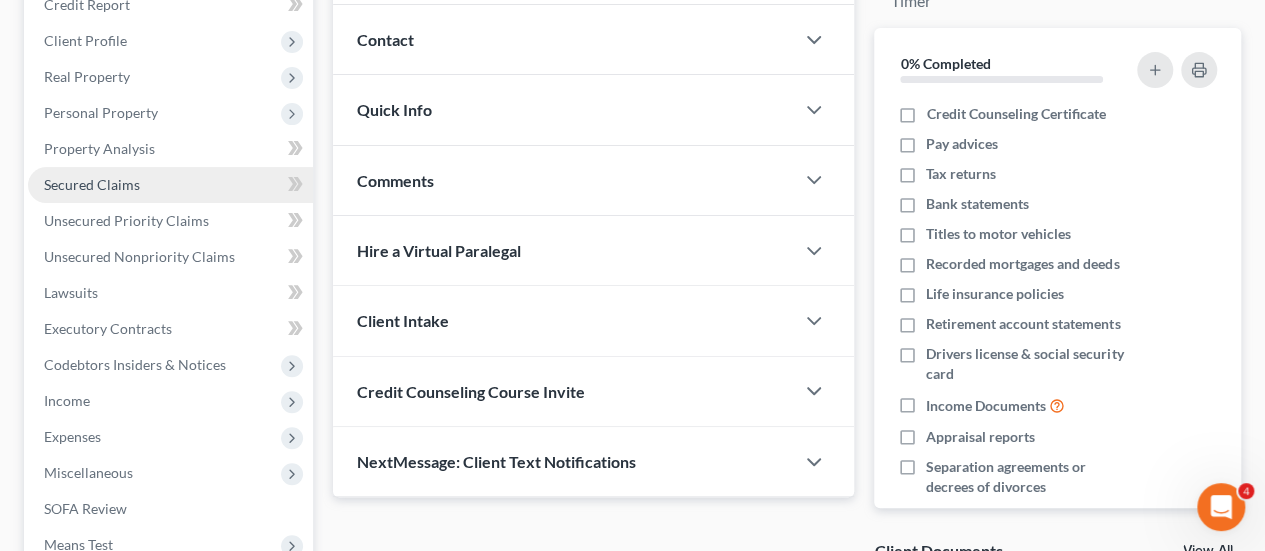 scroll, scrollTop: 256, scrollLeft: 0, axis: vertical 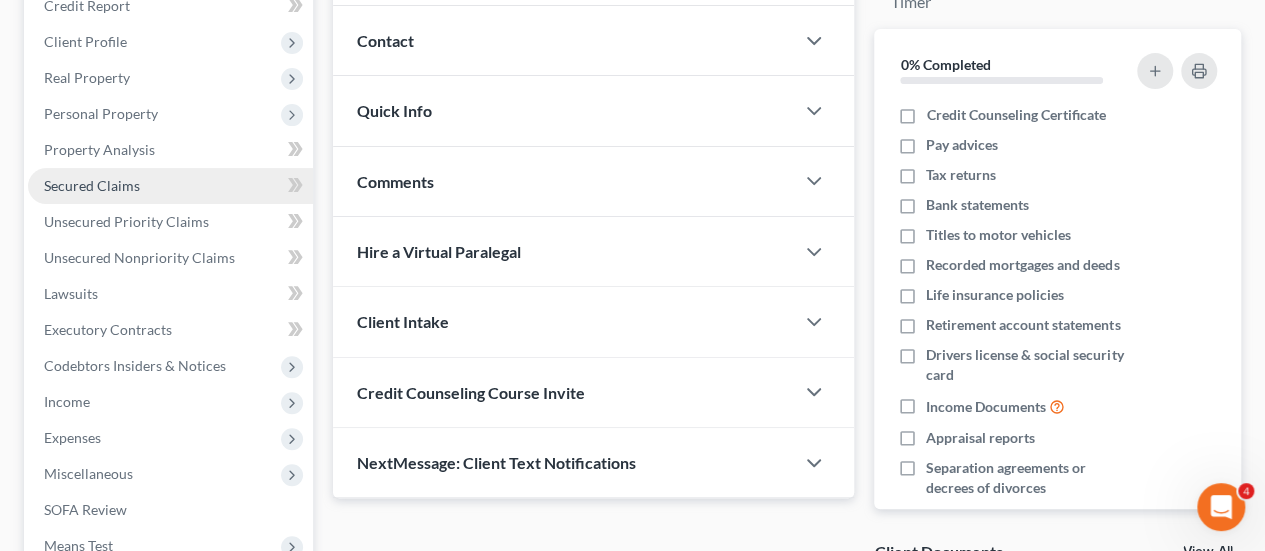 click on "Expenses" at bounding box center (170, 438) 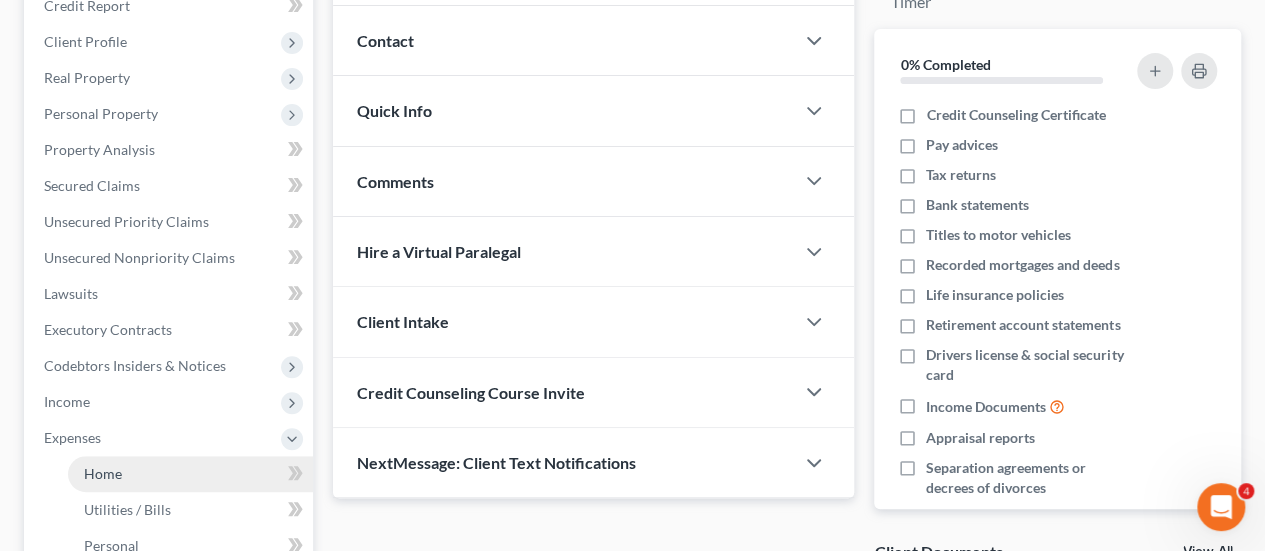 click on "Home" at bounding box center [103, 473] 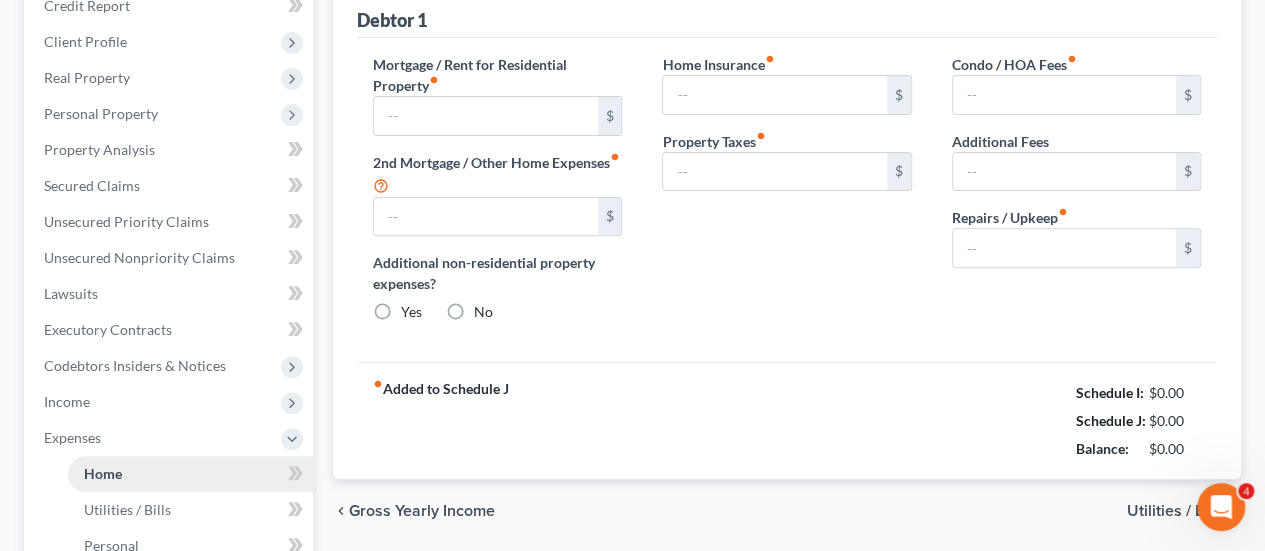 scroll, scrollTop: 167, scrollLeft: 0, axis: vertical 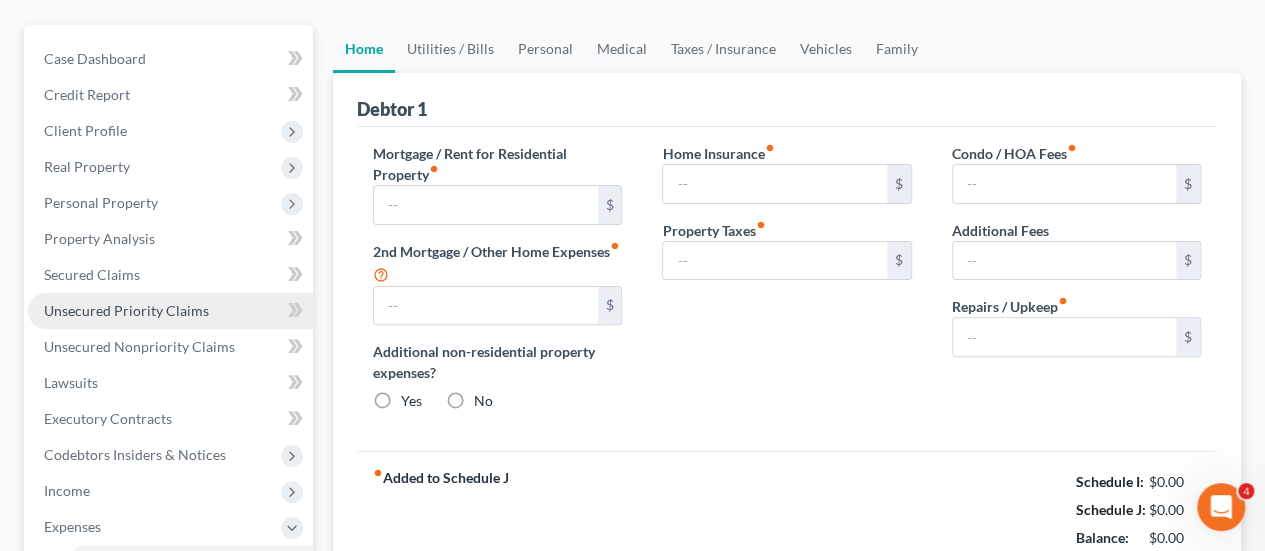 type on "3,600.00" 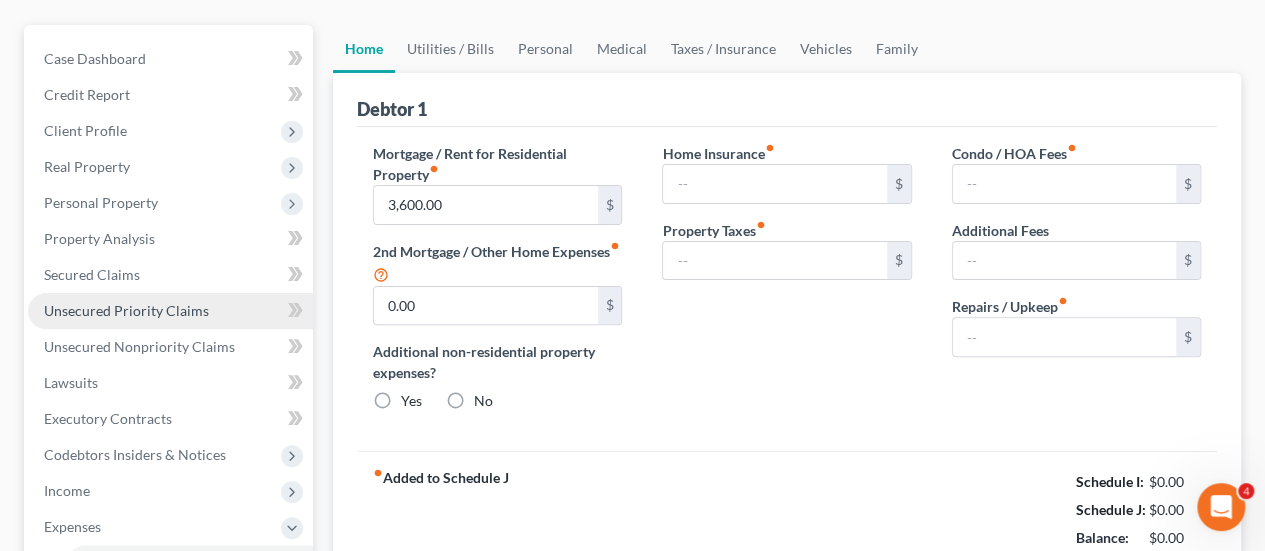 radio on "true" 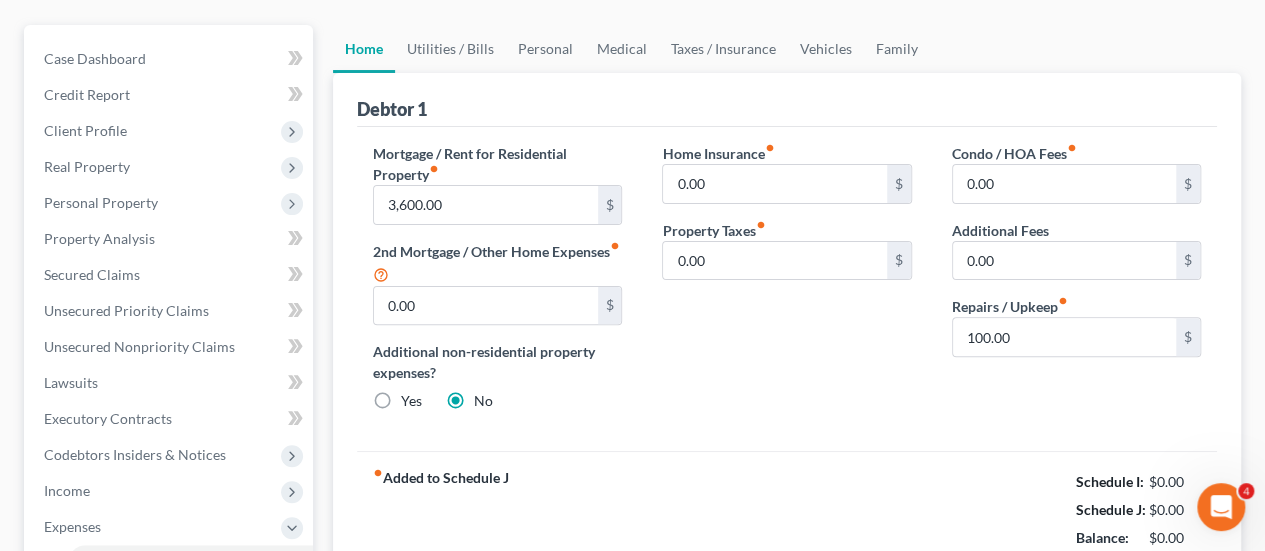 scroll, scrollTop: 0, scrollLeft: 0, axis: both 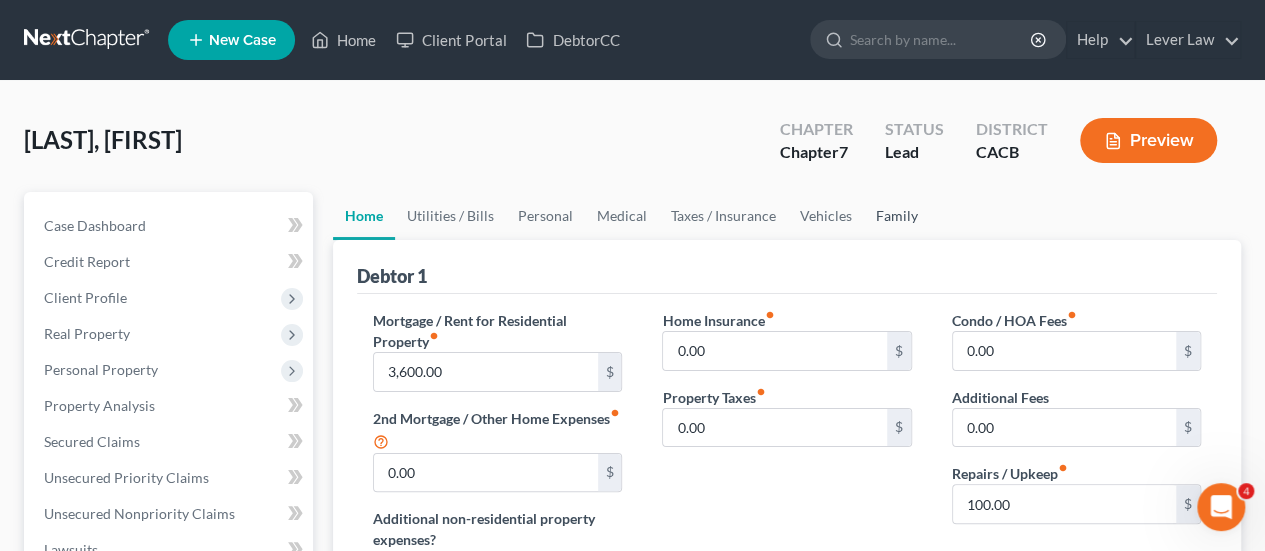 click on "Family" at bounding box center (897, 216) 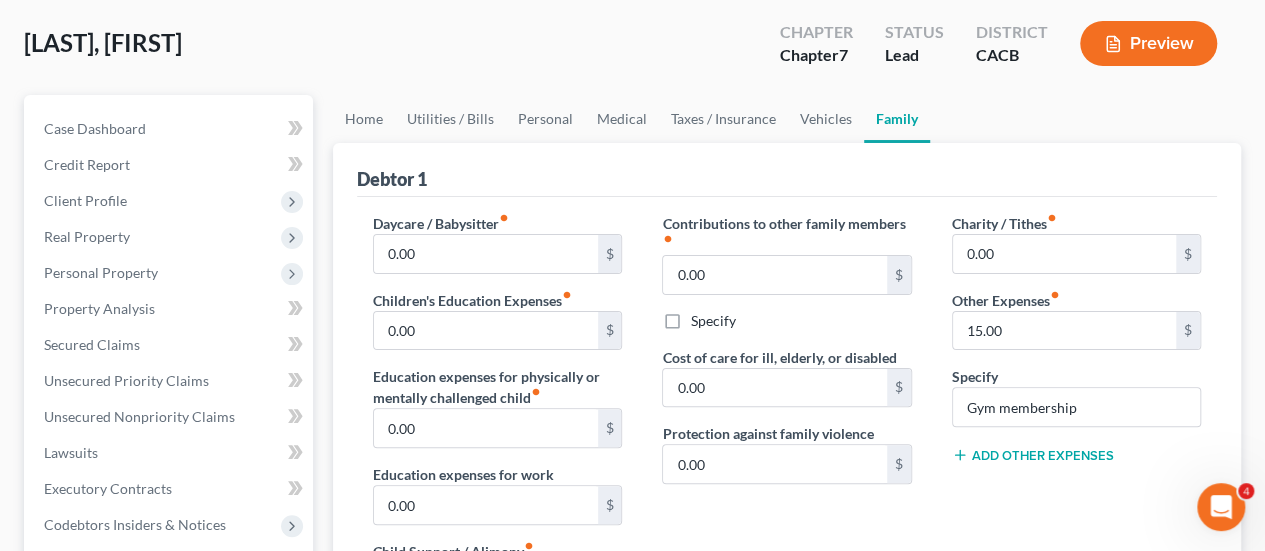 scroll, scrollTop: 174, scrollLeft: 0, axis: vertical 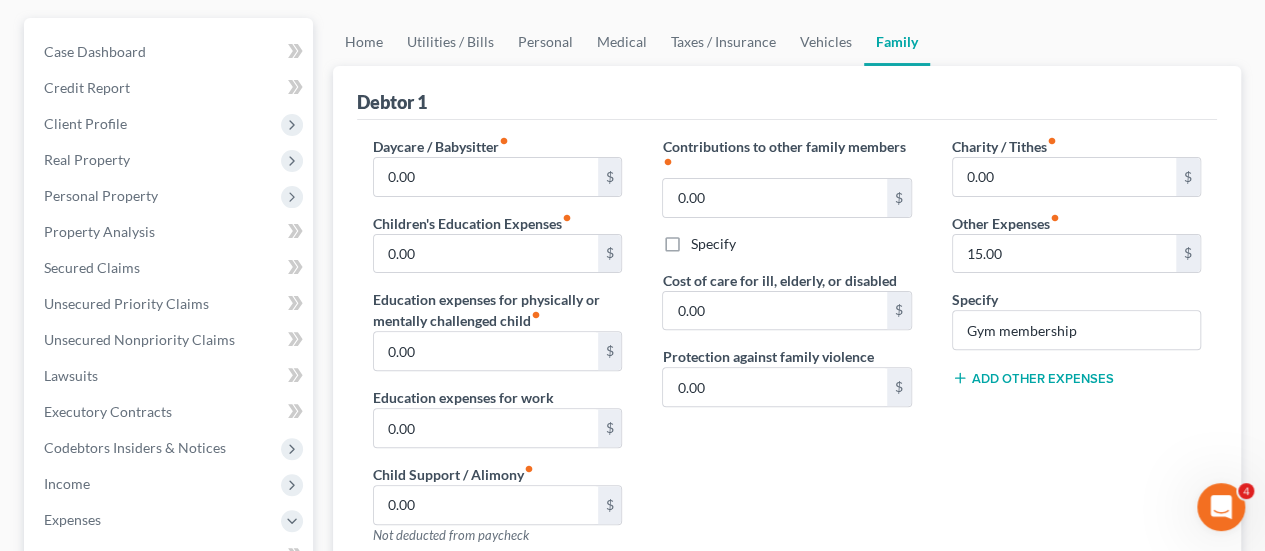 click on "Add Other Expenses" at bounding box center [1033, 378] 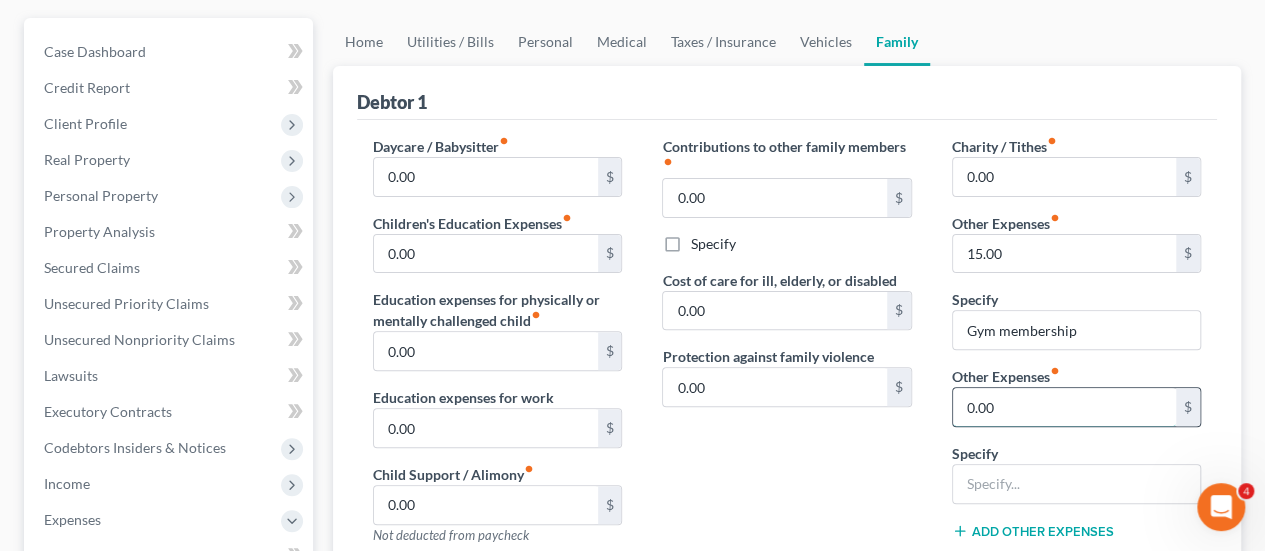 click on "0.00" at bounding box center [1064, 407] 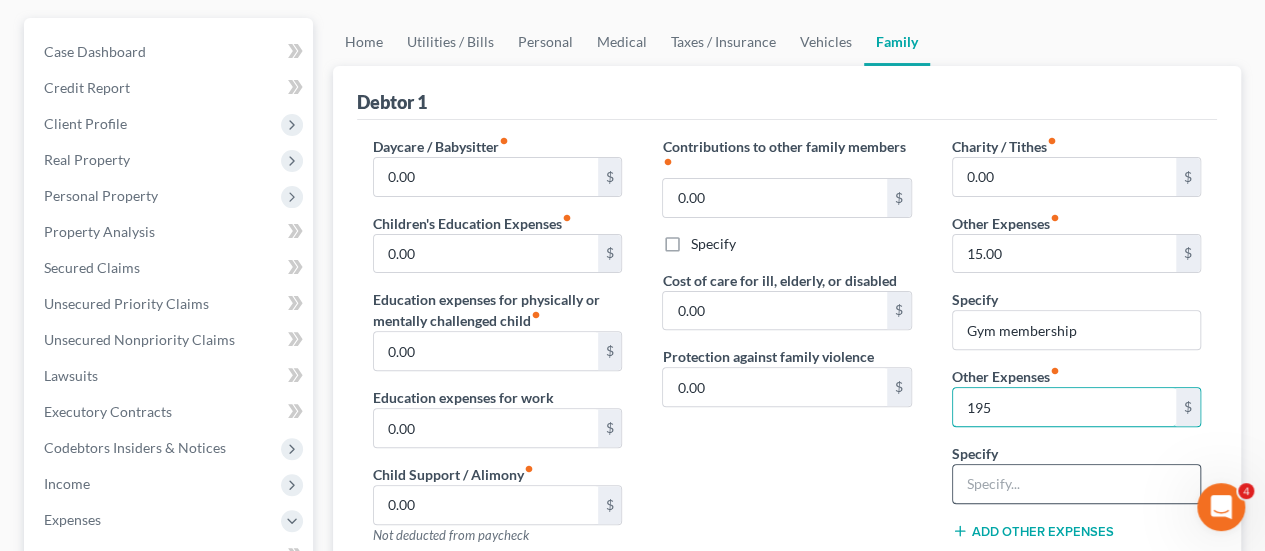 type on "195" 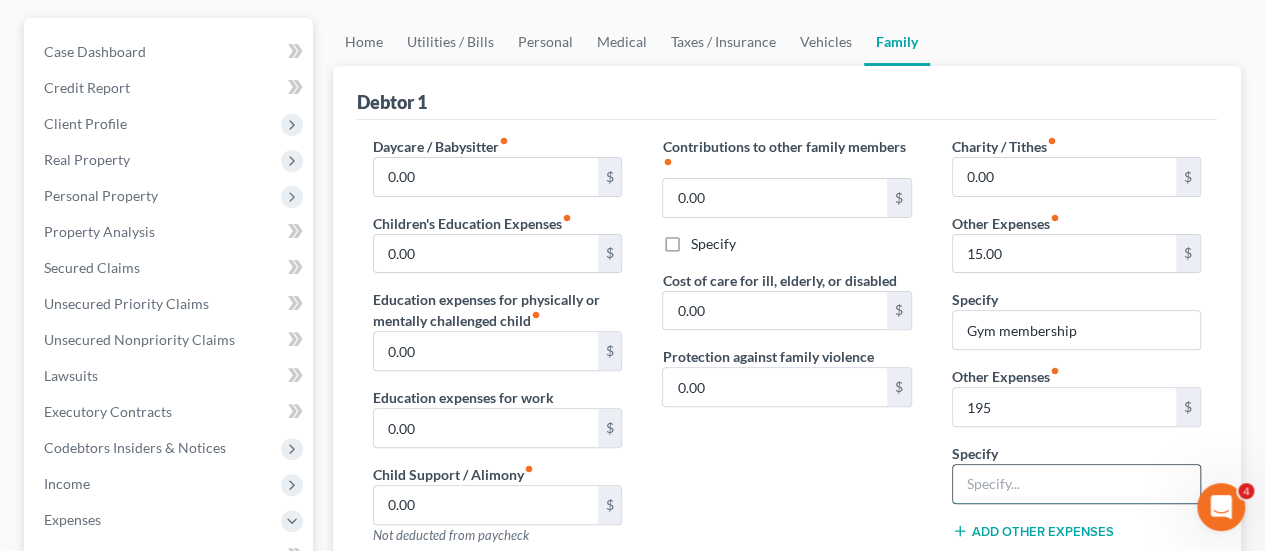 click at bounding box center [1076, 484] 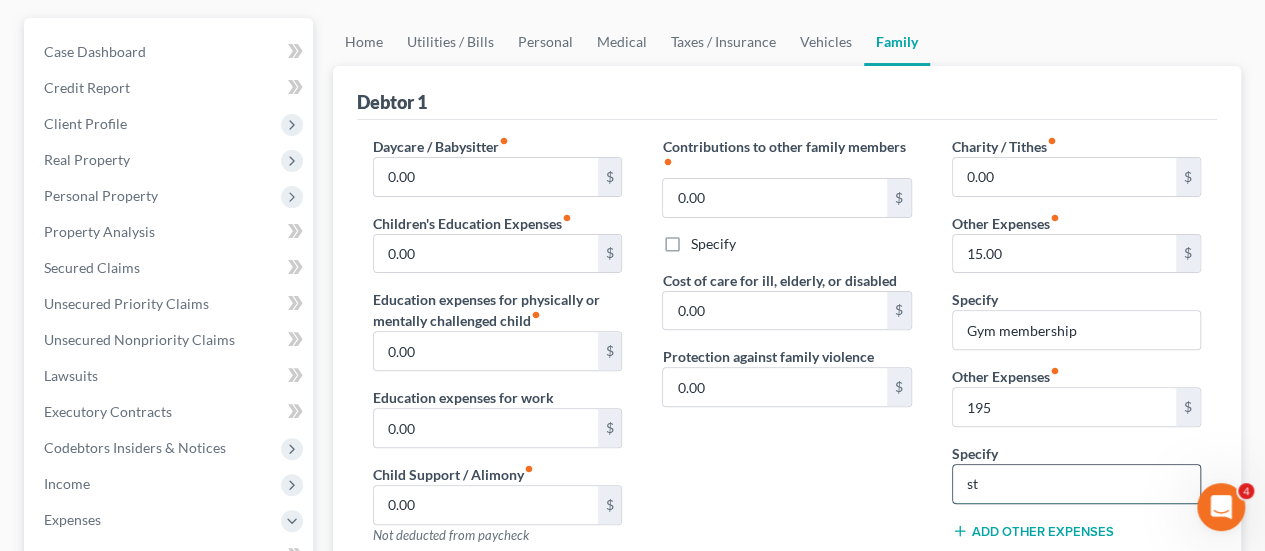 type on "s" 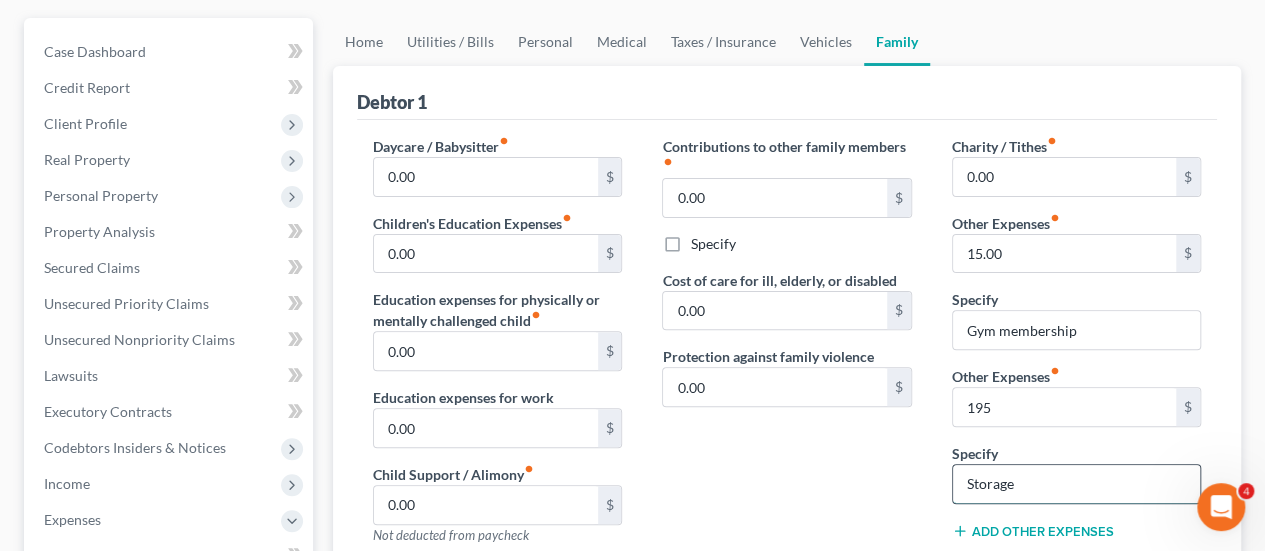 type on "Storage" 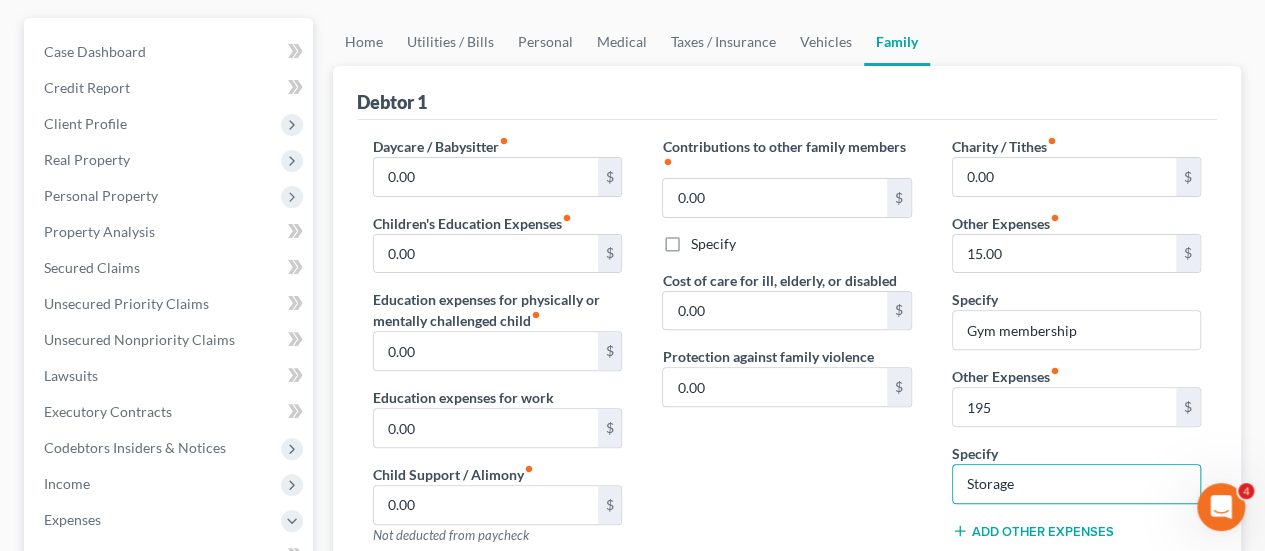 click on "Contributions to other family members  fiber_manual_record 0.00 $ Specify Cost of care for ill, elderly, or disabled 0.00 $ Protection against family violence 0.00 $" at bounding box center [786, 348] 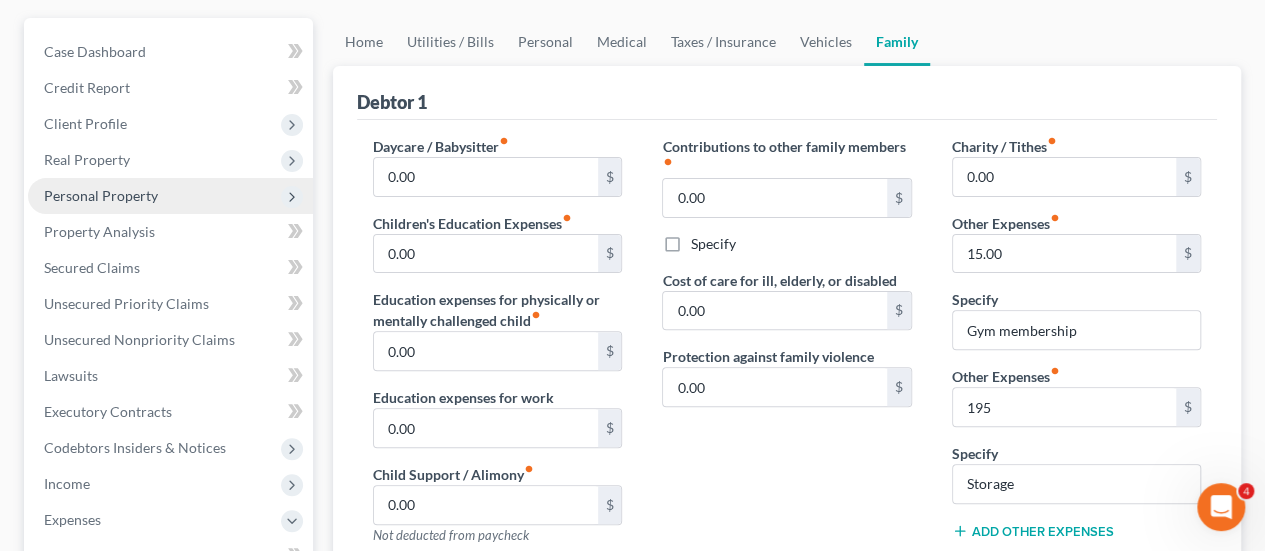 click on "Personal Property" at bounding box center (101, 195) 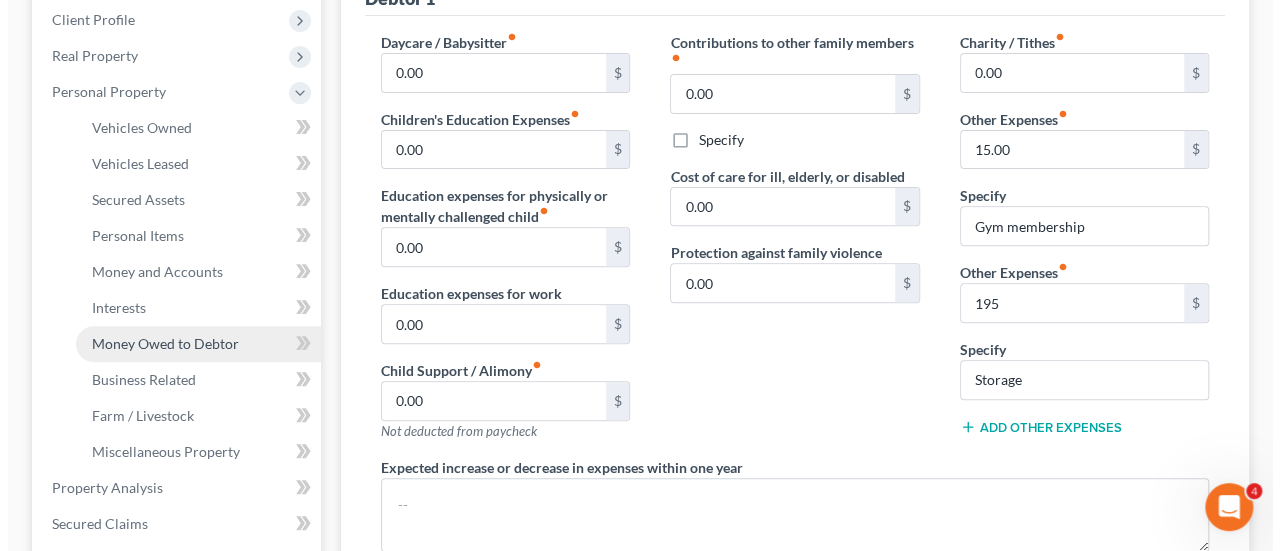 scroll, scrollTop: 286, scrollLeft: 0, axis: vertical 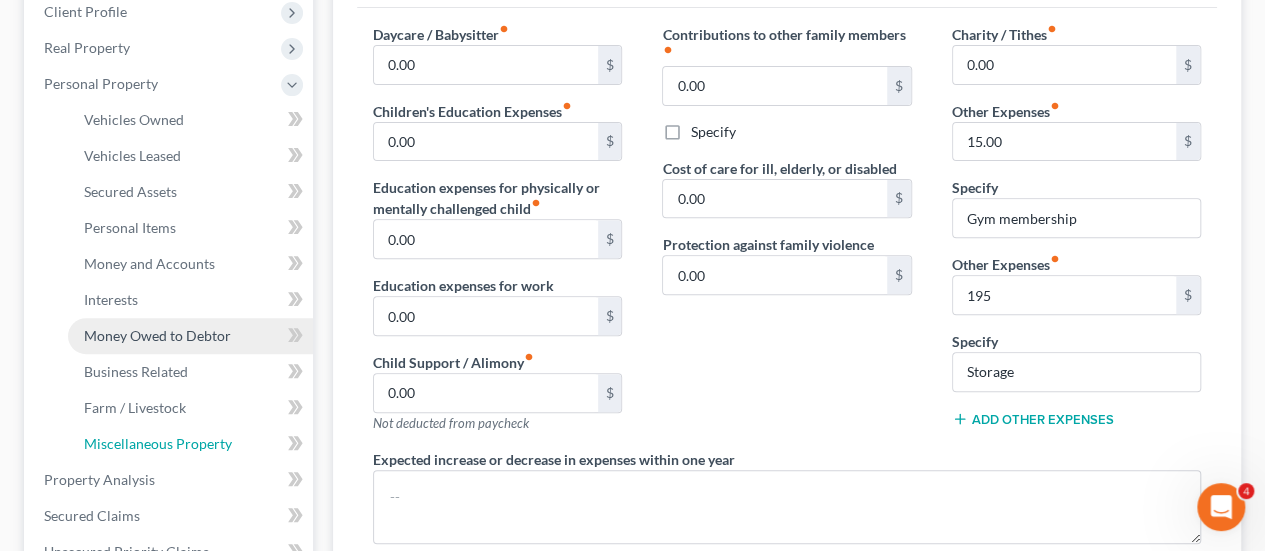 click on "Miscellaneous Property" at bounding box center [158, 443] 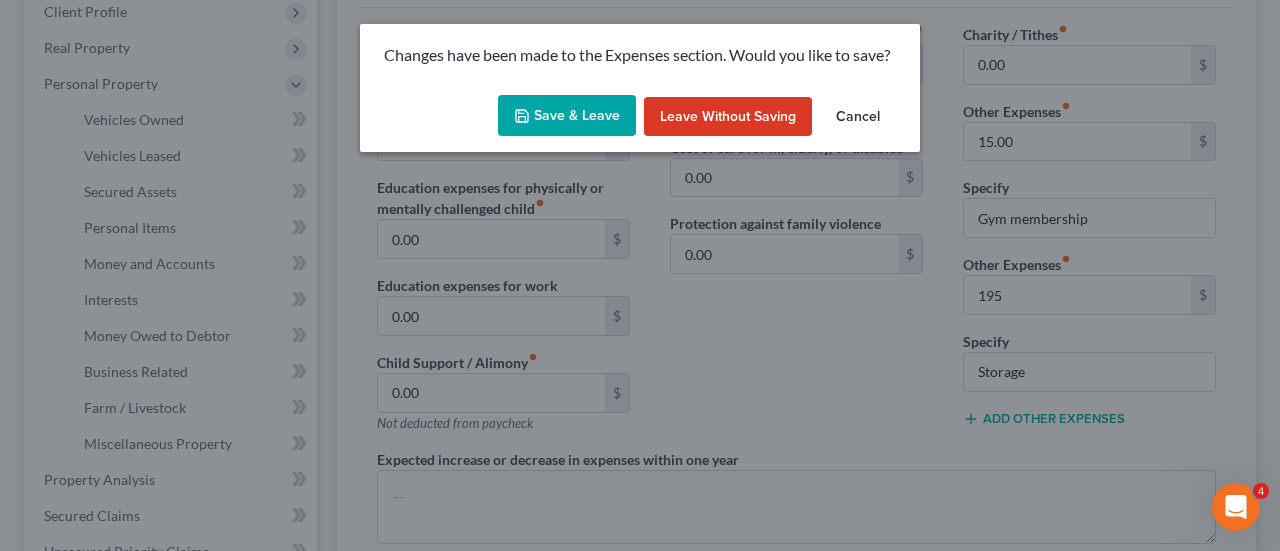 click on "Save & Leave" at bounding box center (567, 116) 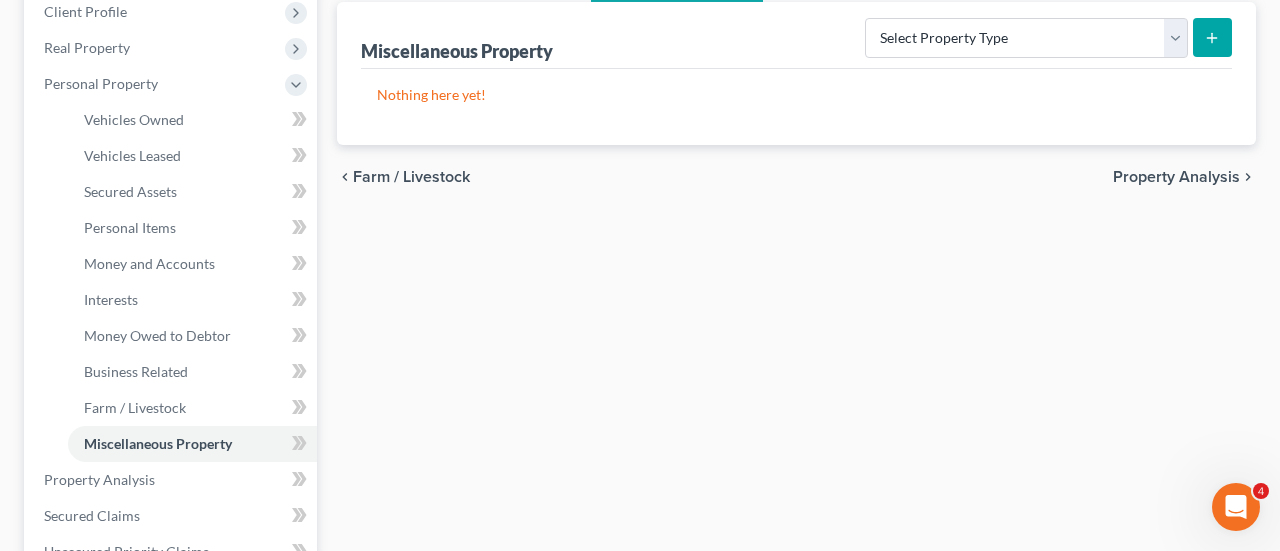 scroll, scrollTop: 0, scrollLeft: 0, axis: both 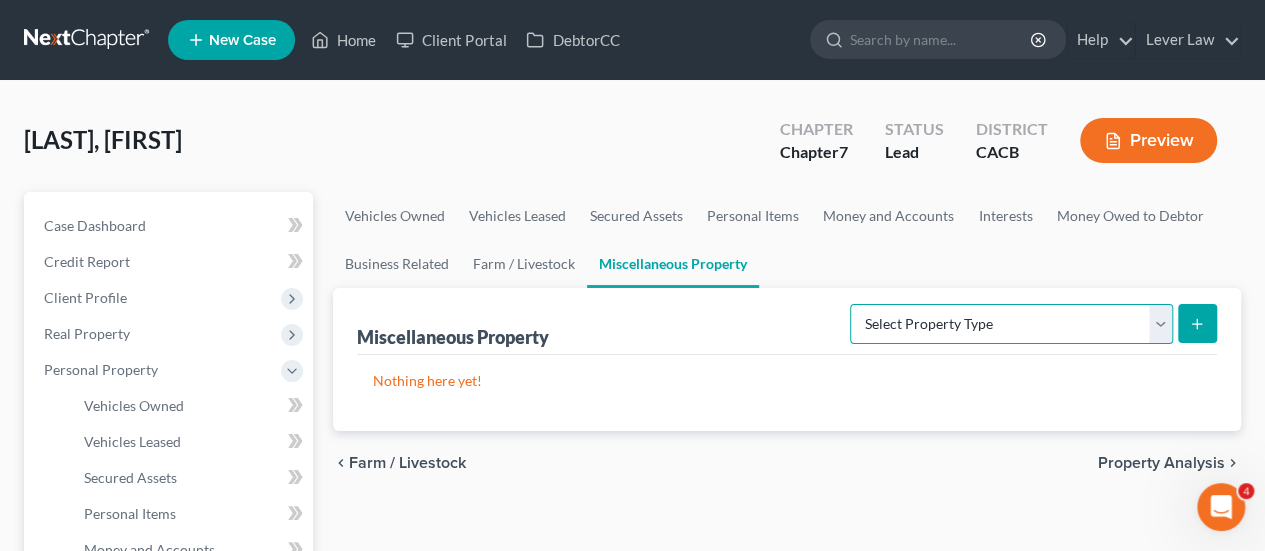 click on "Select Property Type Assigned for Creditor Benefit Within 1 Year Holding for Another Not Yet Listed Stored Within 1 Year Transferred" at bounding box center [1011, 324] 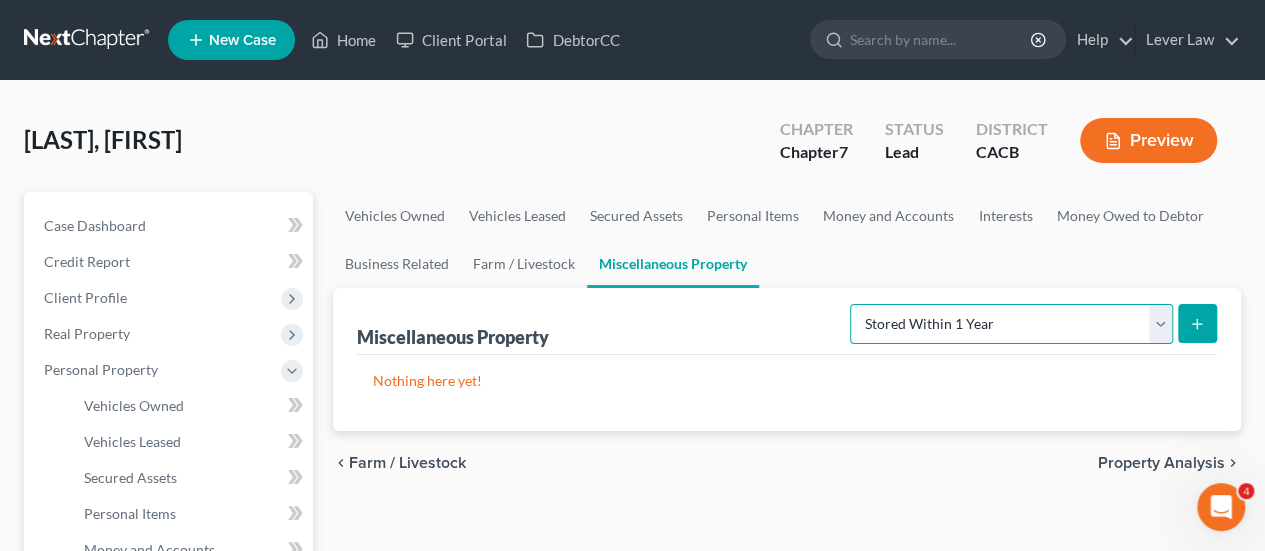 click on "Select Property Type Assigned for Creditor Benefit Within 1 Year Holding for Another Not Yet Listed Stored Within 1 Year Transferred" at bounding box center [1011, 324] 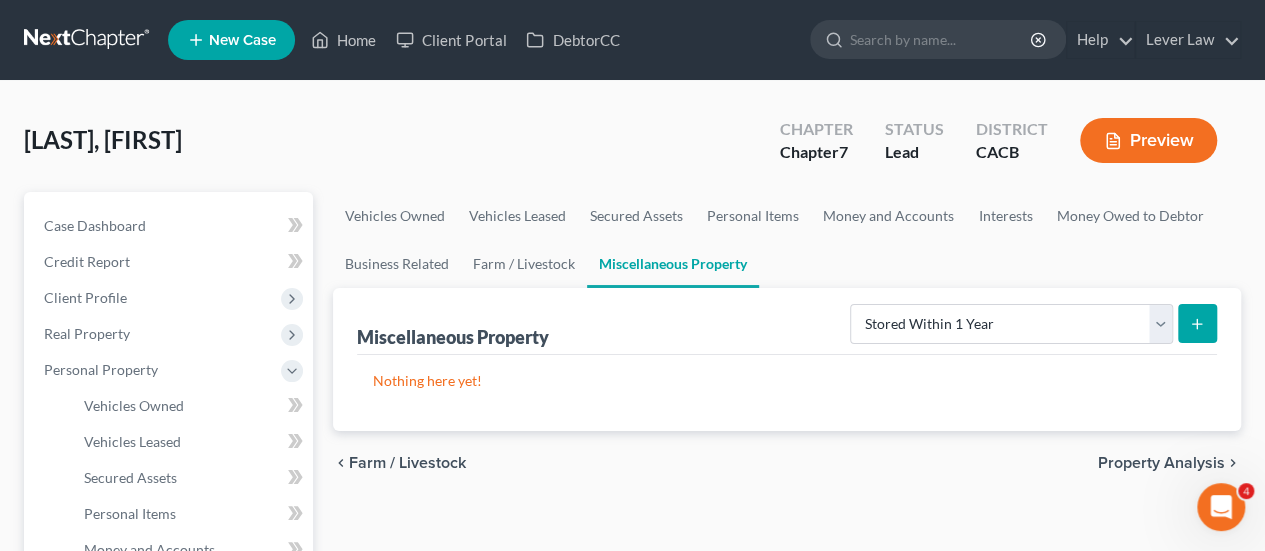 click 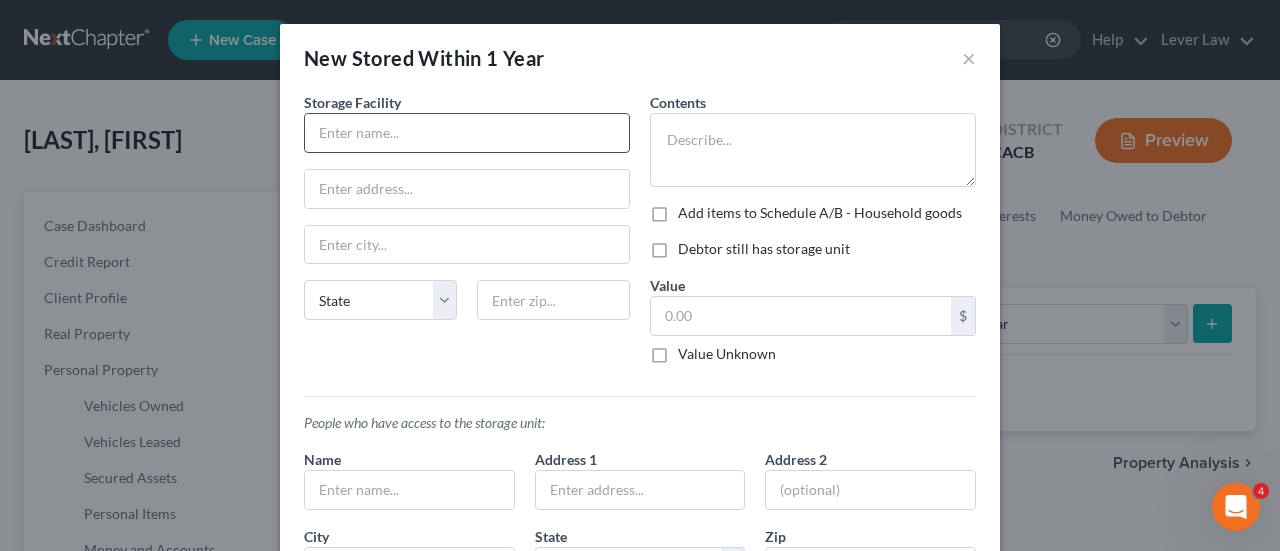 click at bounding box center [467, 133] 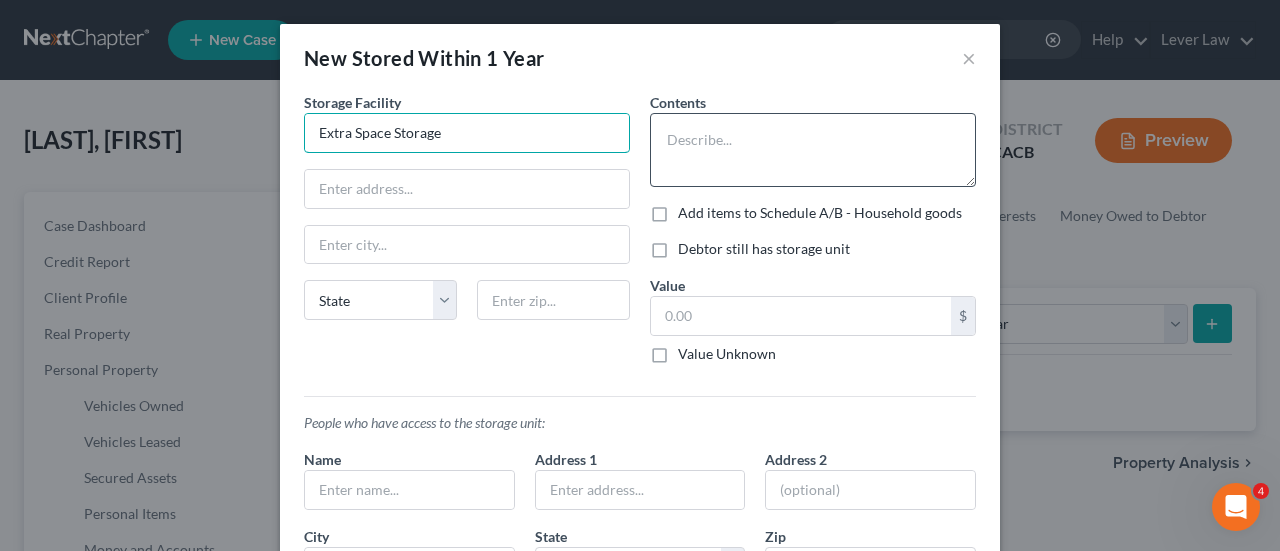 type on "Extra Space Storage" 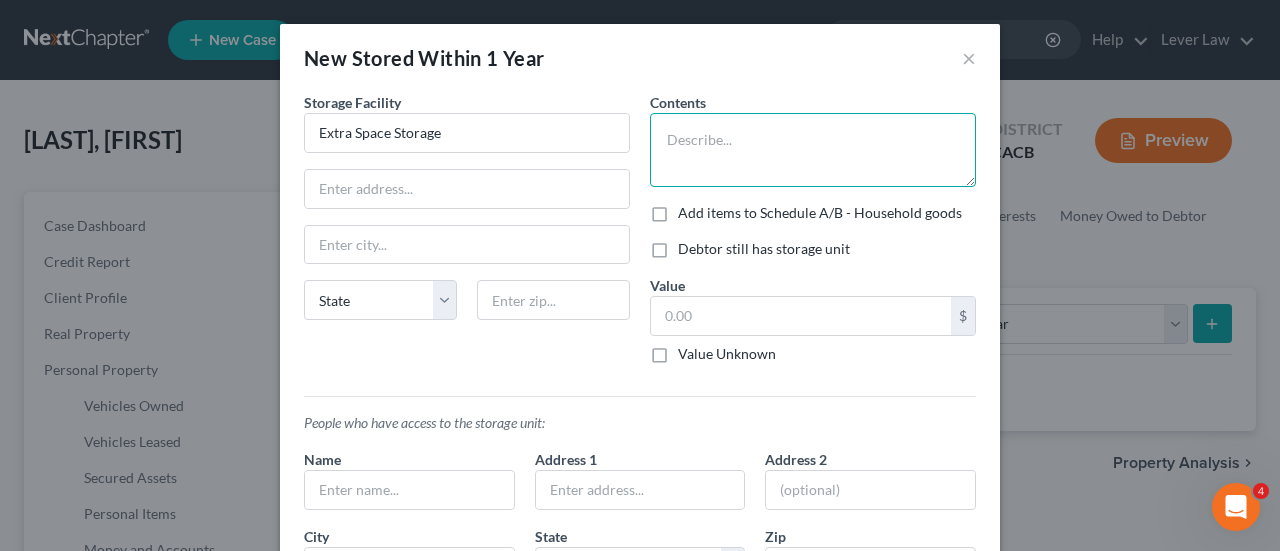click at bounding box center (813, 150) 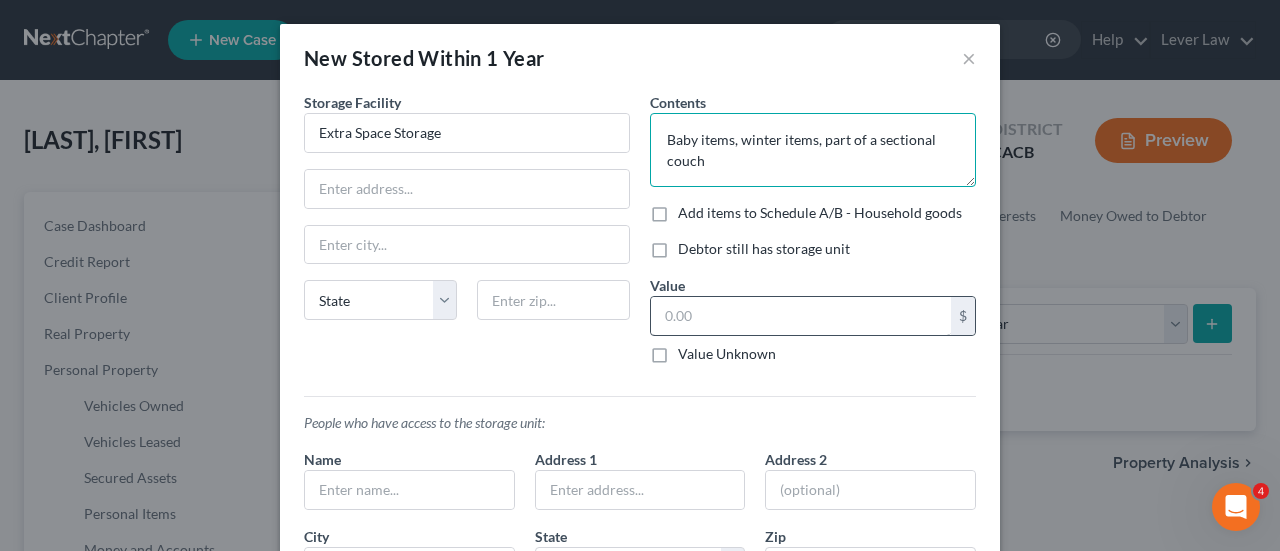 type on "Baby items, winter items, part of a sectional couch" 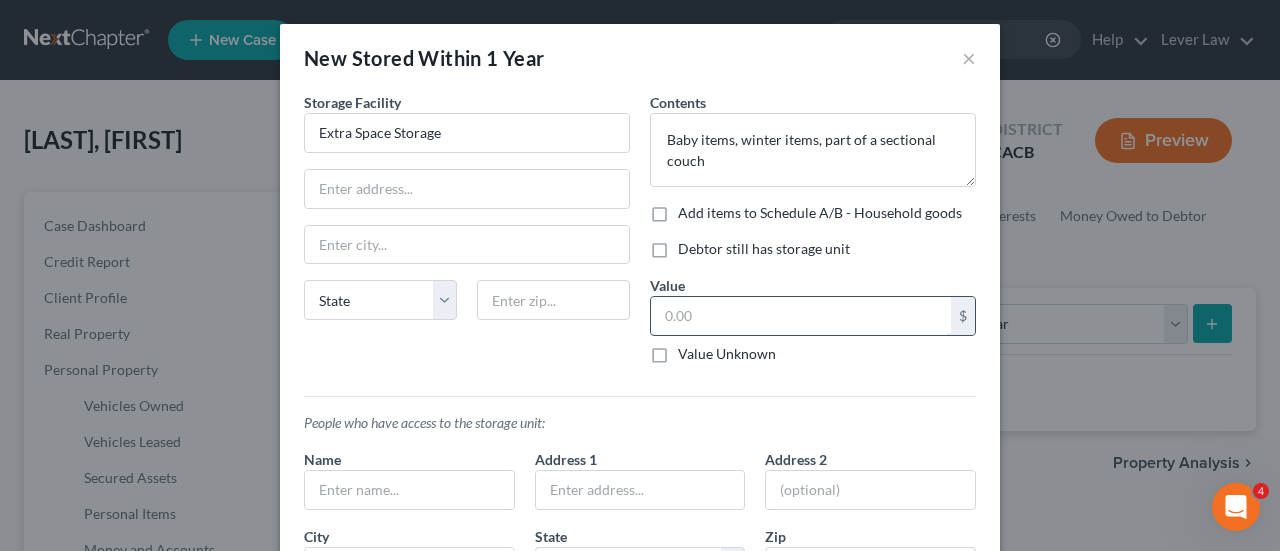 click at bounding box center (801, 316) 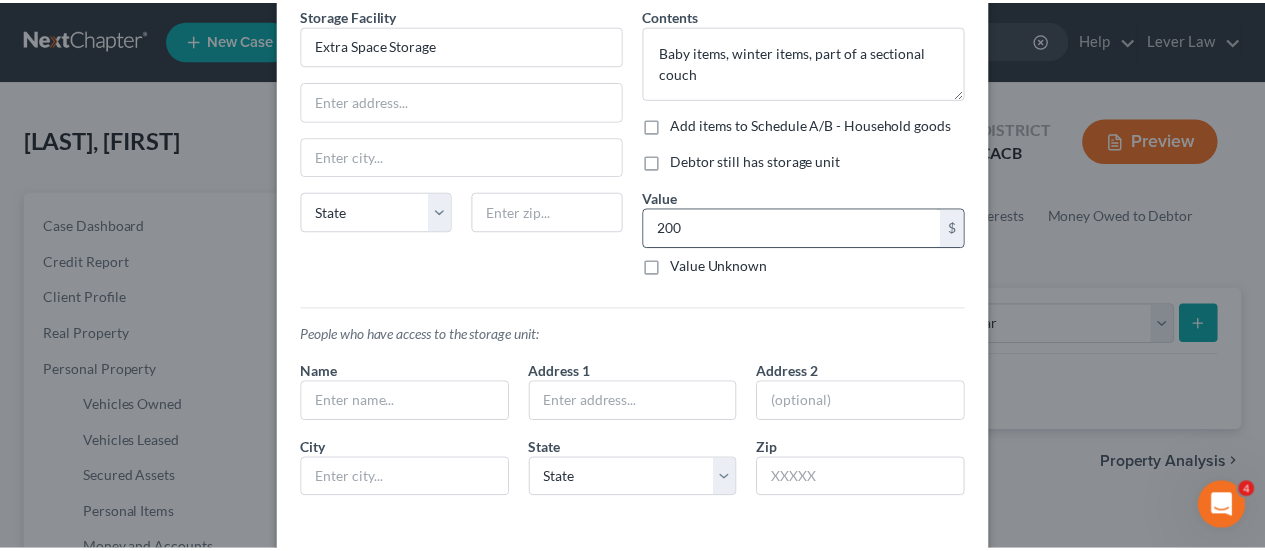 scroll, scrollTop: 173, scrollLeft: 0, axis: vertical 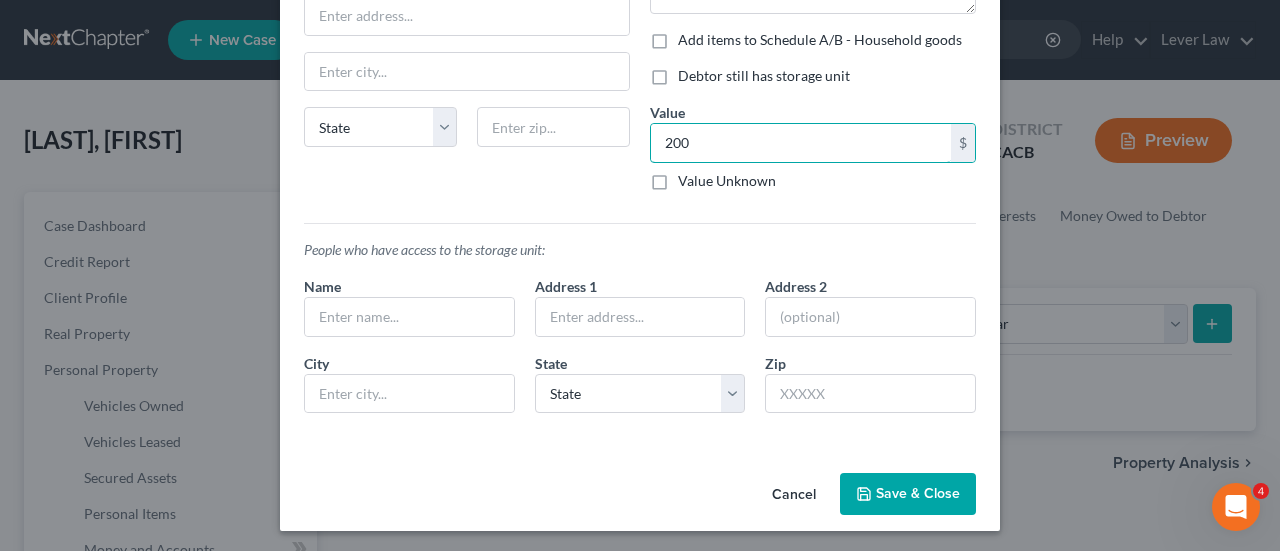 type on "200" 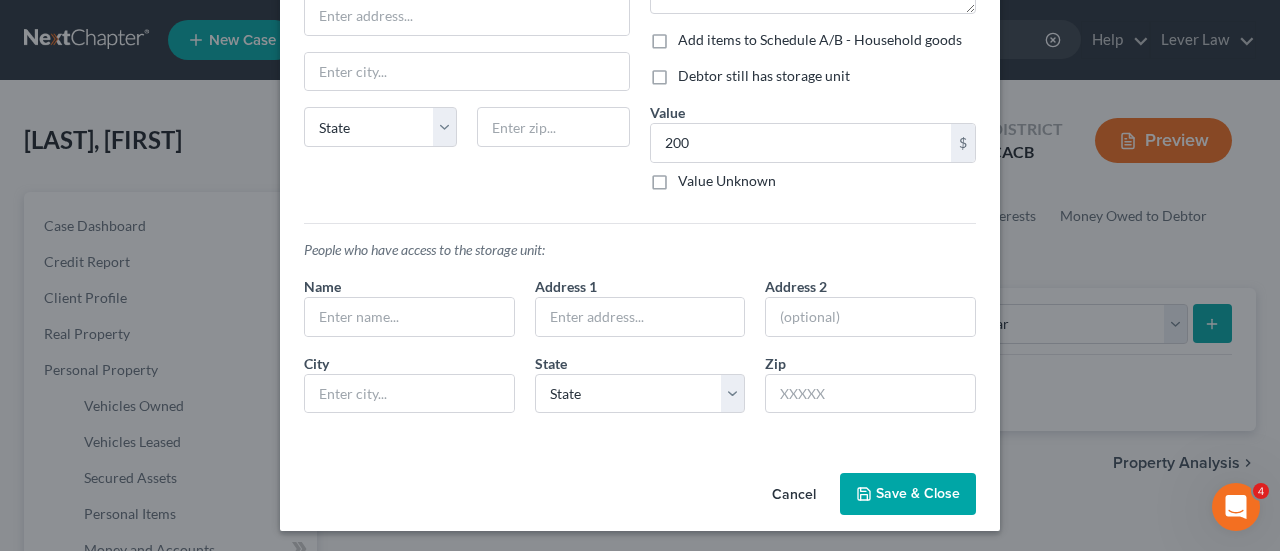 click on "Save & Close" at bounding box center [908, 494] 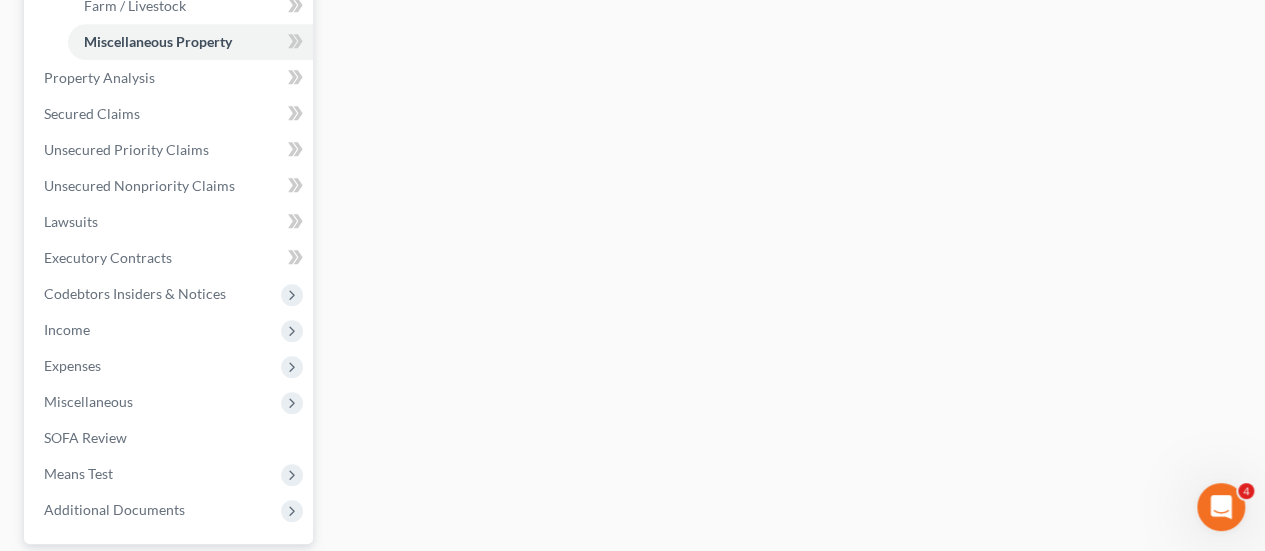 scroll, scrollTop: 689, scrollLeft: 0, axis: vertical 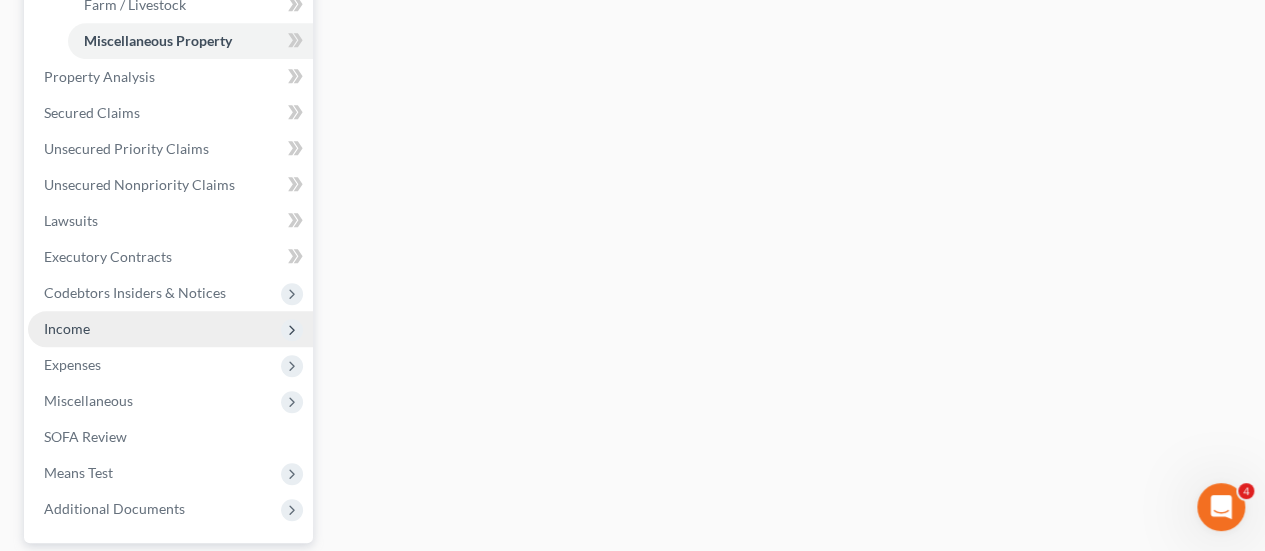 click on "Income" at bounding box center (170, 329) 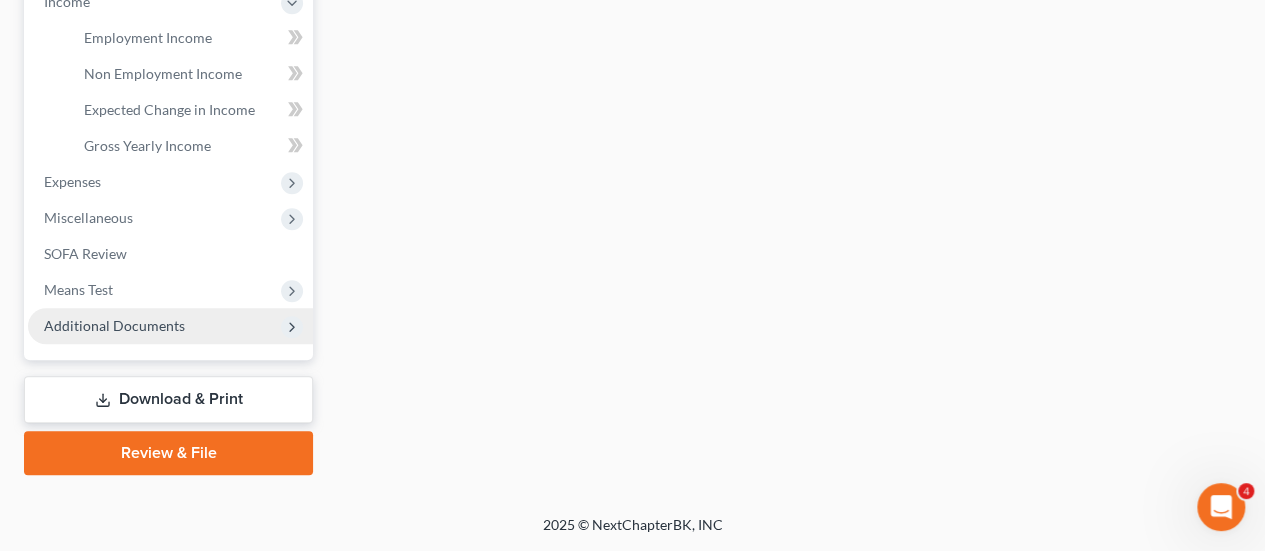 scroll, scrollTop: 653, scrollLeft: 0, axis: vertical 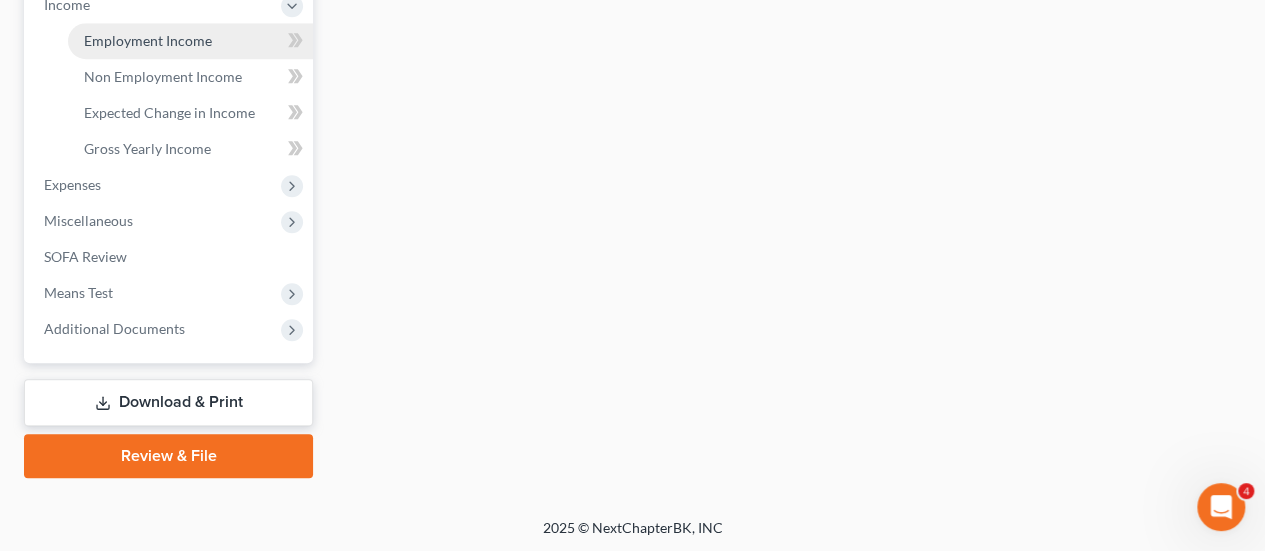 click on "Employment Income" at bounding box center (148, 40) 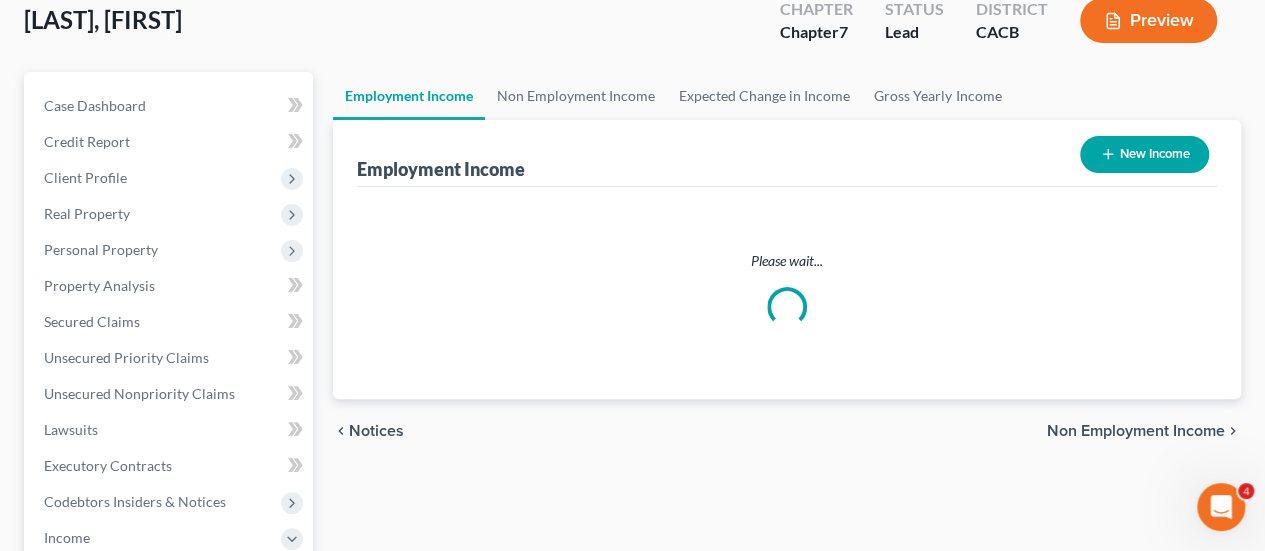 scroll, scrollTop: 0, scrollLeft: 0, axis: both 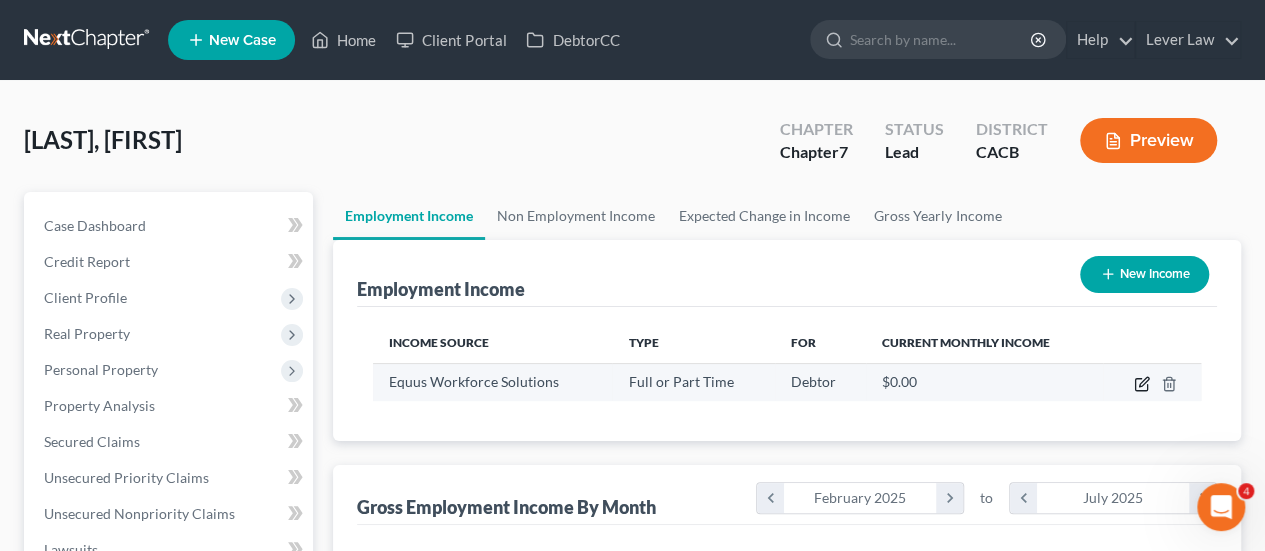 click 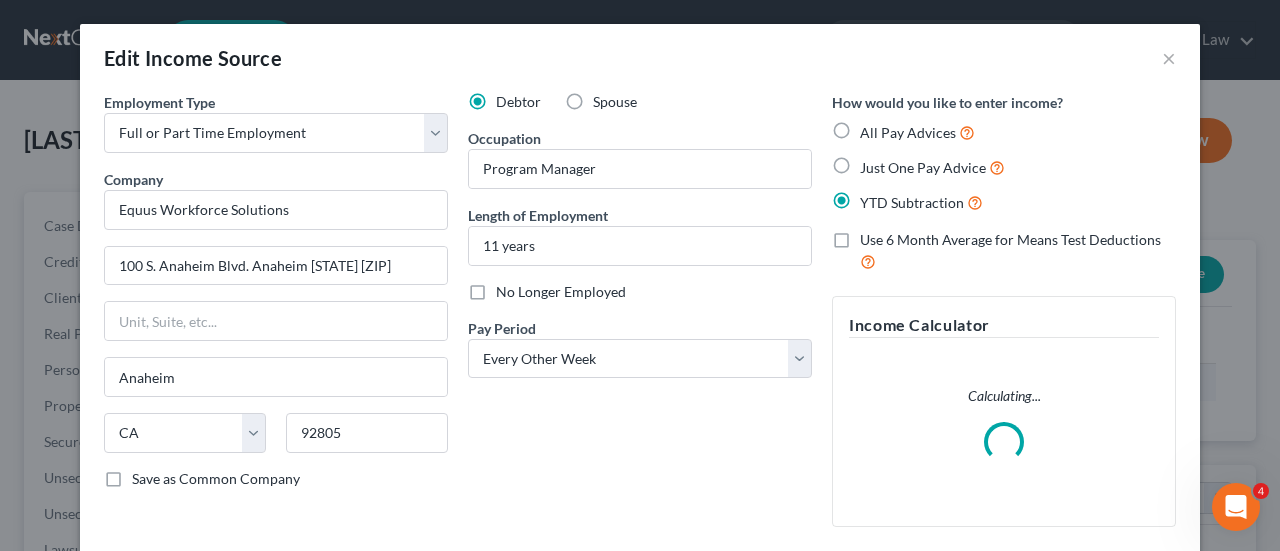 scroll, scrollTop: 999644, scrollLeft: 999487, axis: both 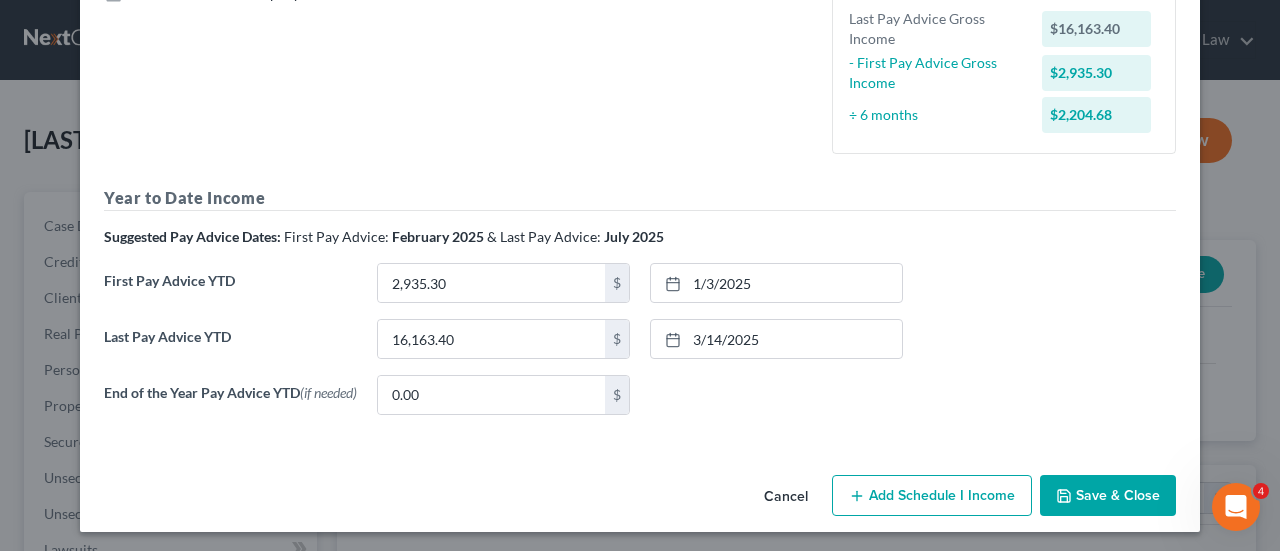 click on "Add Schedule I Income" at bounding box center [932, 496] 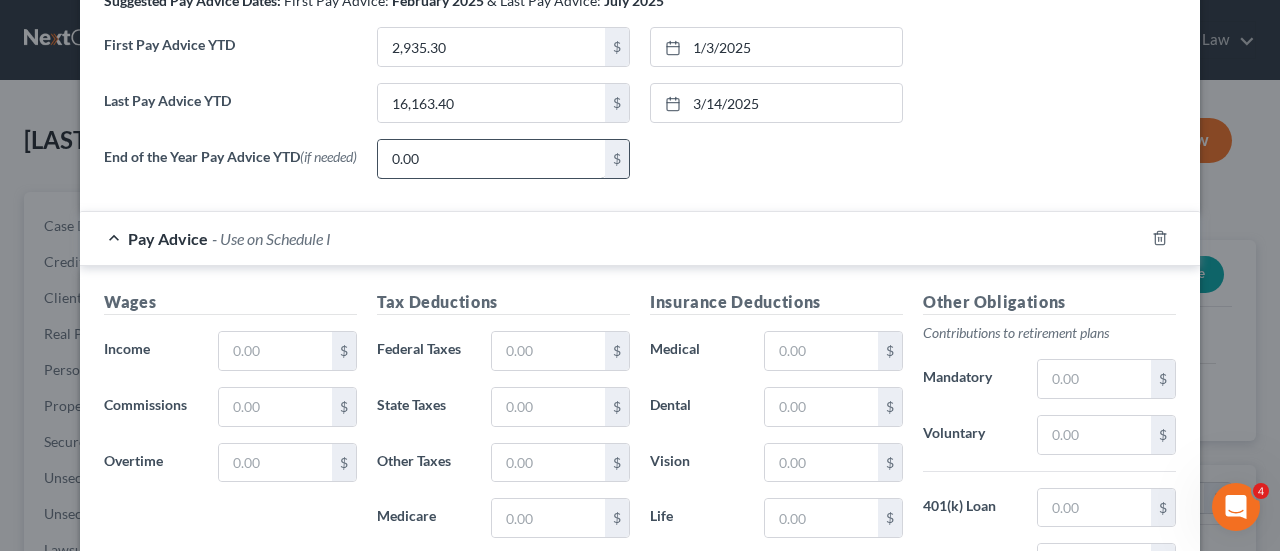 scroll, scrollTop: 722, scrollLeft: 0, axis: vertical 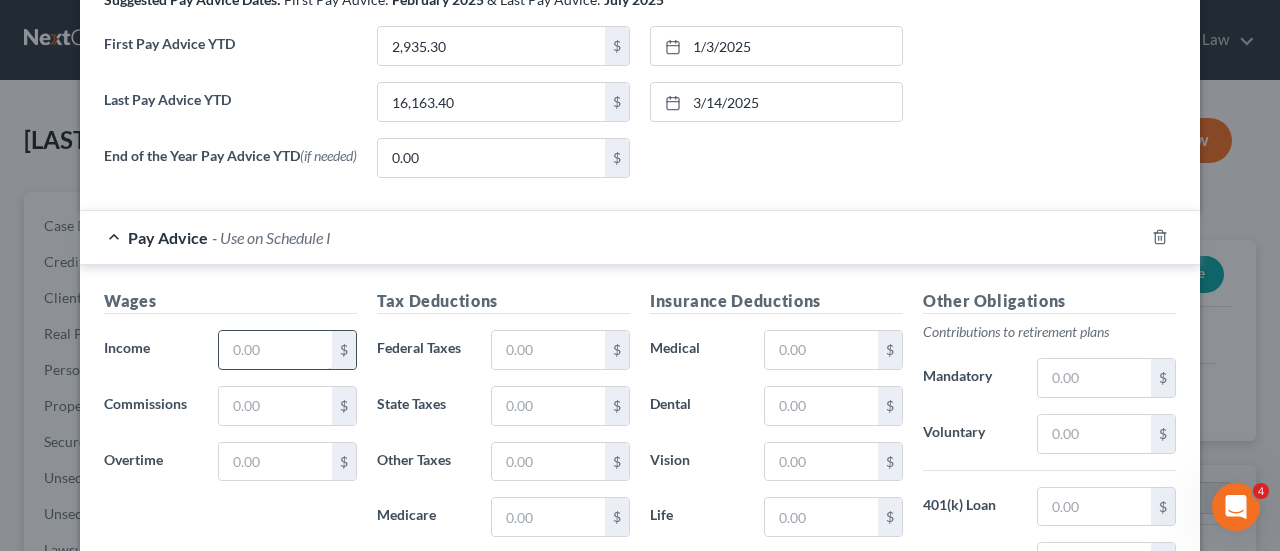 click at bounding box center (275, 350) 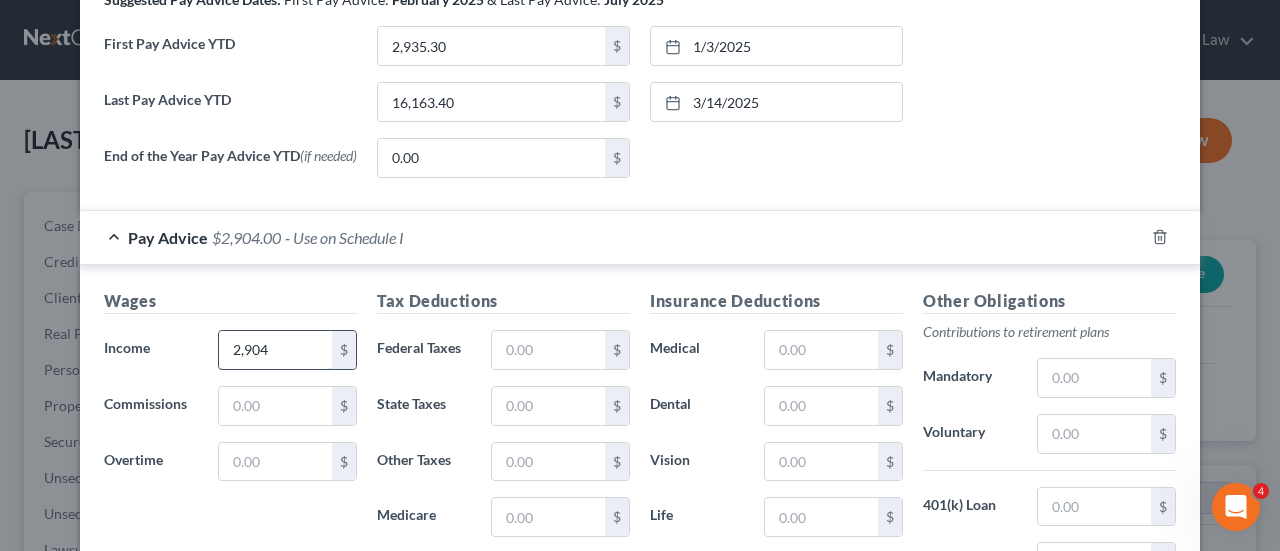 click on "2,904" at bounding box center (275, 350) 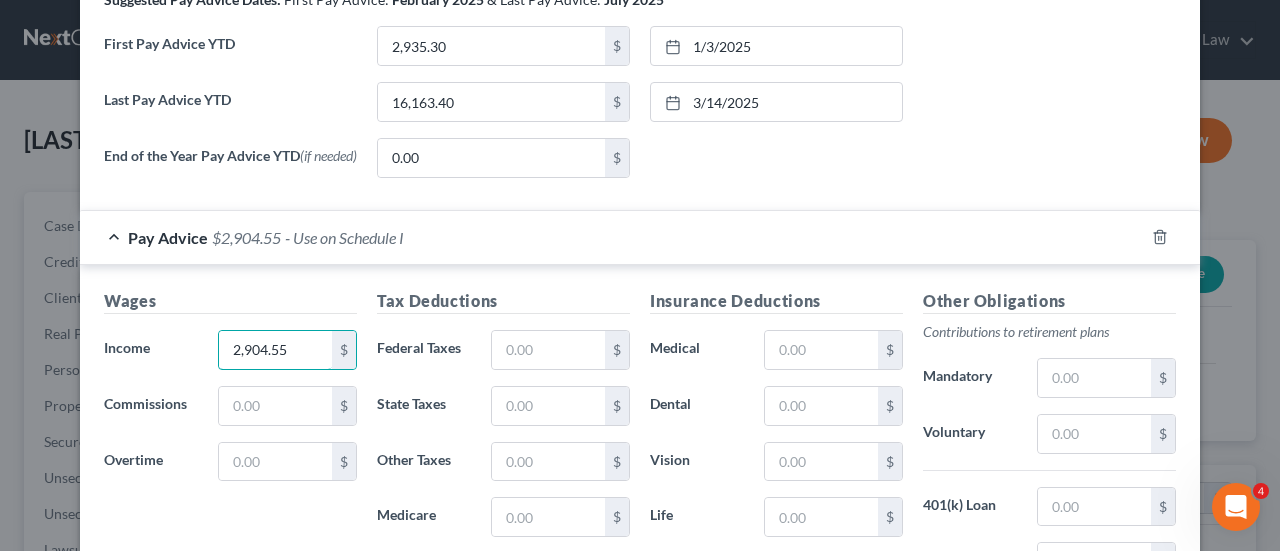 type on "2,904.55" 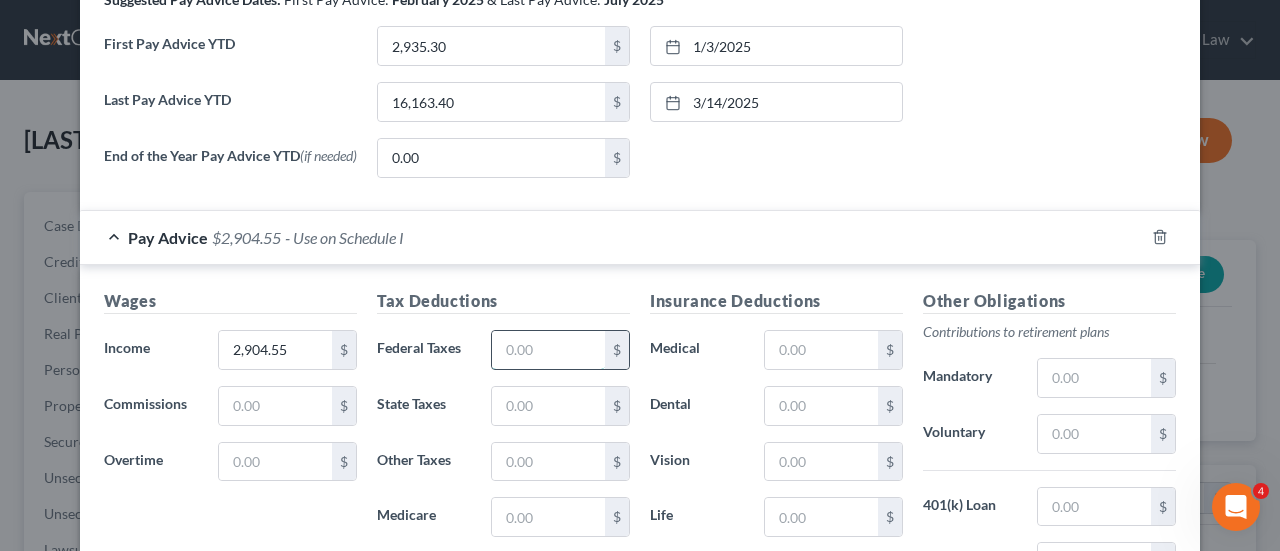 click at bounding box center (548, 350) 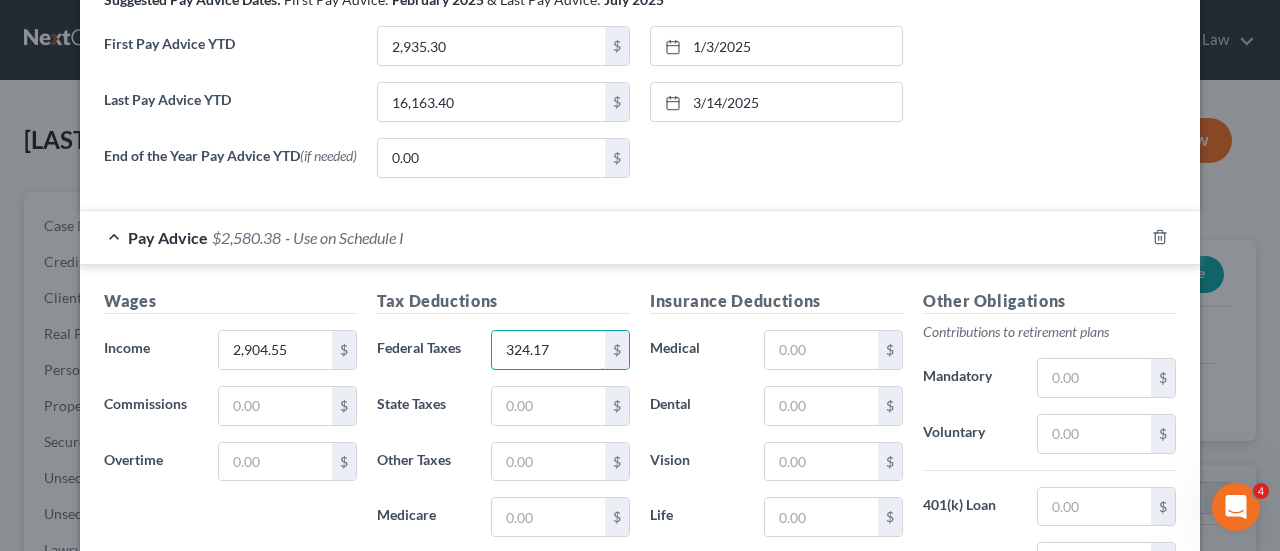 type on "324.17" 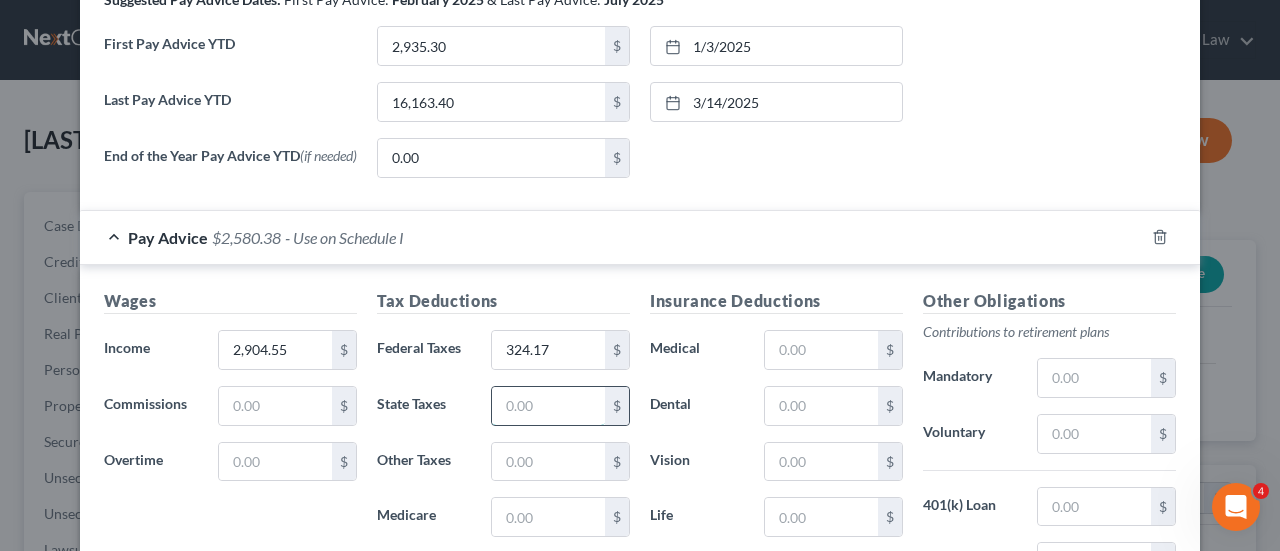 click at bounding box center (548, 406) 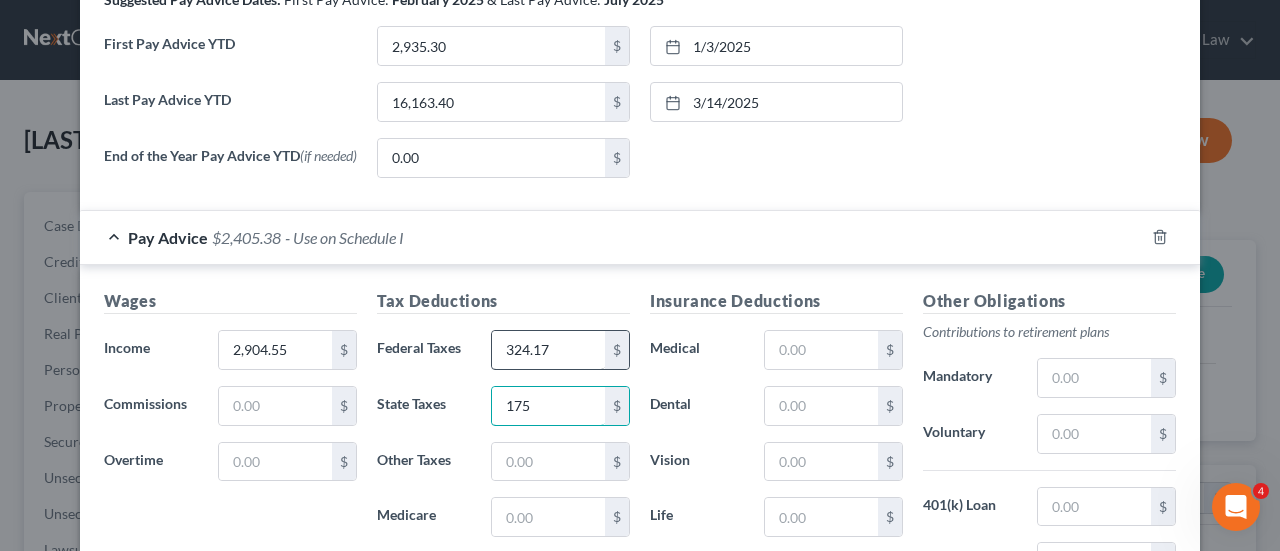 type on "175" 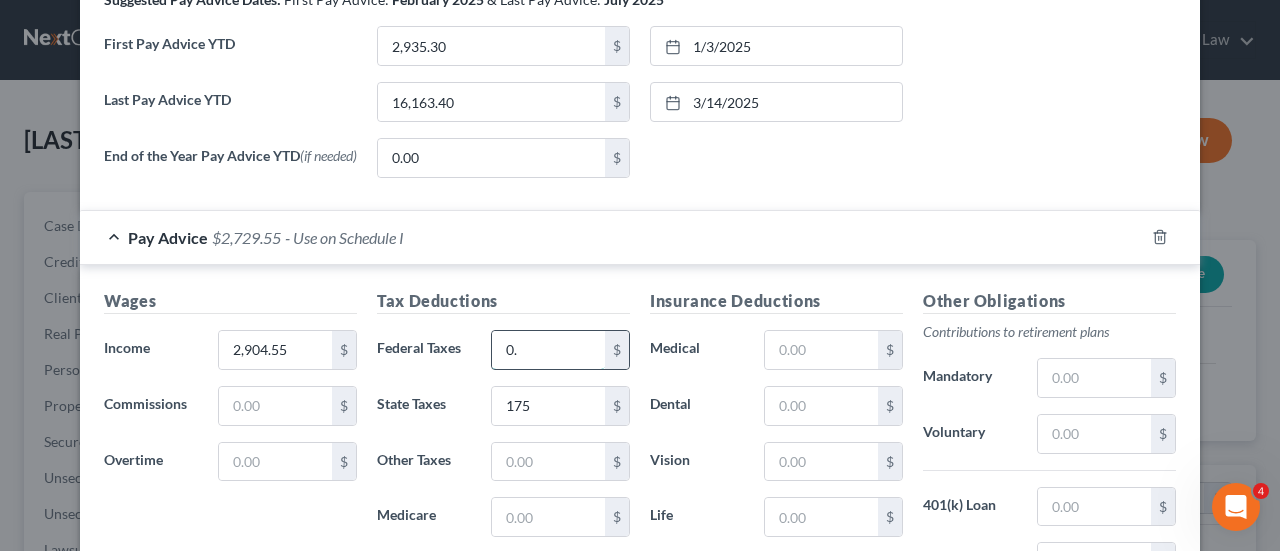 click on "0." at bounding box center [548, 350] 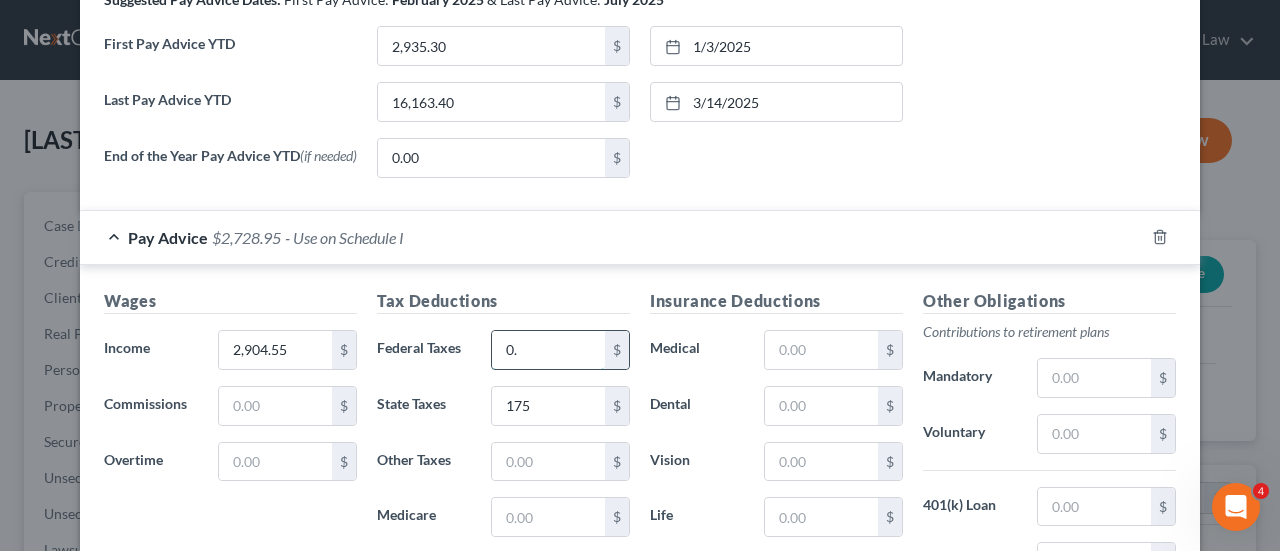 type on "0" 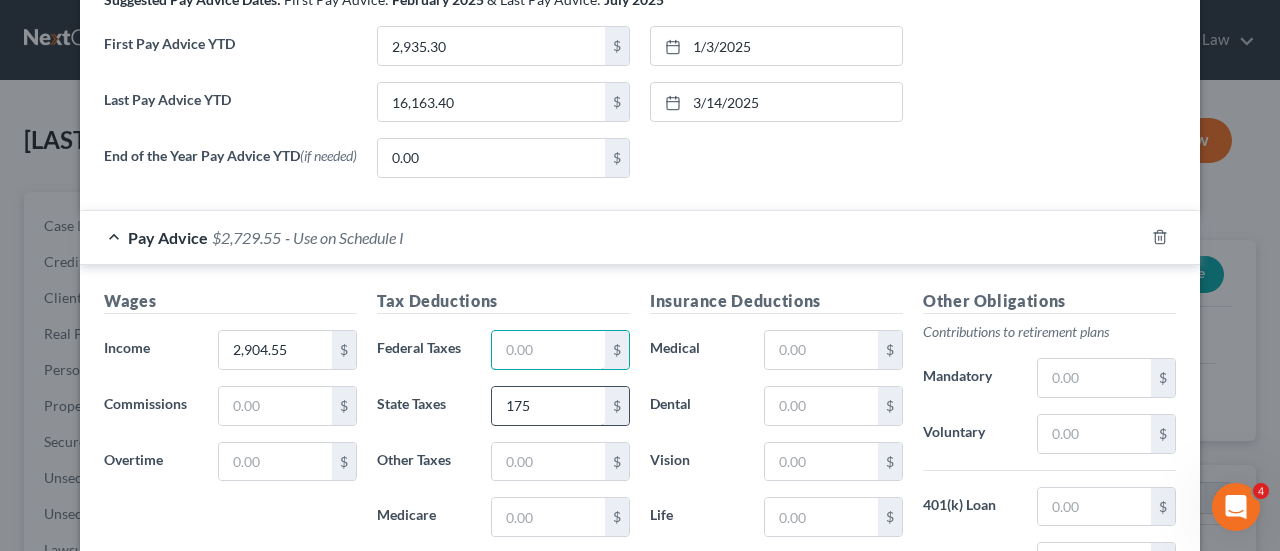 type 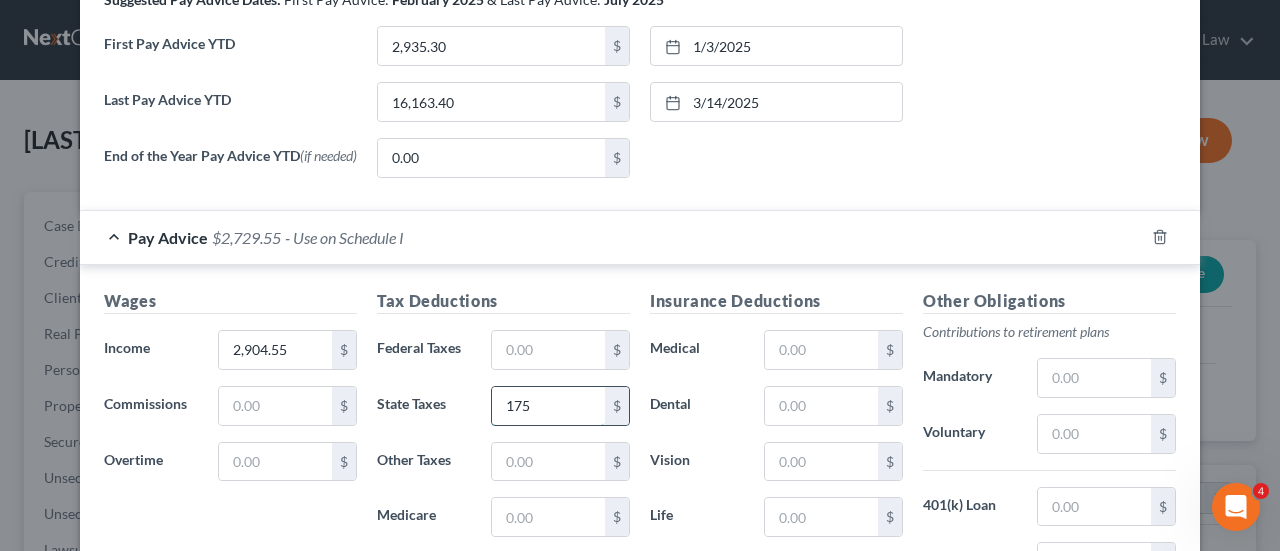 click on "175" at bounding box center (548, 406) 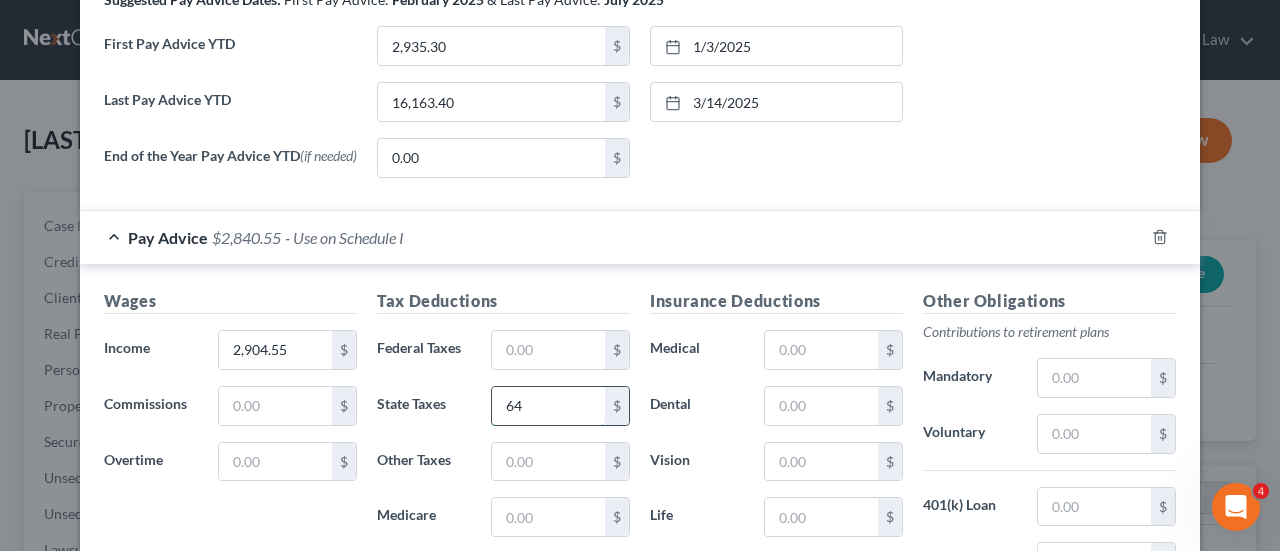 type on "6" 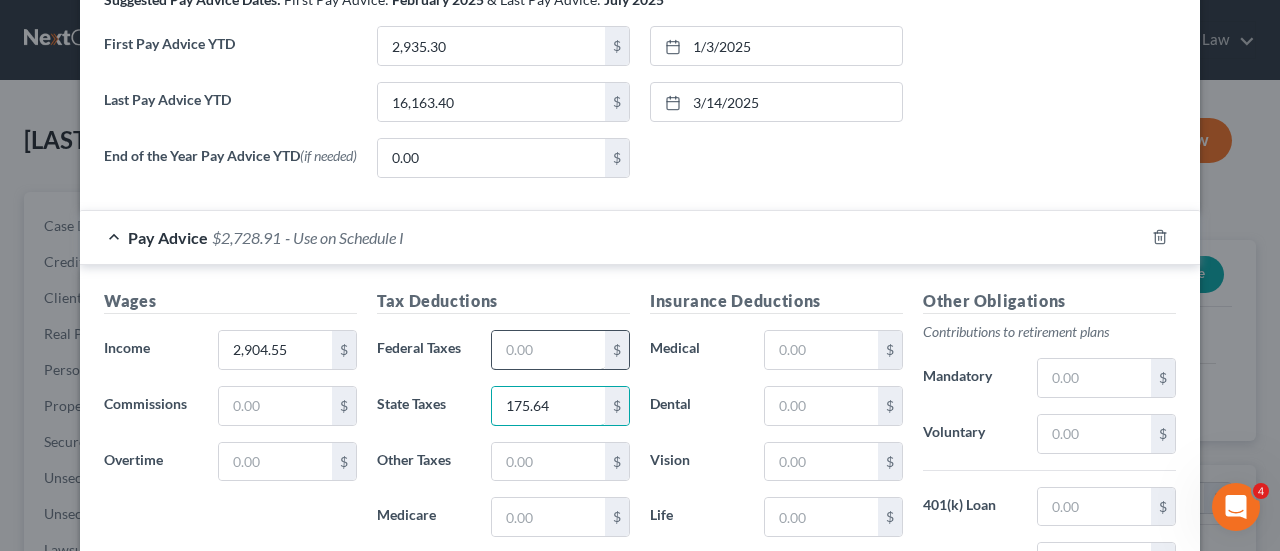 type on "175.64" 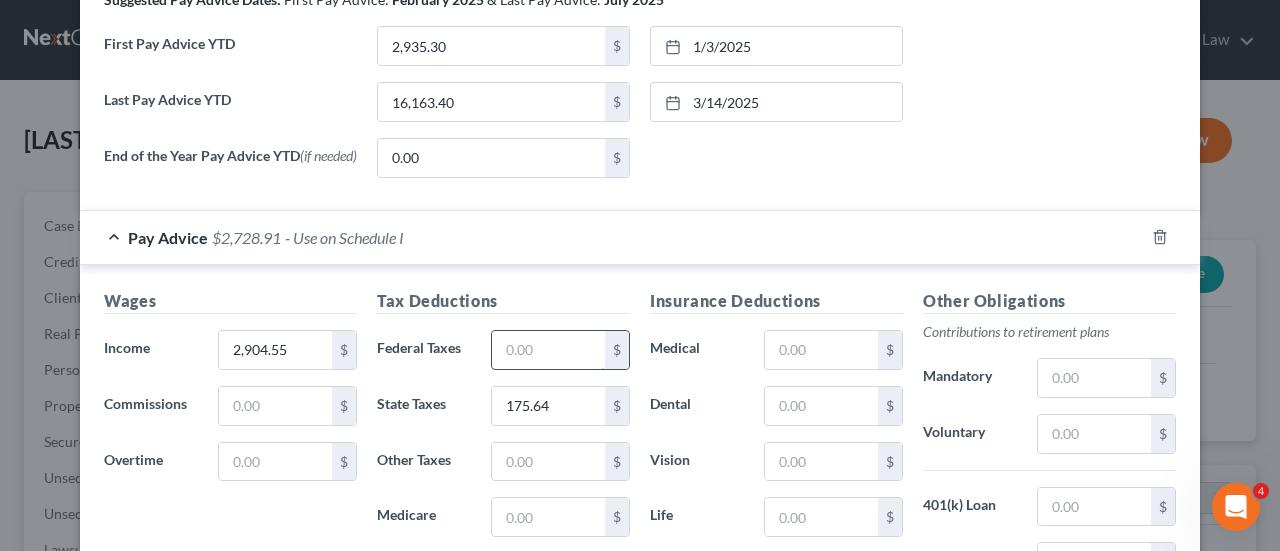 click at bounding box center (548, 350) 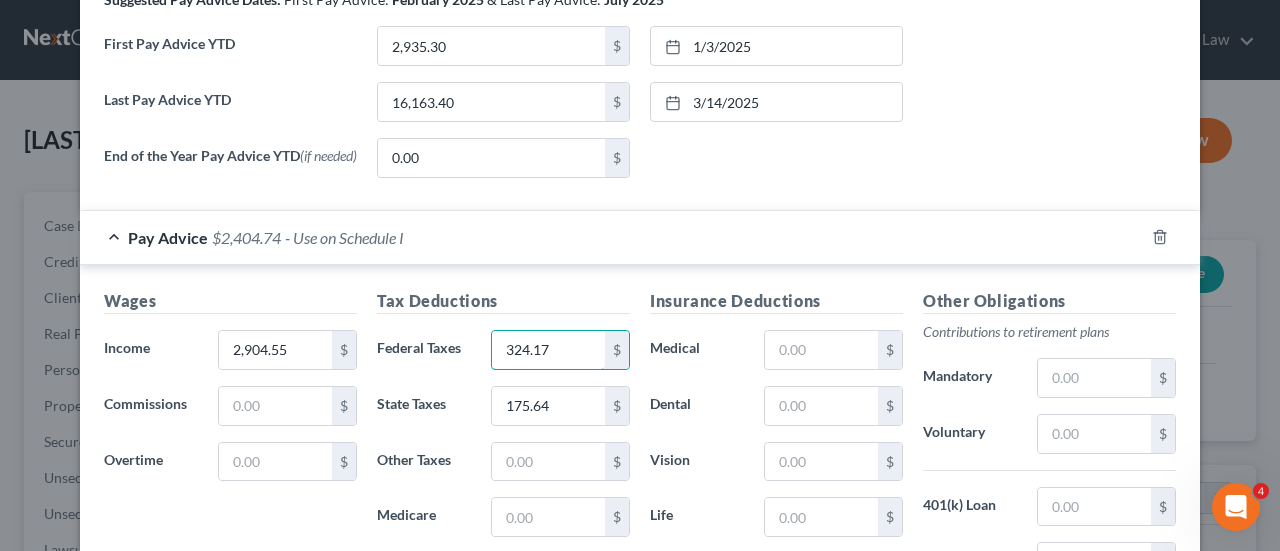 type on "324.17" 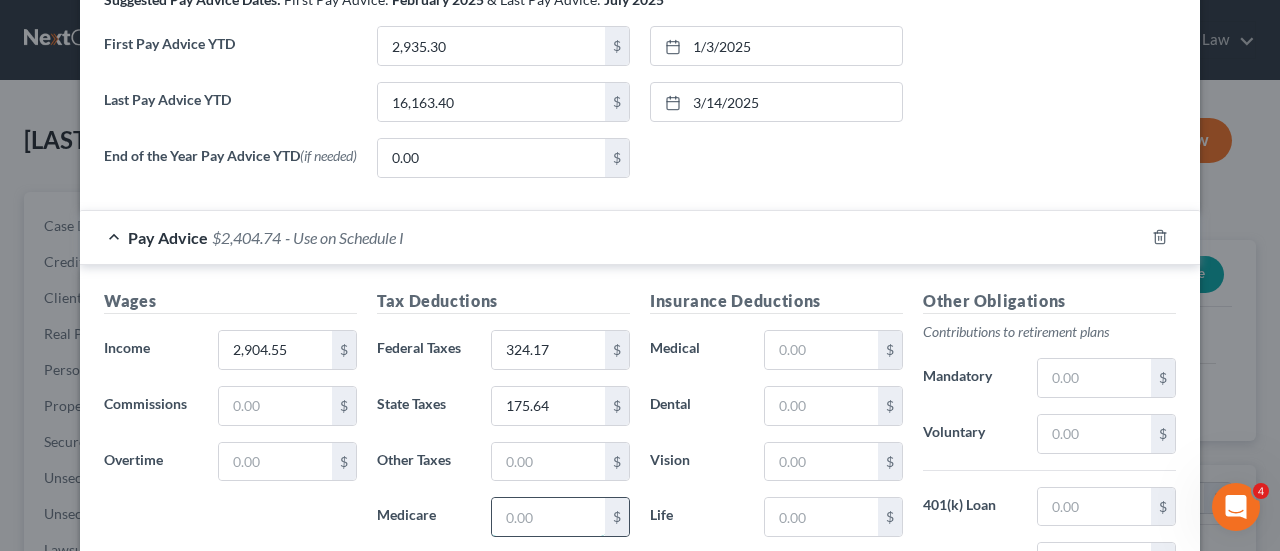 click at bounding box center [548, 517] 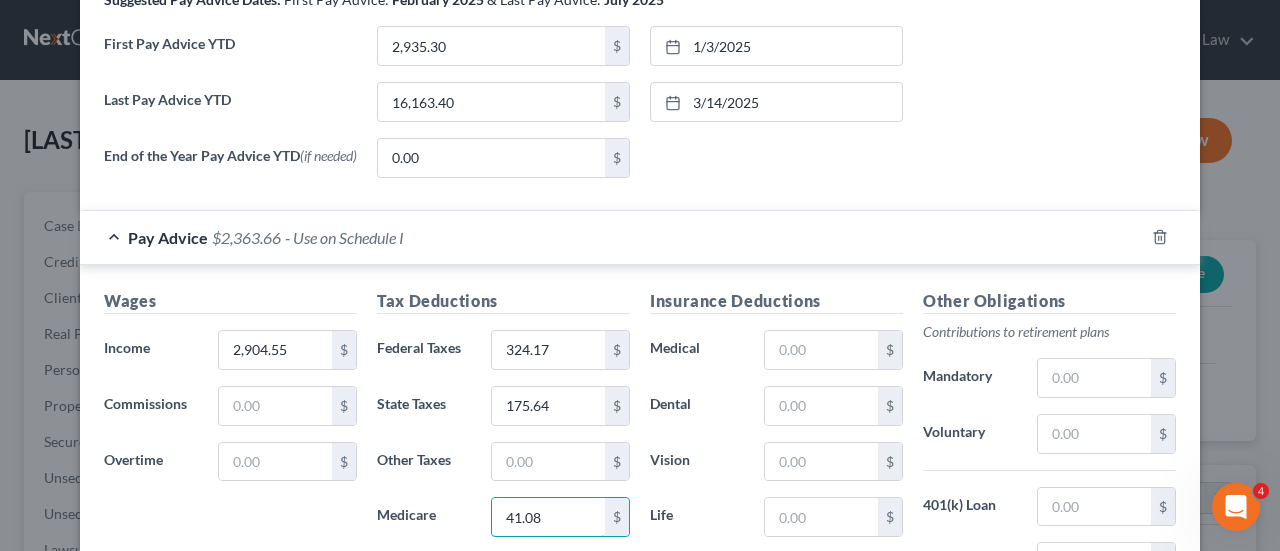 type on "41.08" 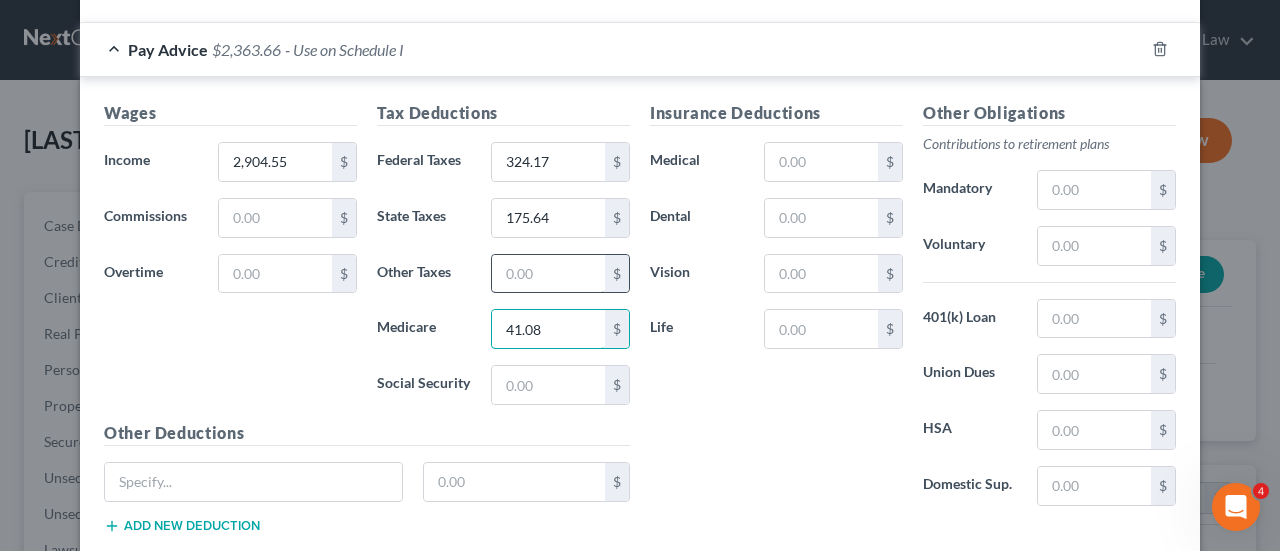scroll, scrollTop: 912, scrollLeft: 0, axis: vertical 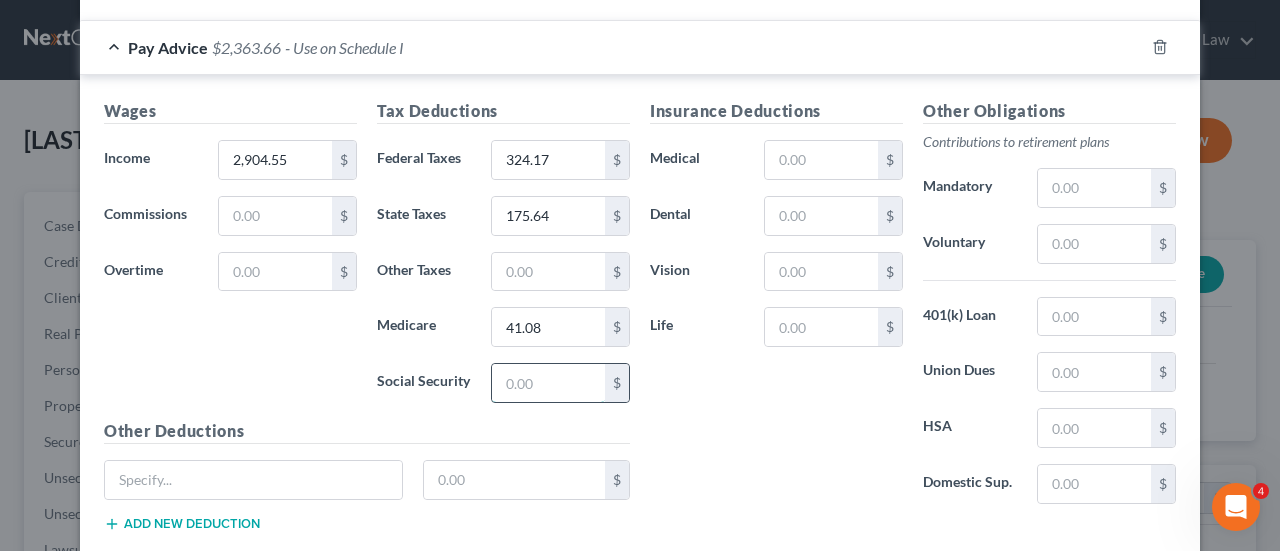 click at bounding box center [548, 383] 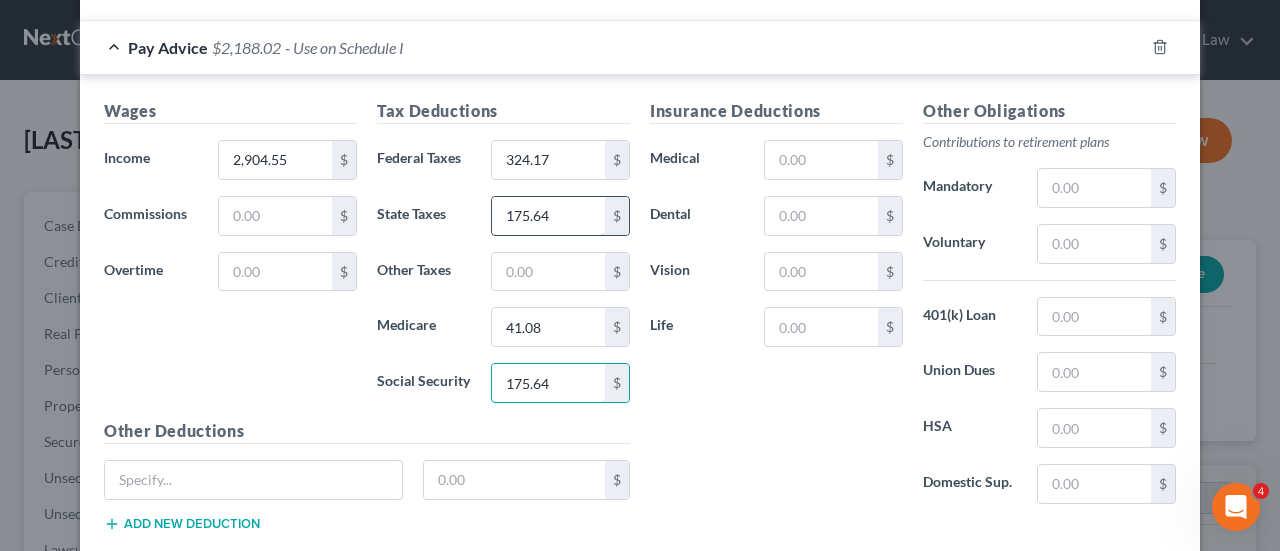 type on "175.64" 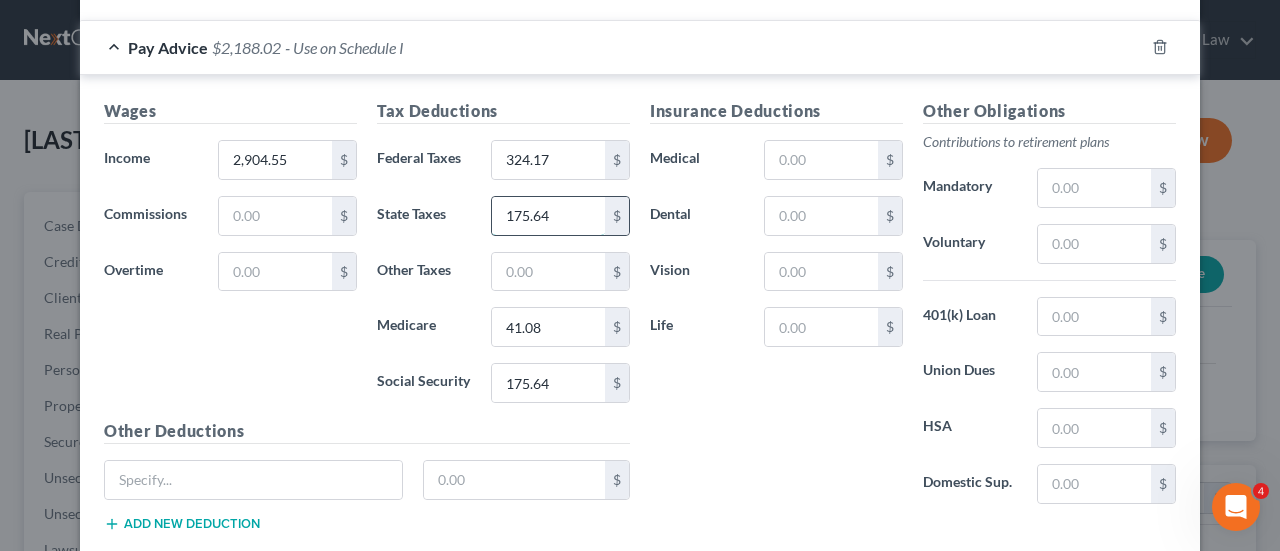 click on "175.64" at bounding box center (548, 216) 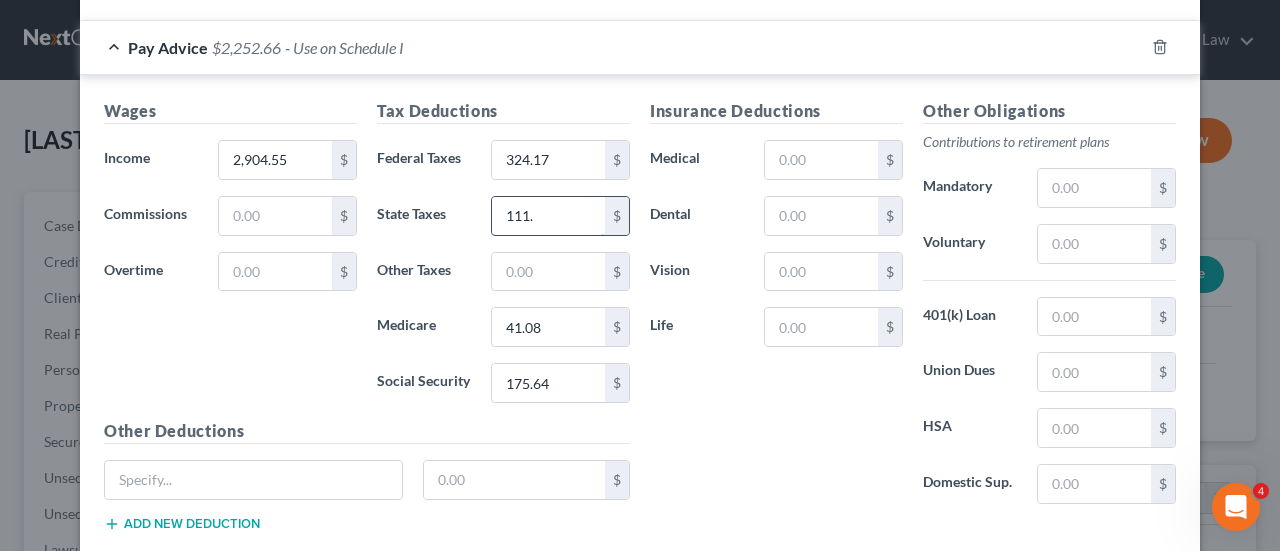 click on "111." at bounding box center [548, 216] 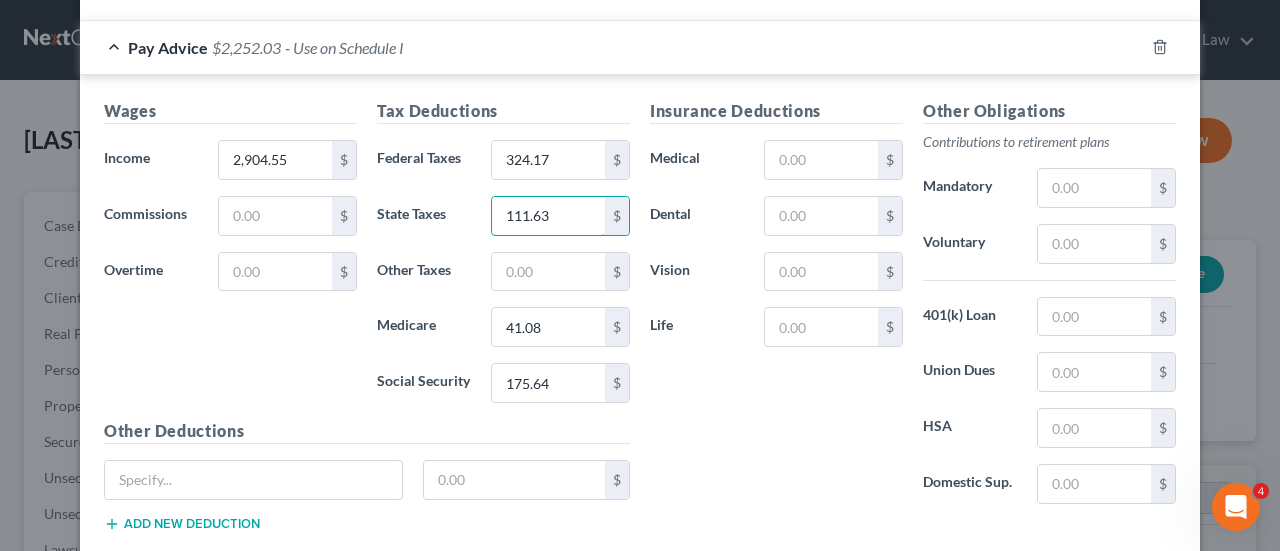 type on "111.63" 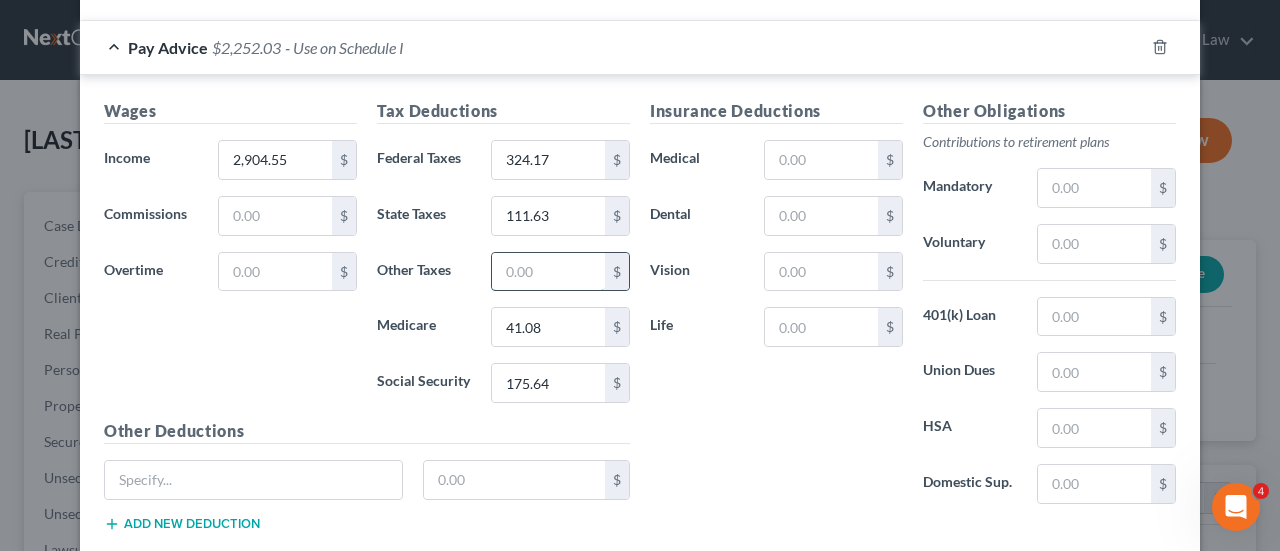click at bounding box center (548, 272) 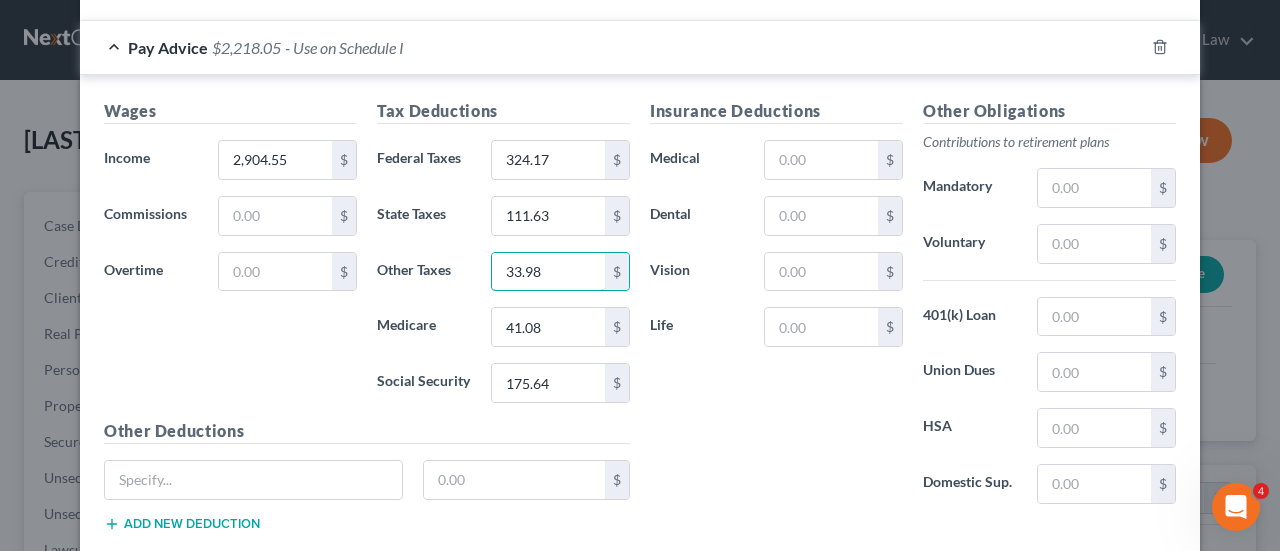 type on "33.98" 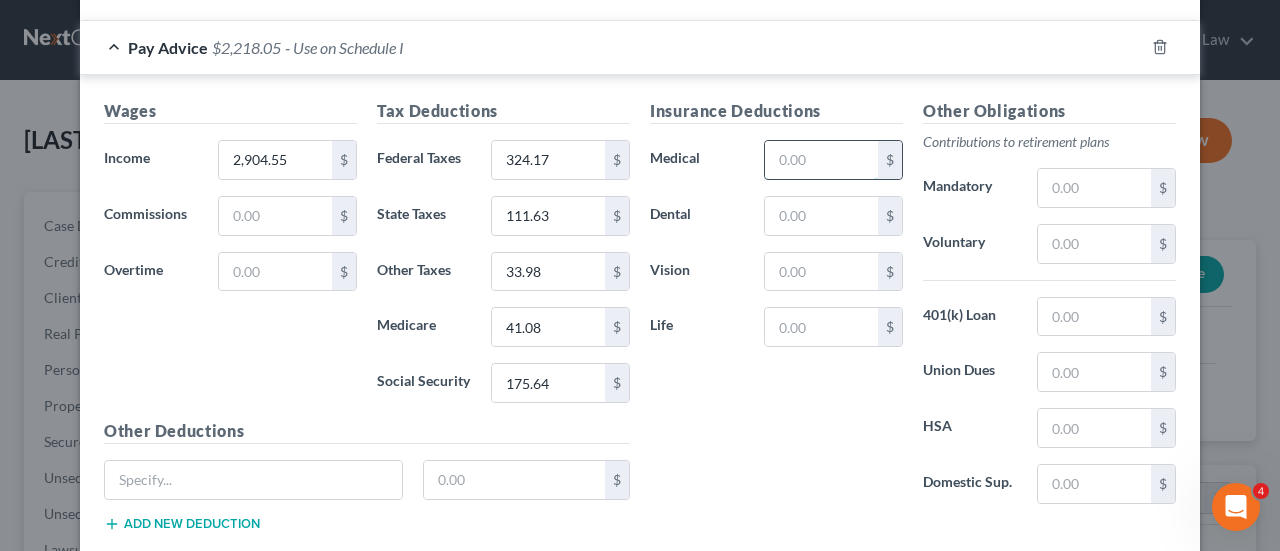 click at bounding box center (821, 160) 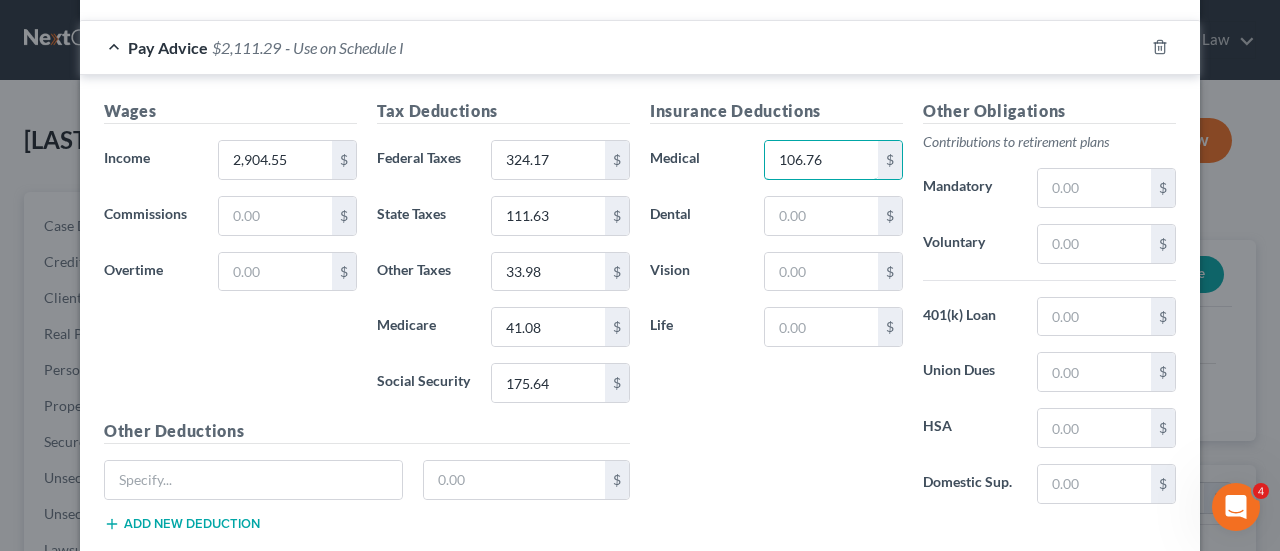 type on "106.76" 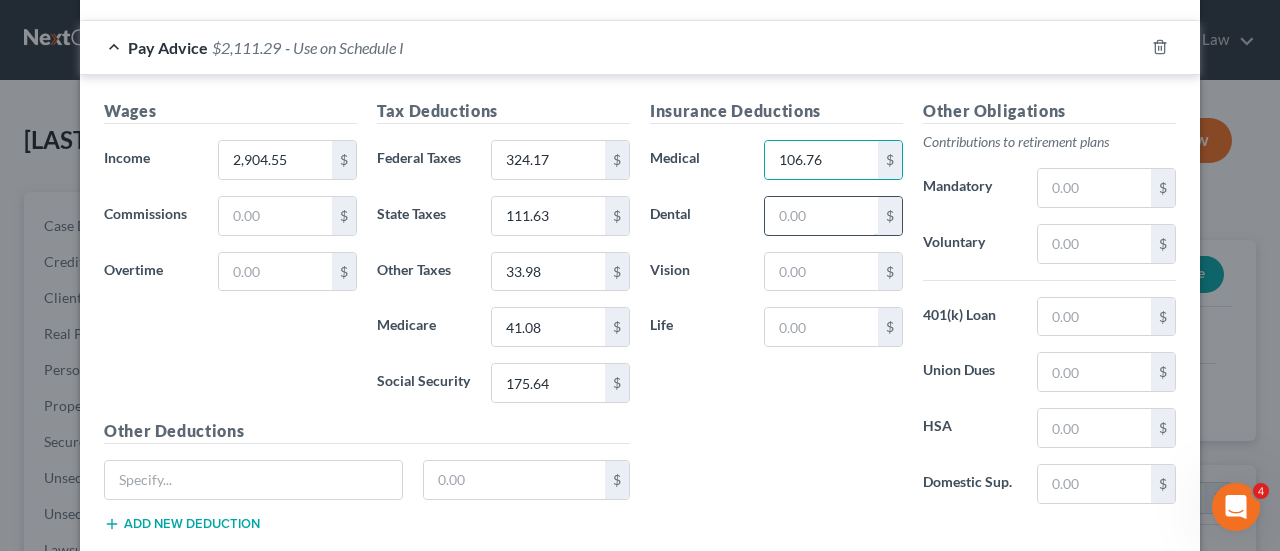 click at bounding box center [821, 216] 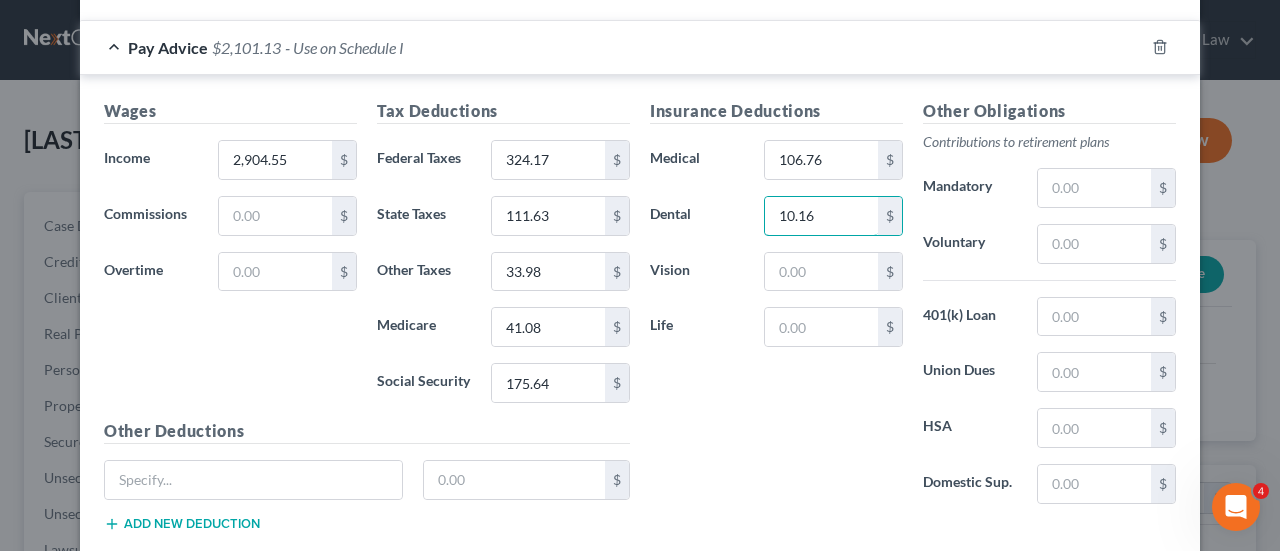 type on "10.16" 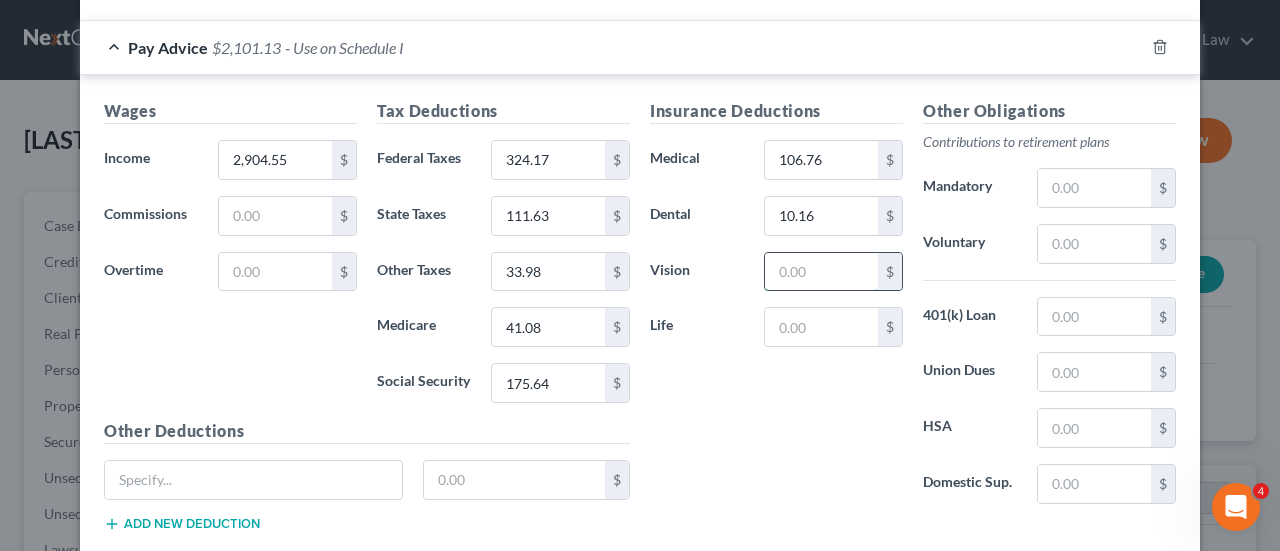 click at bounding box center (821, 272) 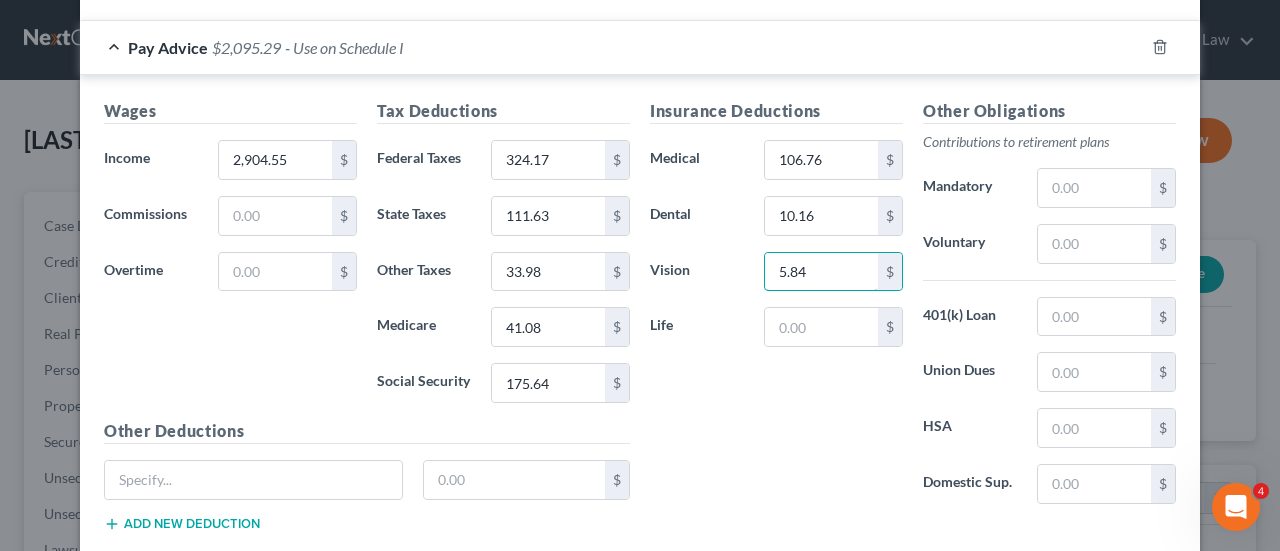 type on "5.84" 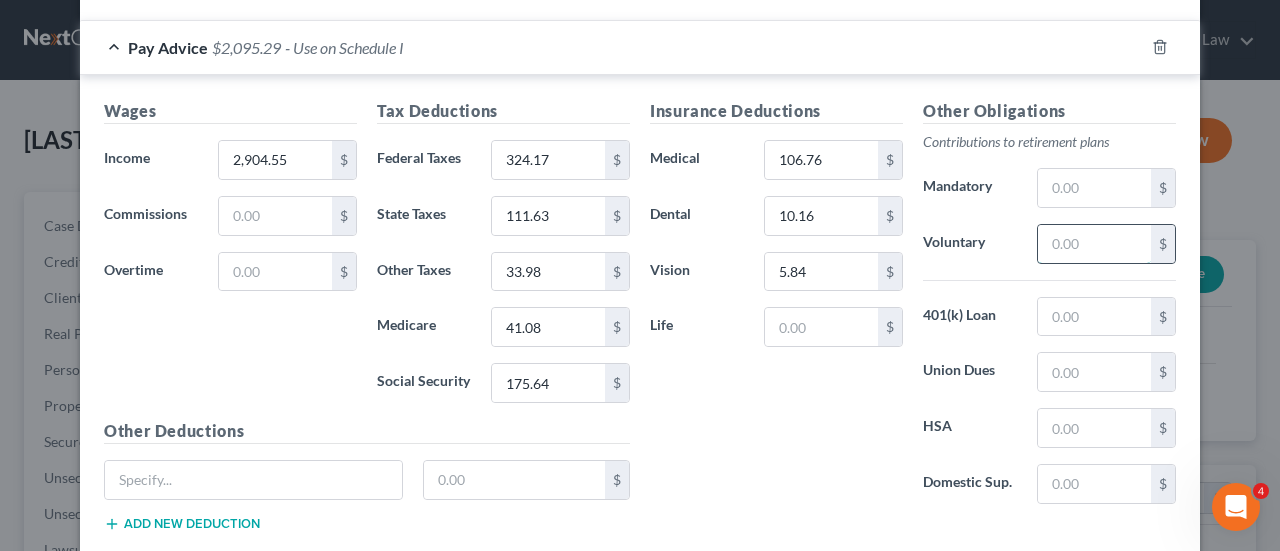 click at bounding box center (1094, 244) 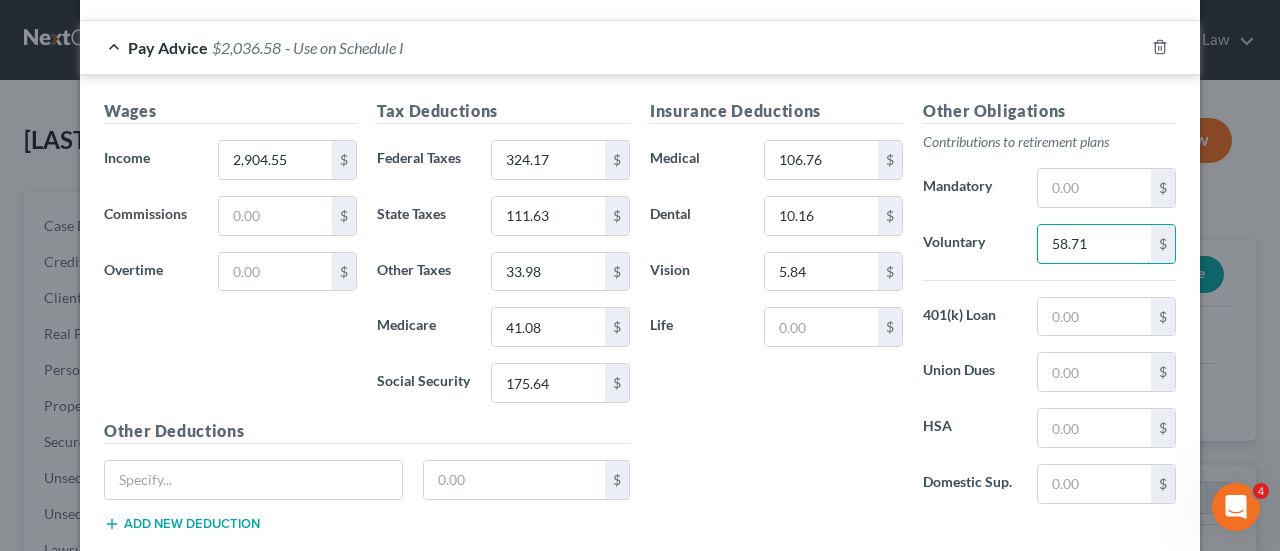 type on "58.71" 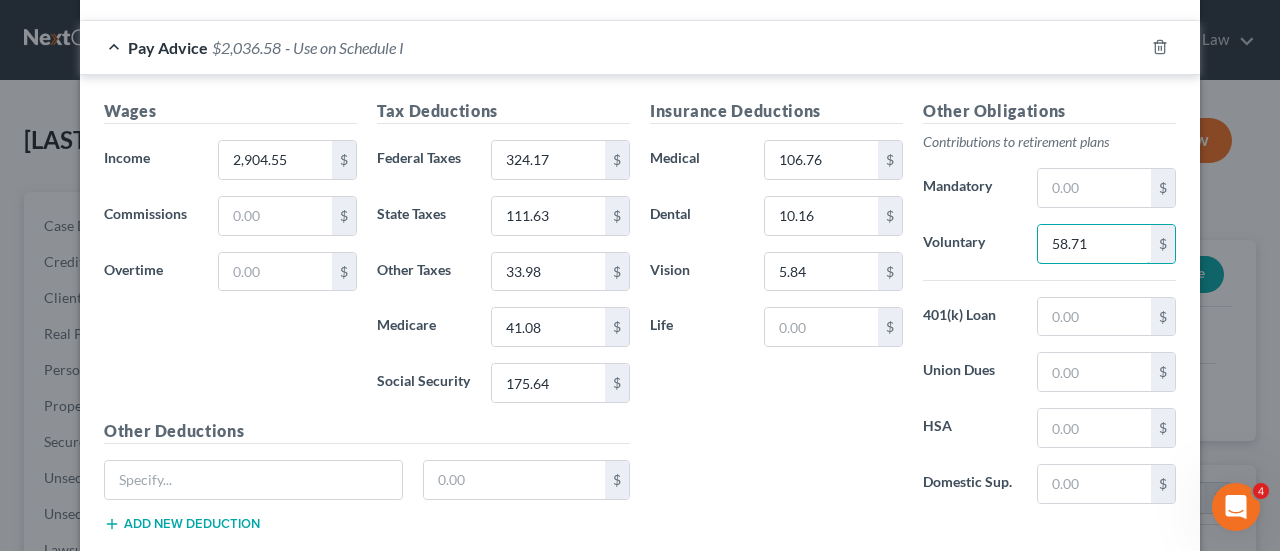 scroll, scrollTop: 1030, scrollLeft: 0, axis: vertical 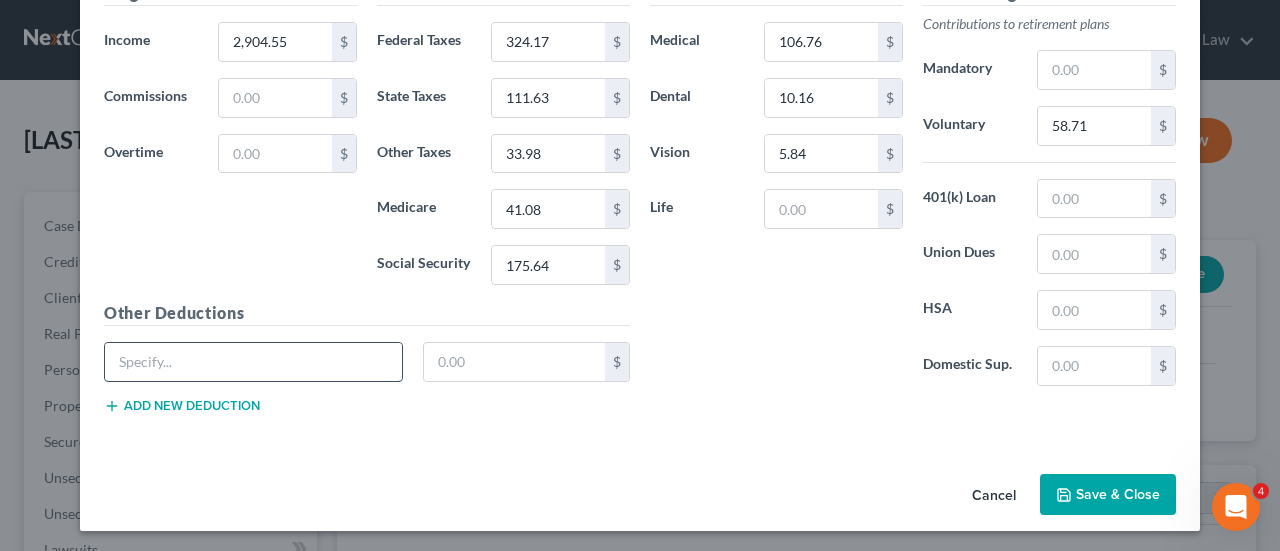 click at bounding box center [253, 362] 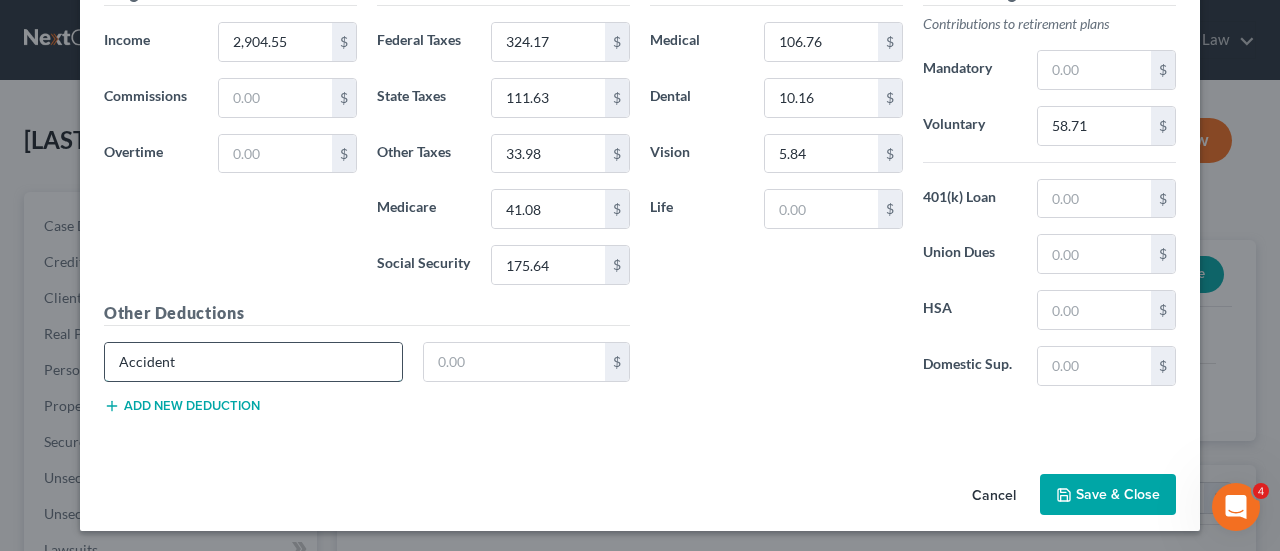 type on "Accident" 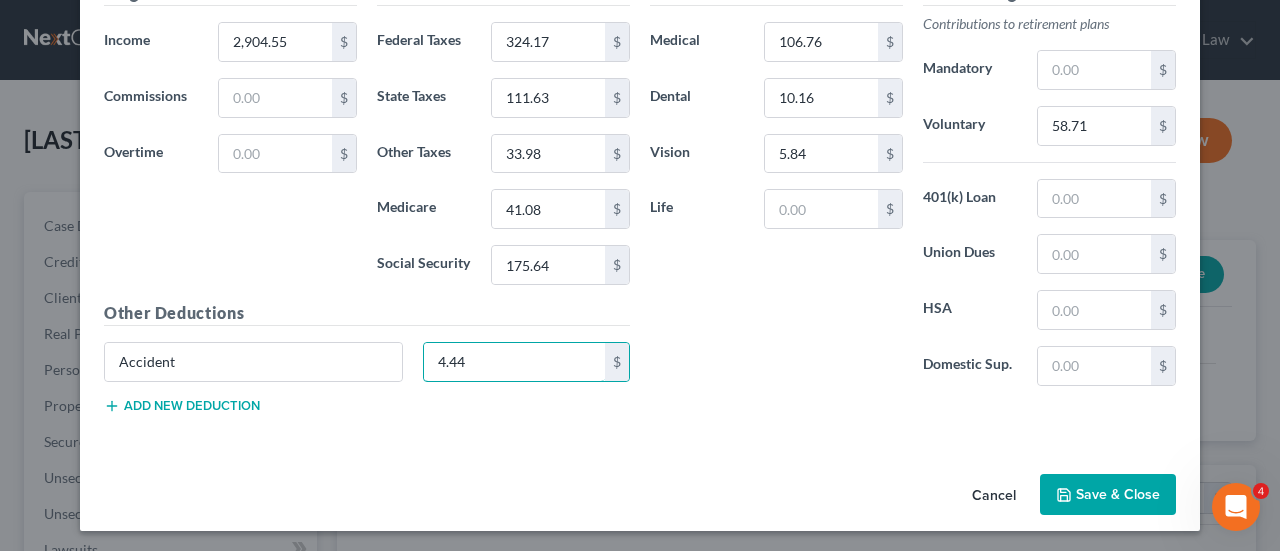 type on "4.44" 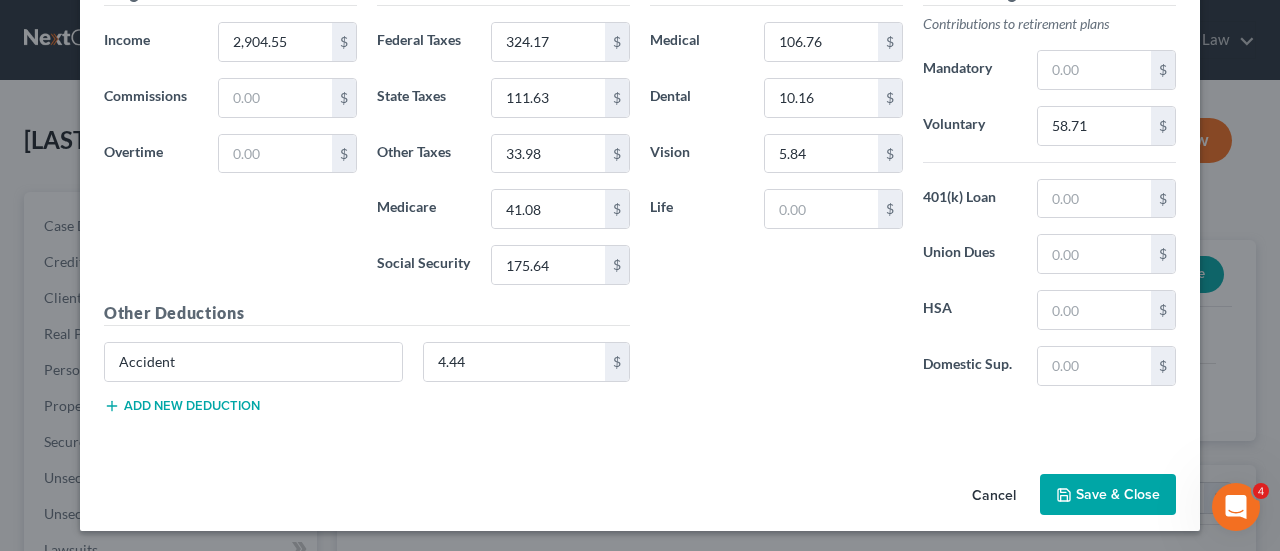 click on "Add new deduction" at bounding box center (182, 406) 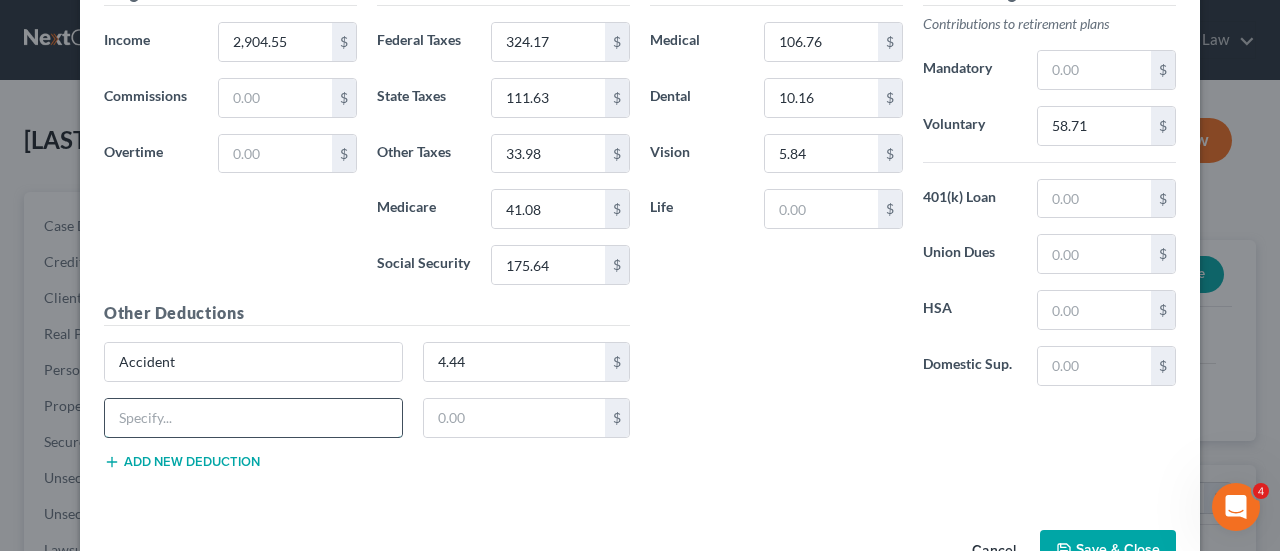 click at bounding box center [253, 418] 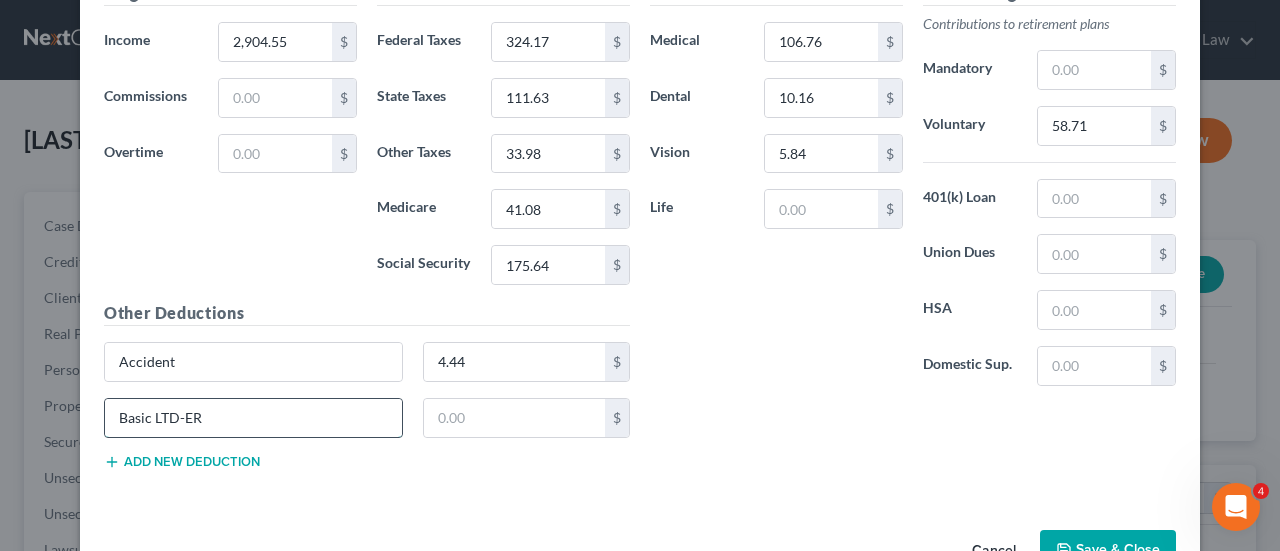 type on "Basic LTD-ER" 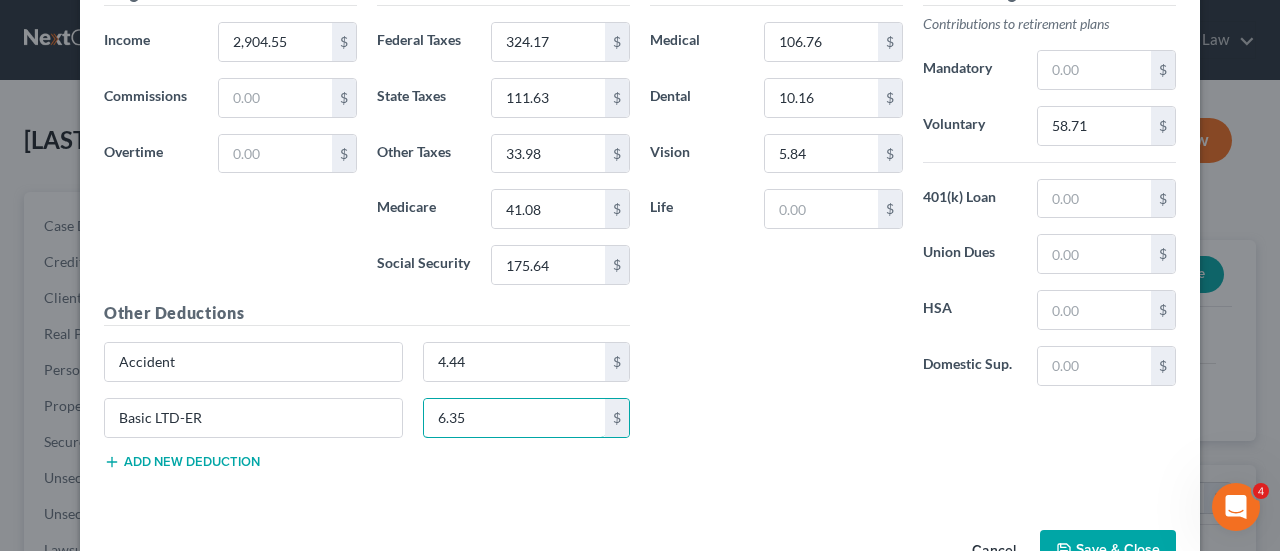 type on "6.35" 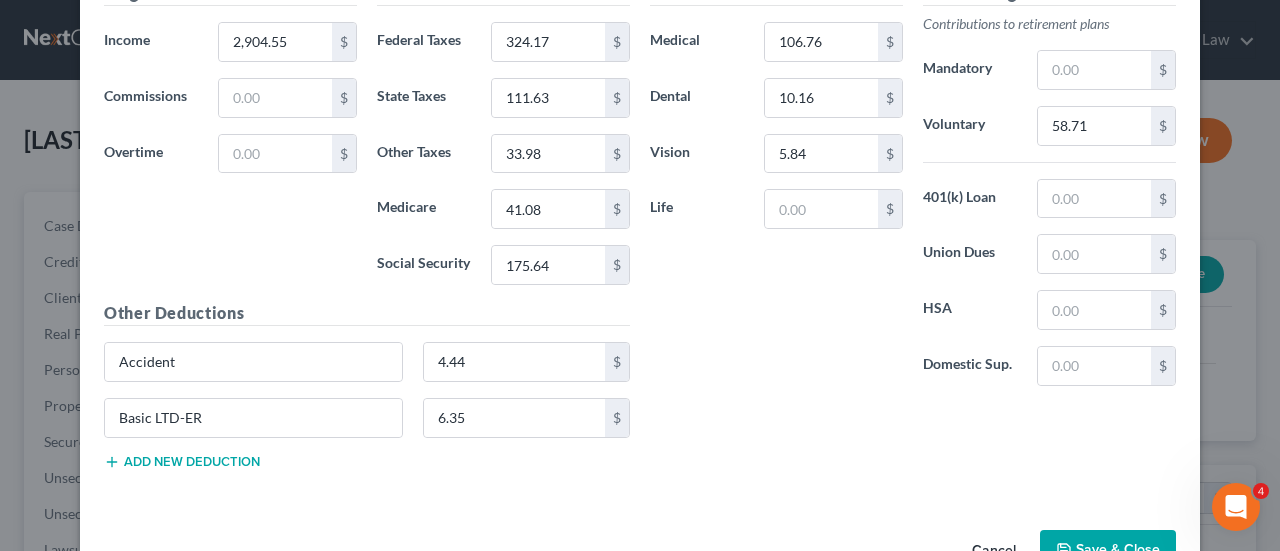 click on "Add new deduction" at bounding box center [182, 462] 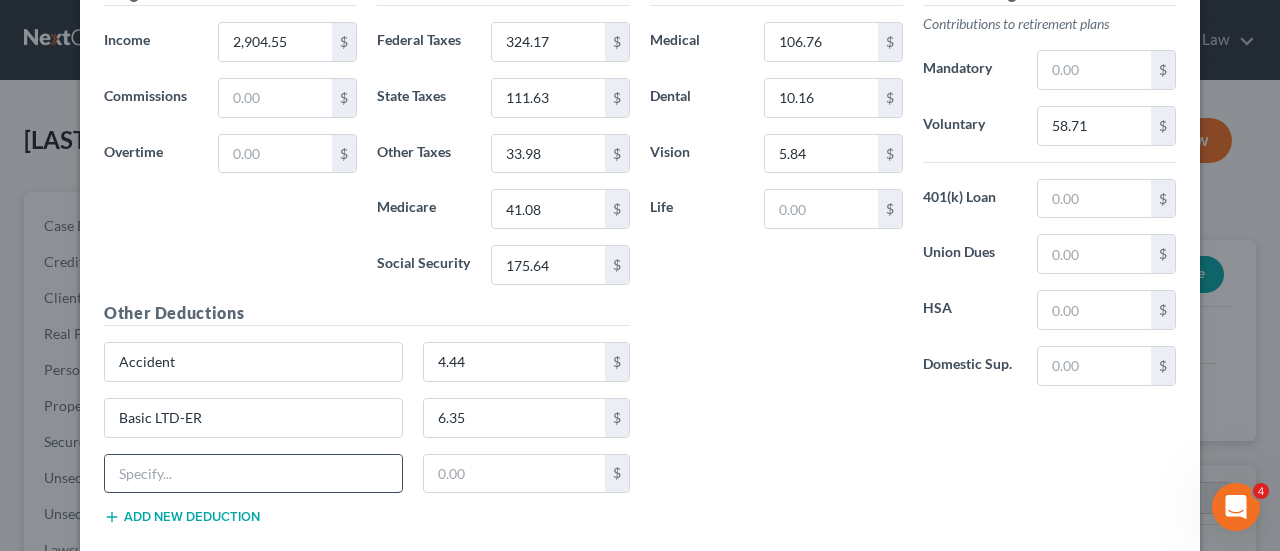 type 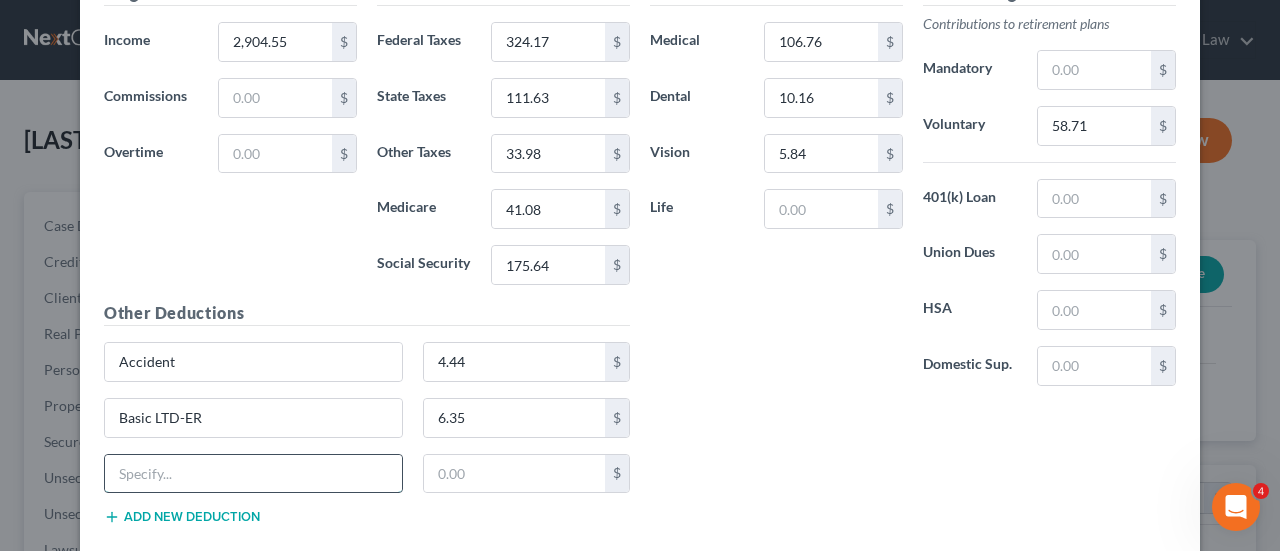 click at bounding box center [253, 474] 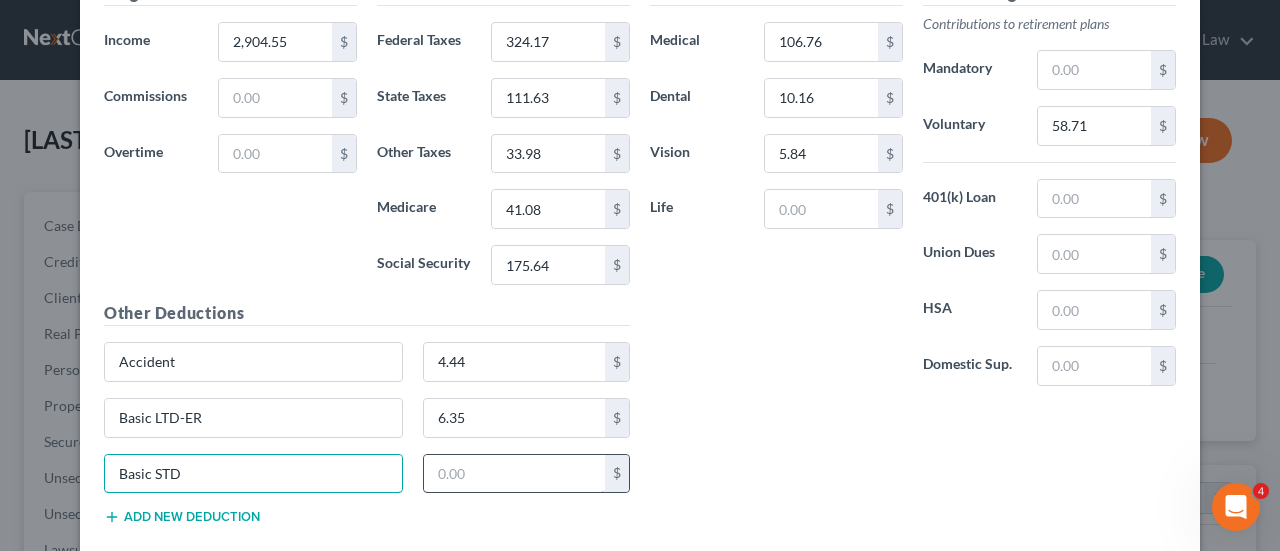 type on "Basic STD" 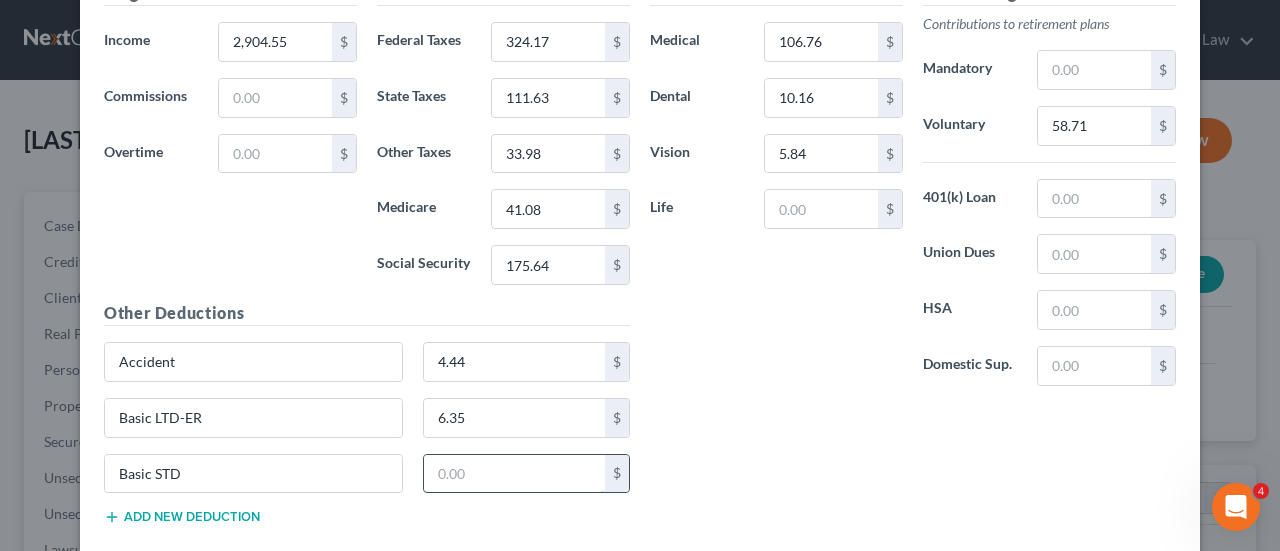 click at bounding box center (515, 474) 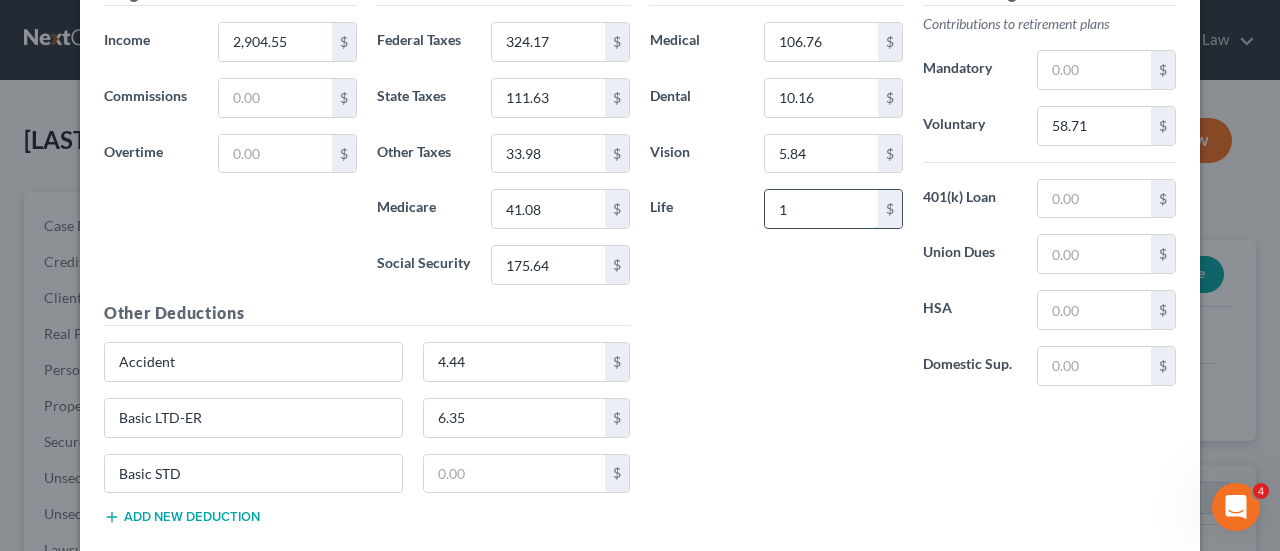 click on "1" at bounding box center (821, 209) 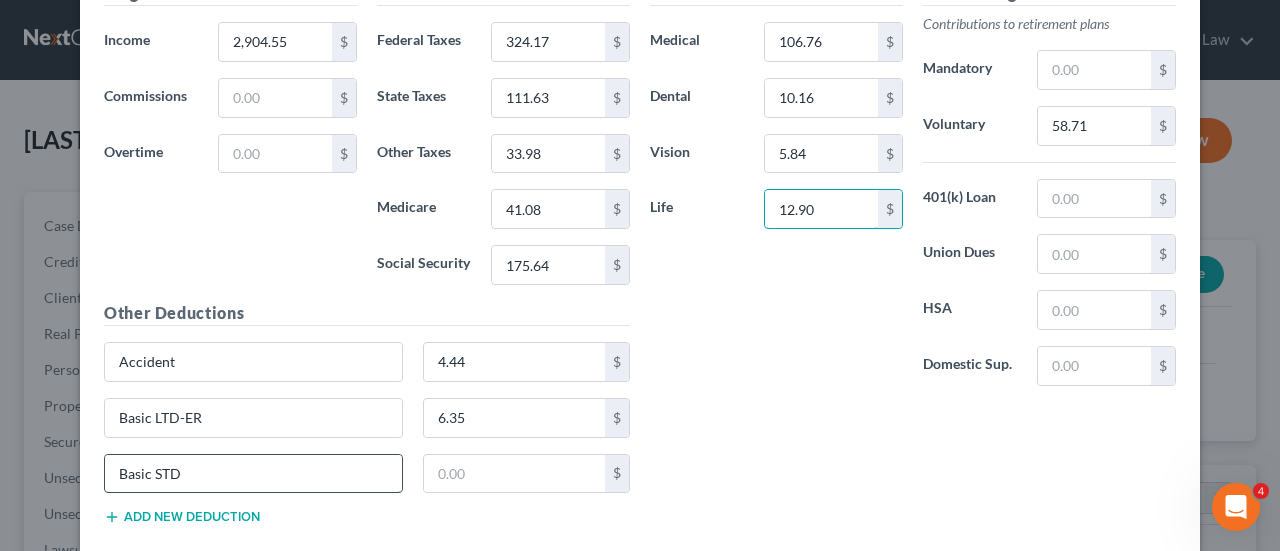 type on "12.90" 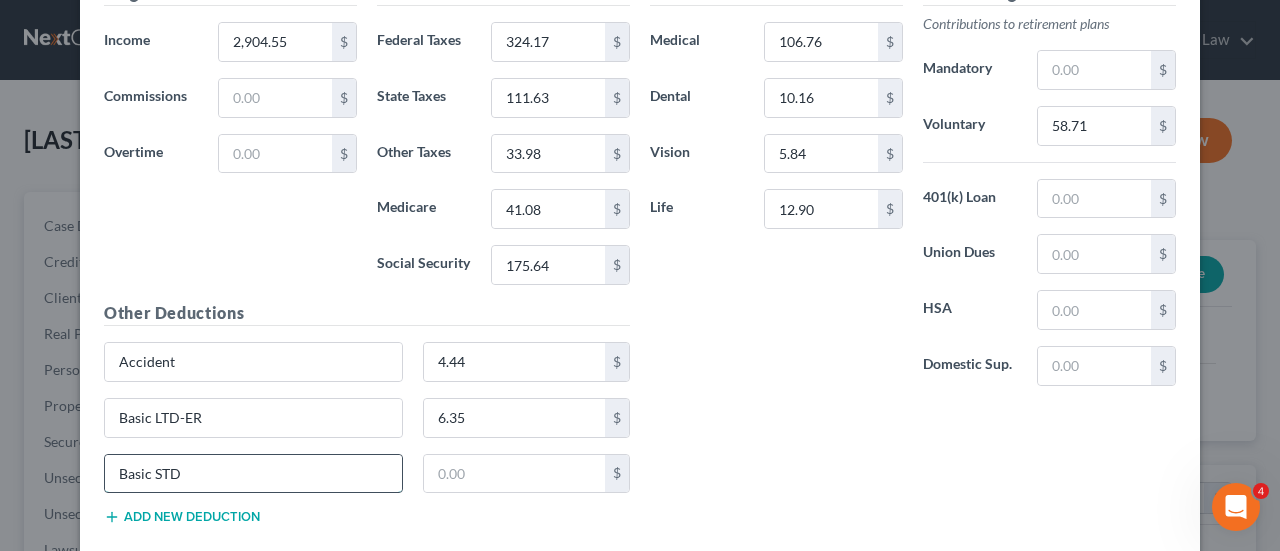 click on "Basic STD" at bounding box center (253, 474) 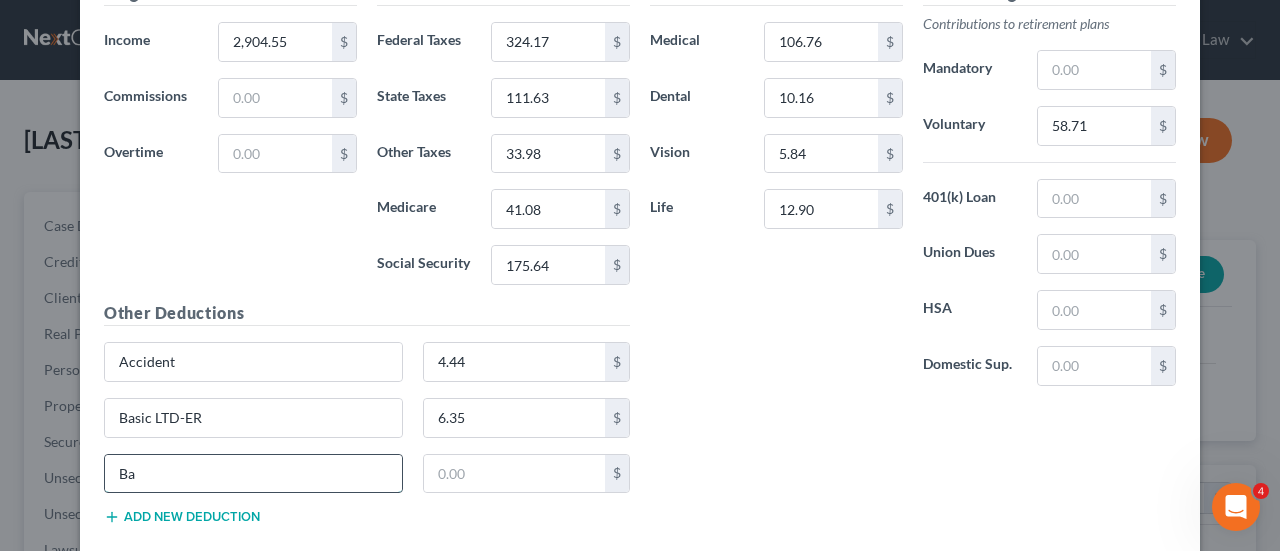 type on "B" 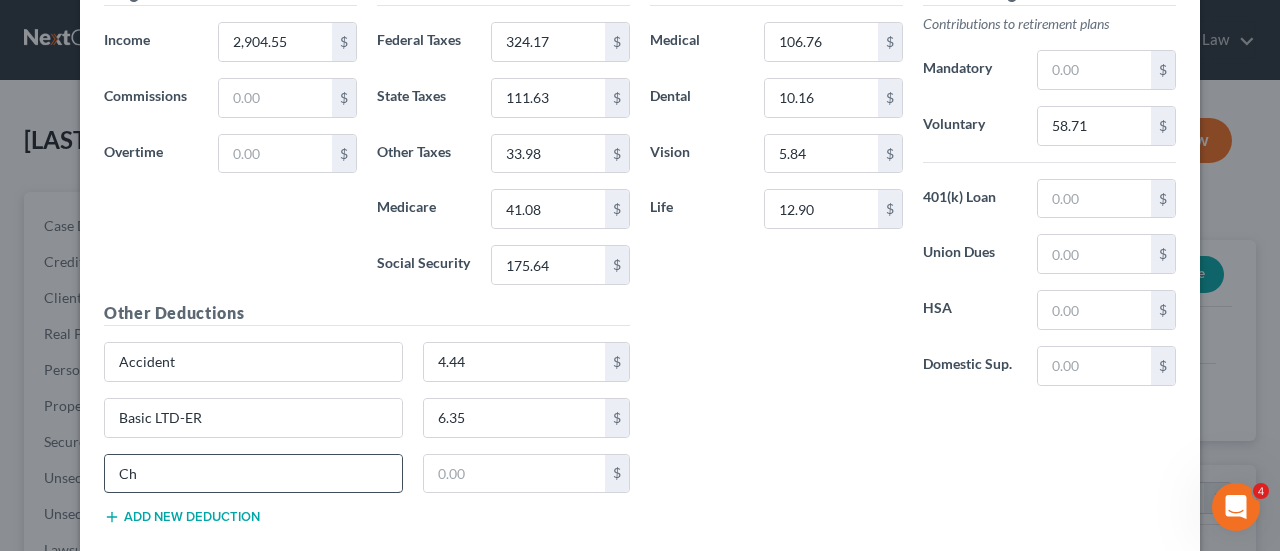 type on "C" 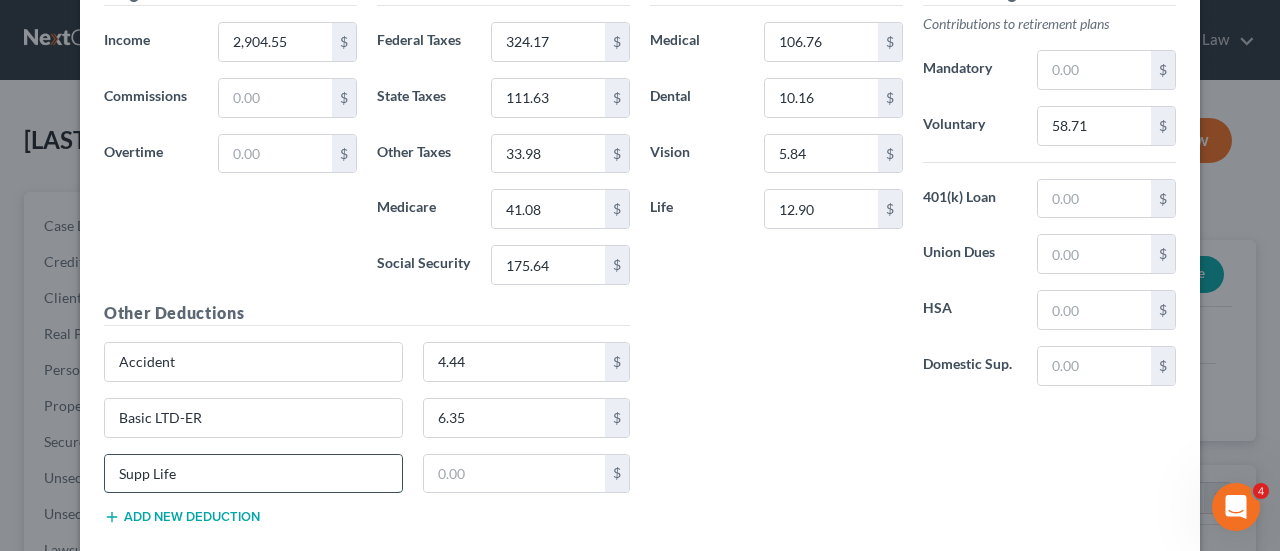 type on "Supp Life" 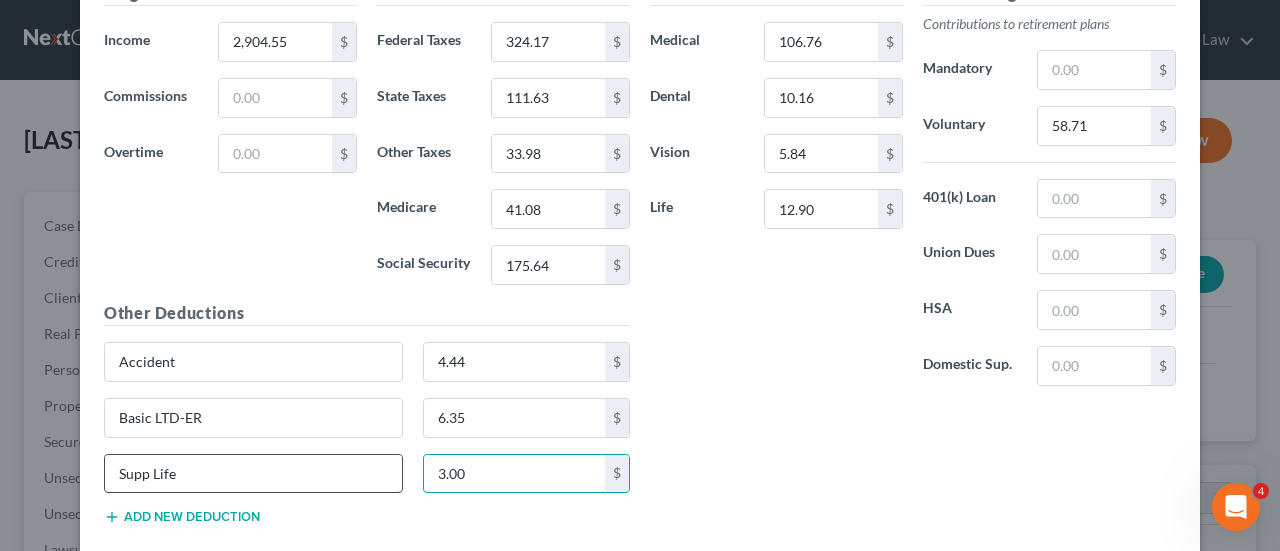 type on "3.00" 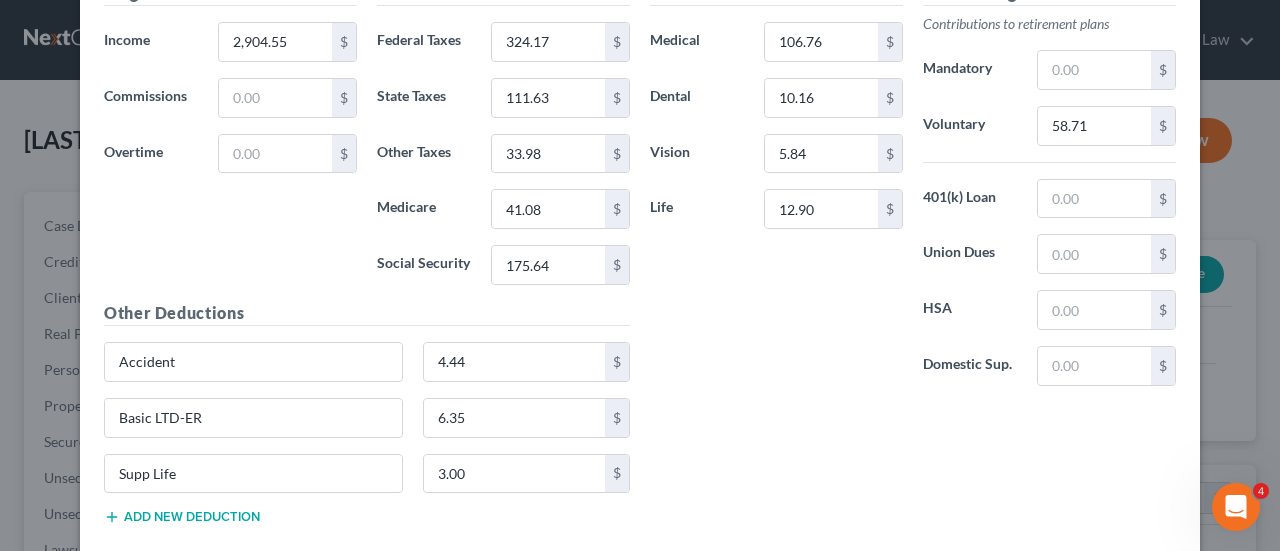 click on "Add new deduction" at bounding box center (182, 517) 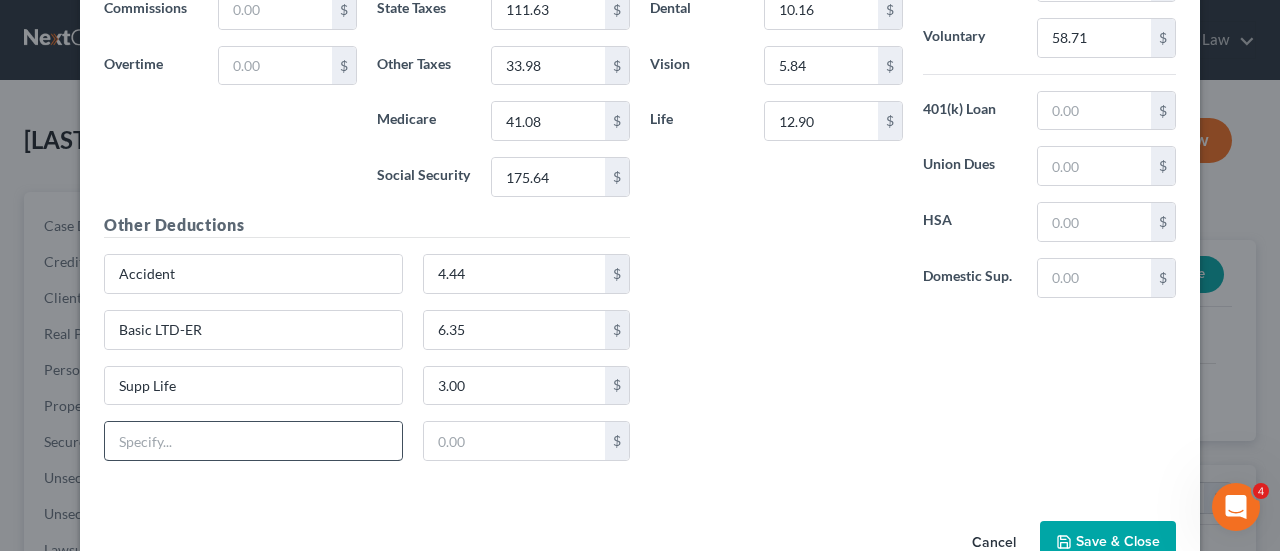 scroll, scrollTop: 1116, scrollLeft: 0, axis: vertical 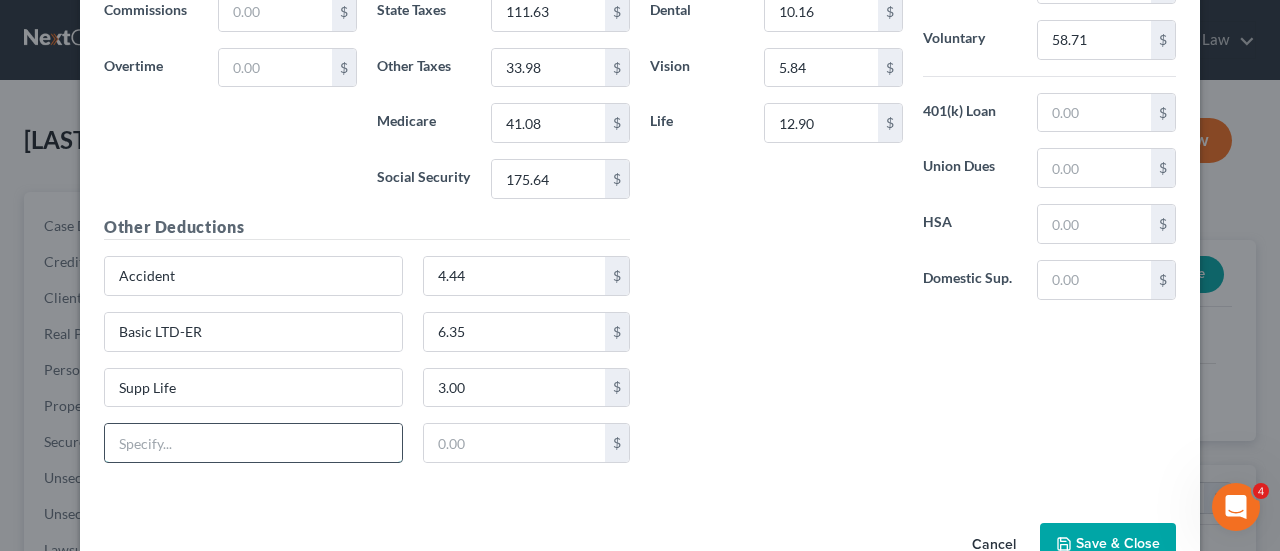 click at bounding box center (253, 443) 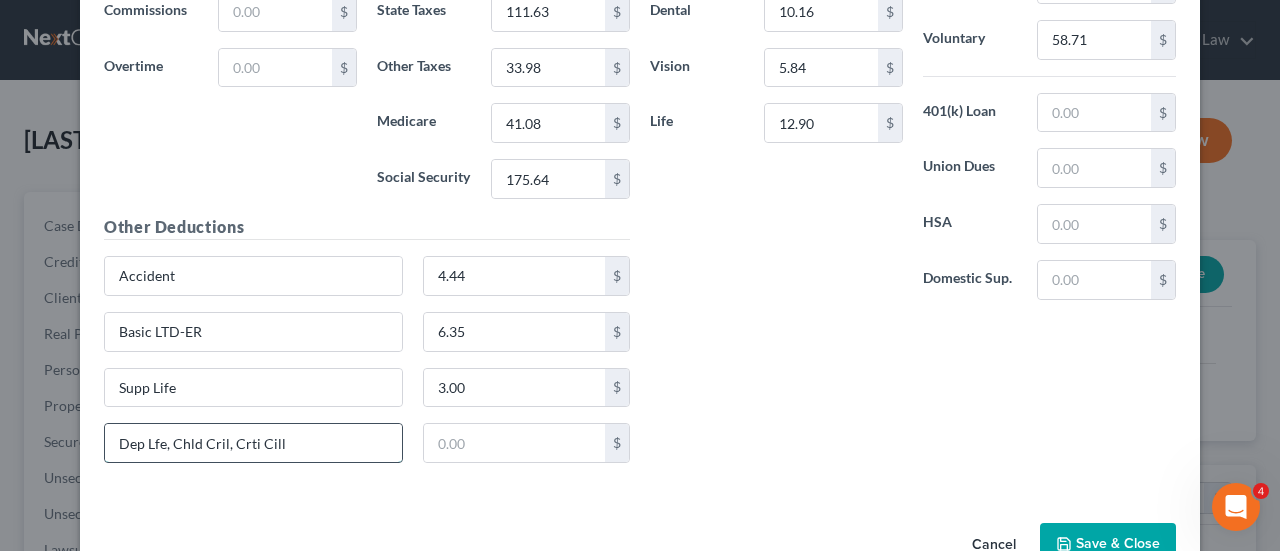 type on "Dep Lfe, Chld Cril, Crti Cill" 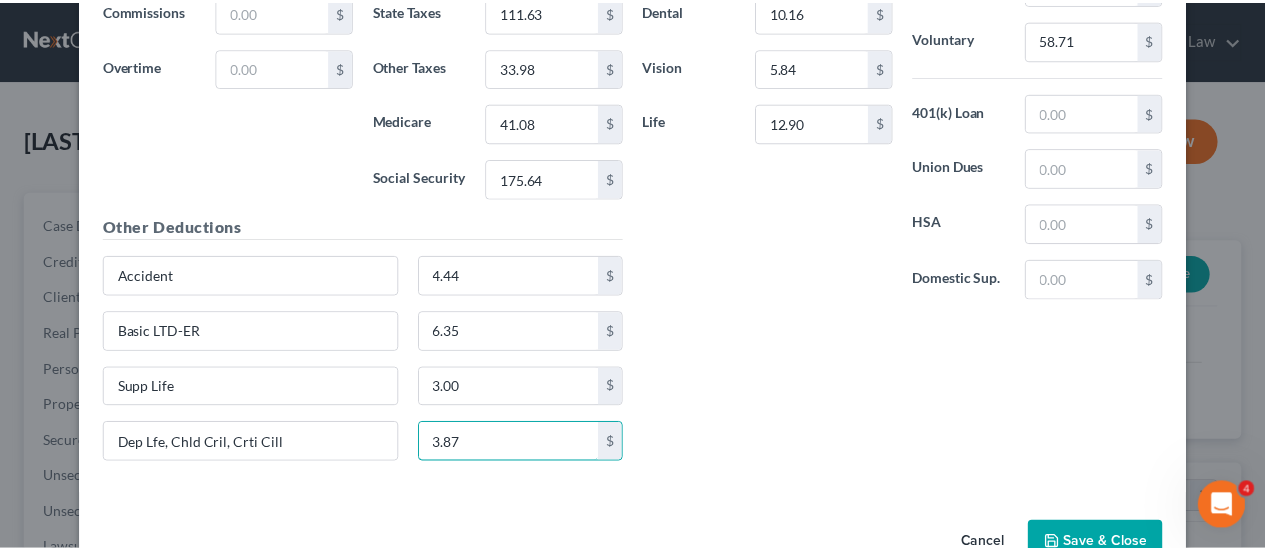 scroll, scrollTop: 1164, scrollLeft: 0, axis: vertical 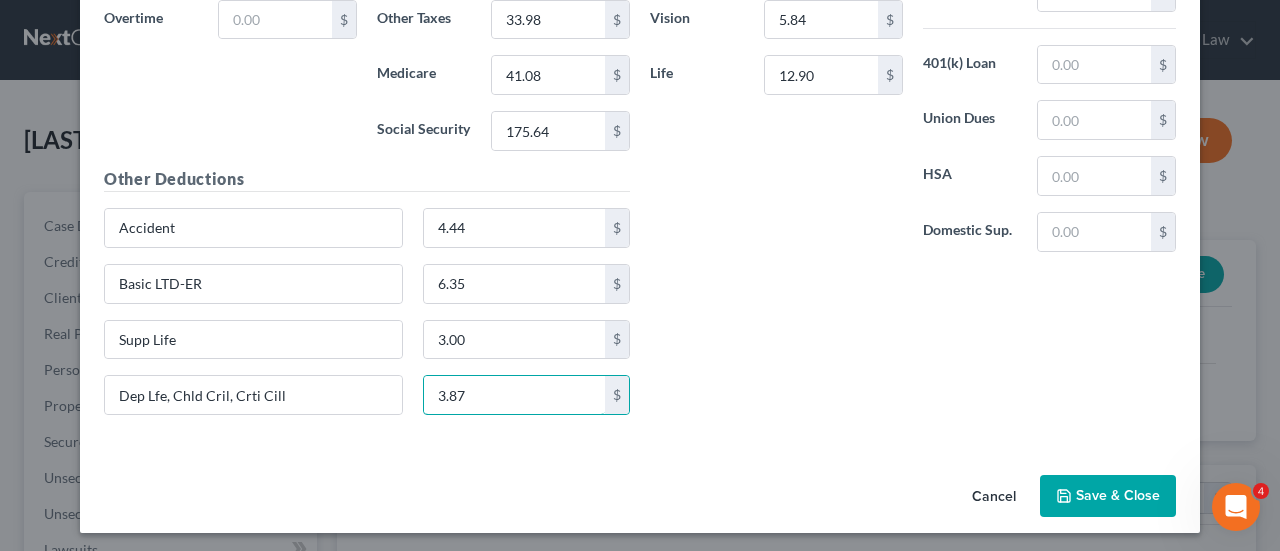 type on "3.87" 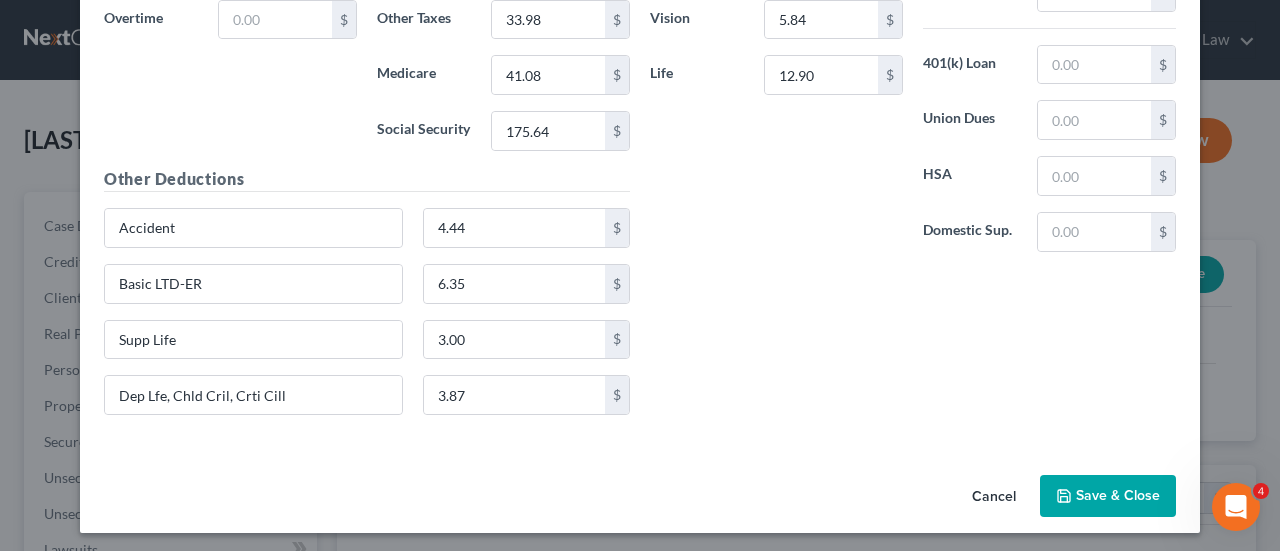 click on "Save & Close" at bounding box center [1108, 496] 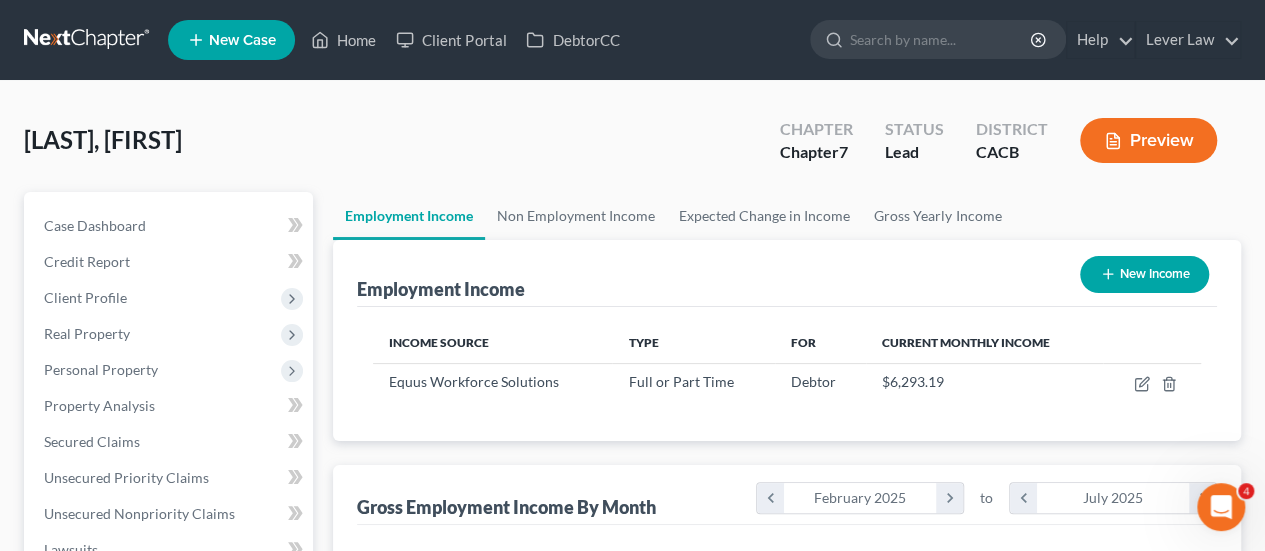 scroll, scrollTop: 356, scrollLeft: 506, axis: both 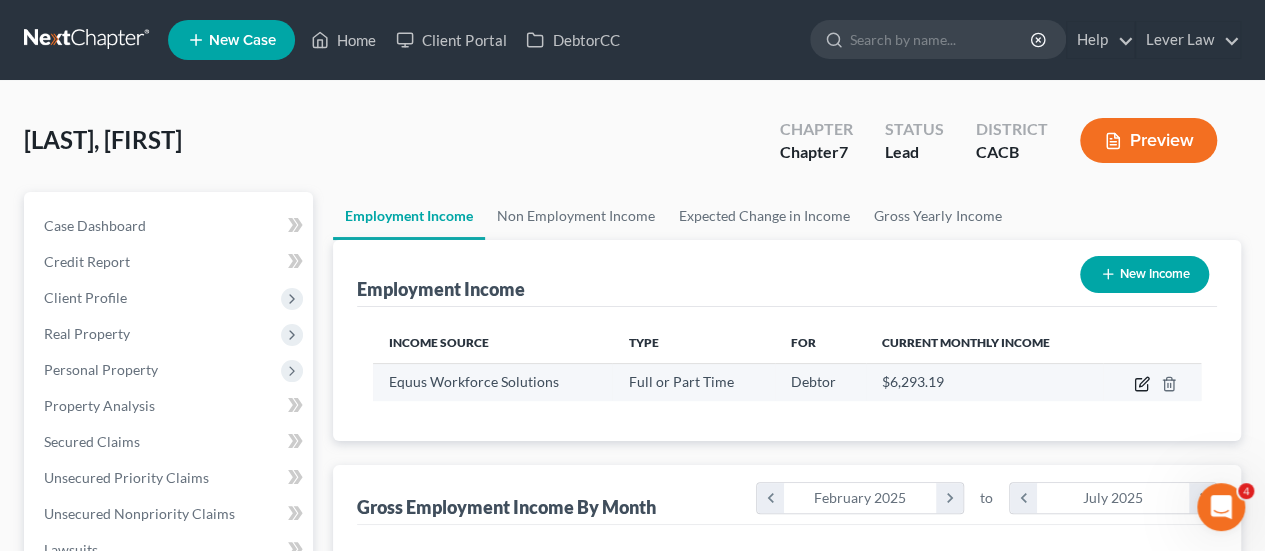 click 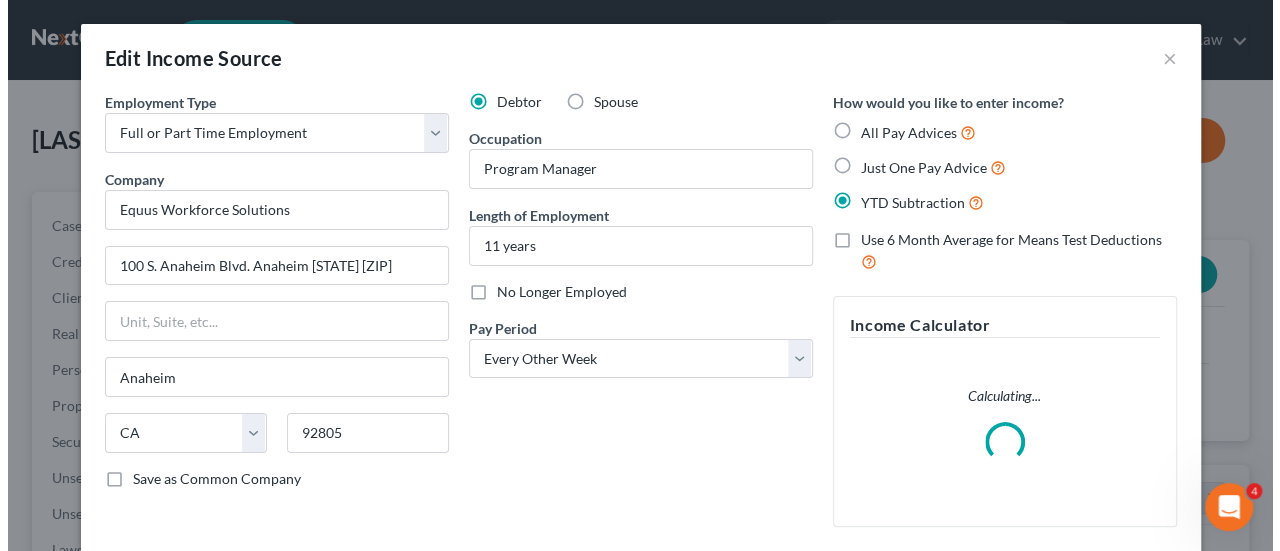 scroll, scrollTop: 999644, scrollLeft: 999487, axis: both 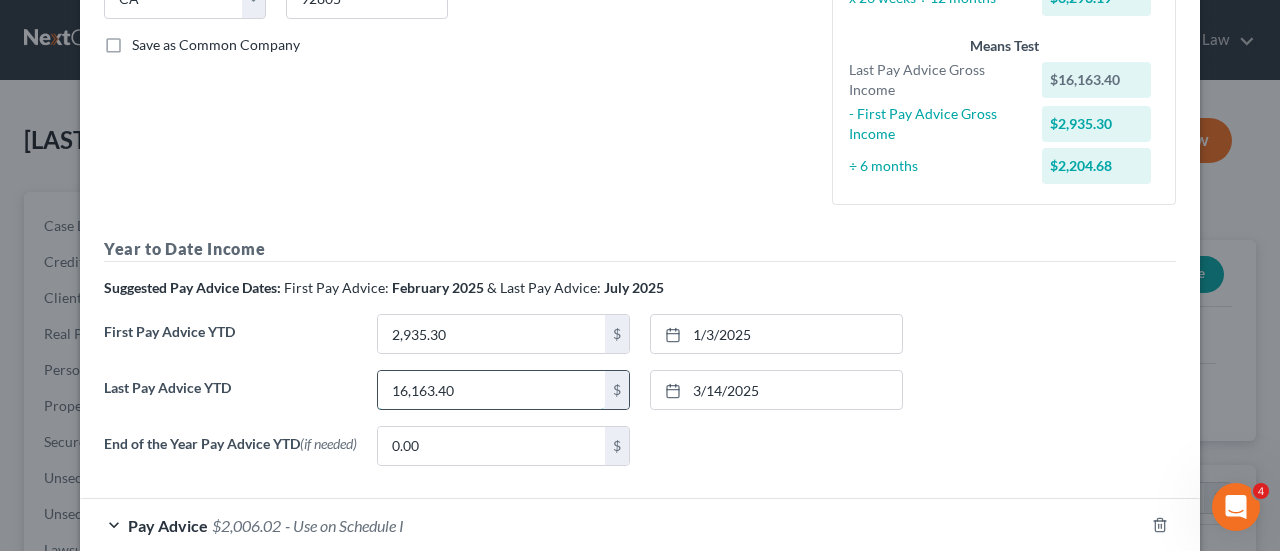 click on "16,163.40" at bounding box center [491, 390] 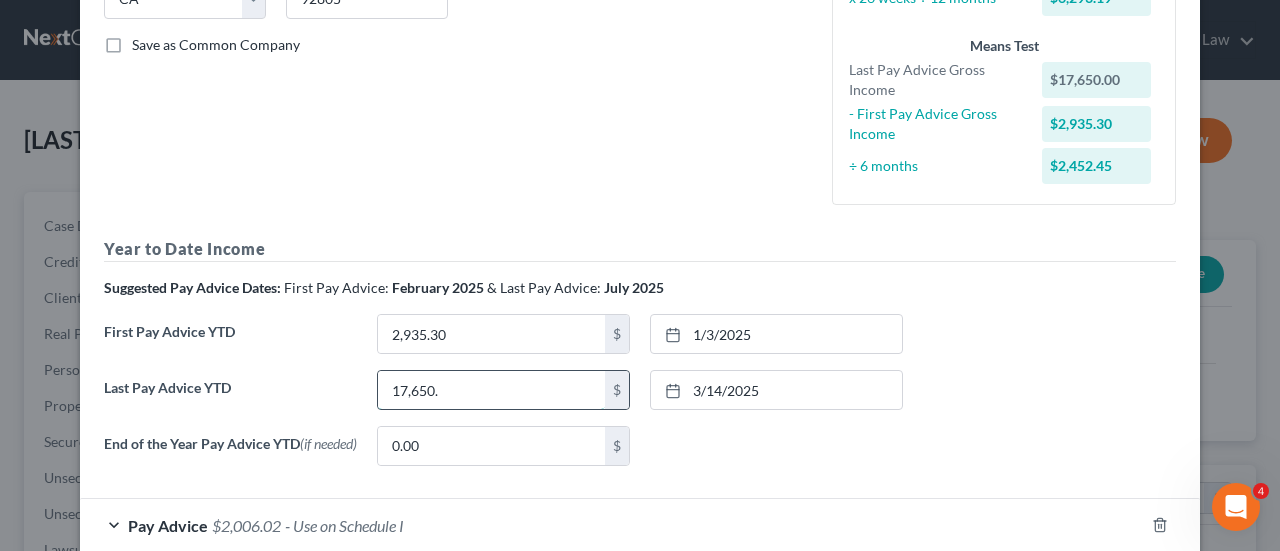 click on "17,650." at bounding box center (491, 390) 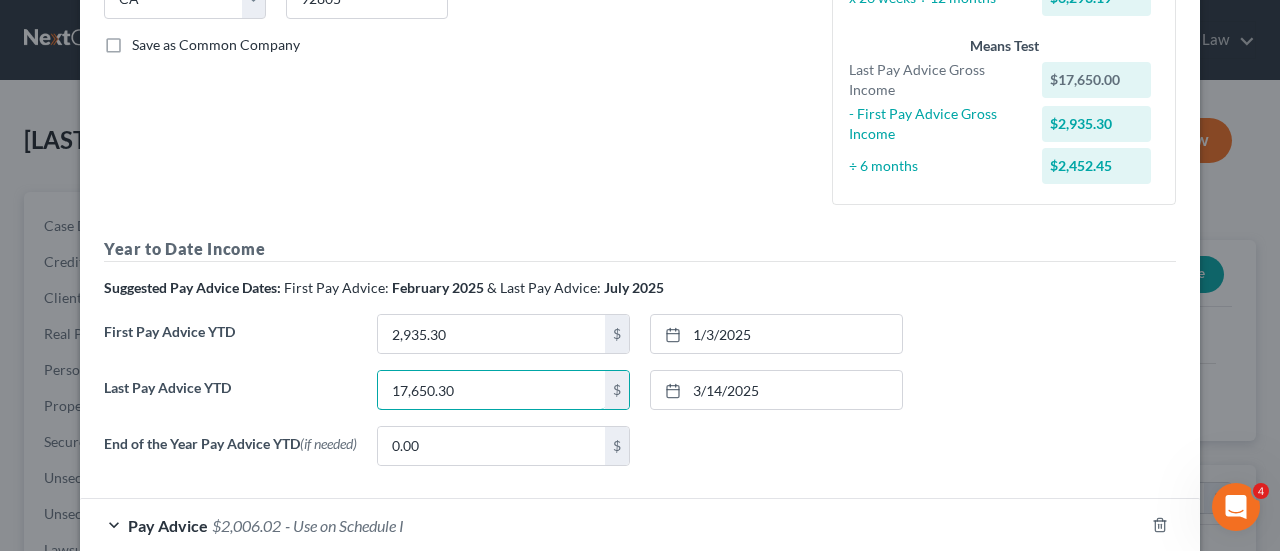 type on "17,650.30" 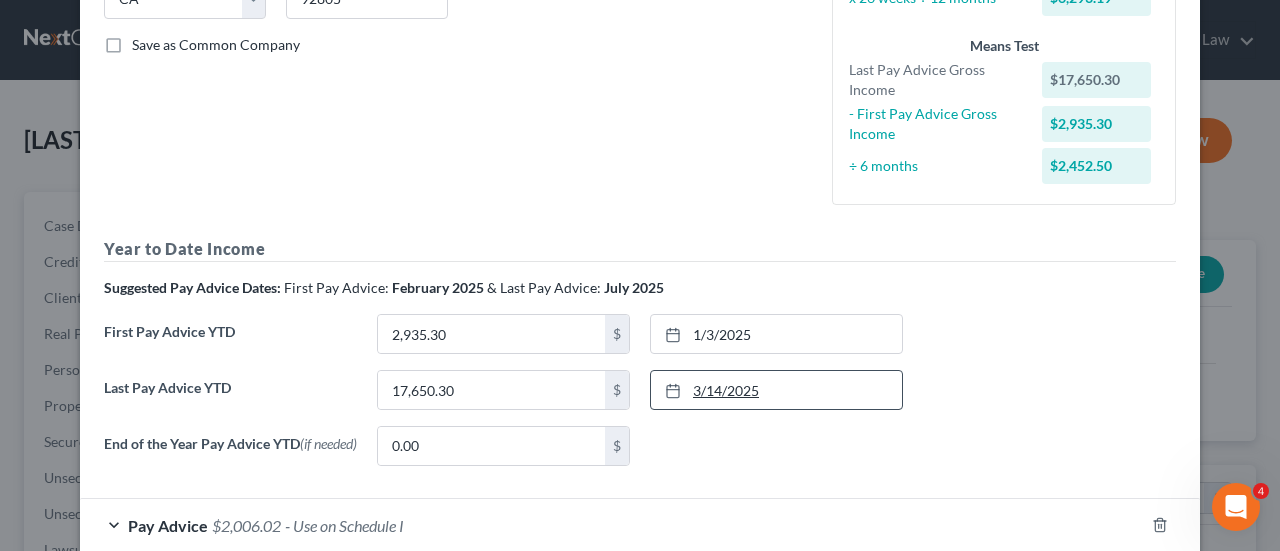 click on "3/14/2025" at bounding box center [776, 390] 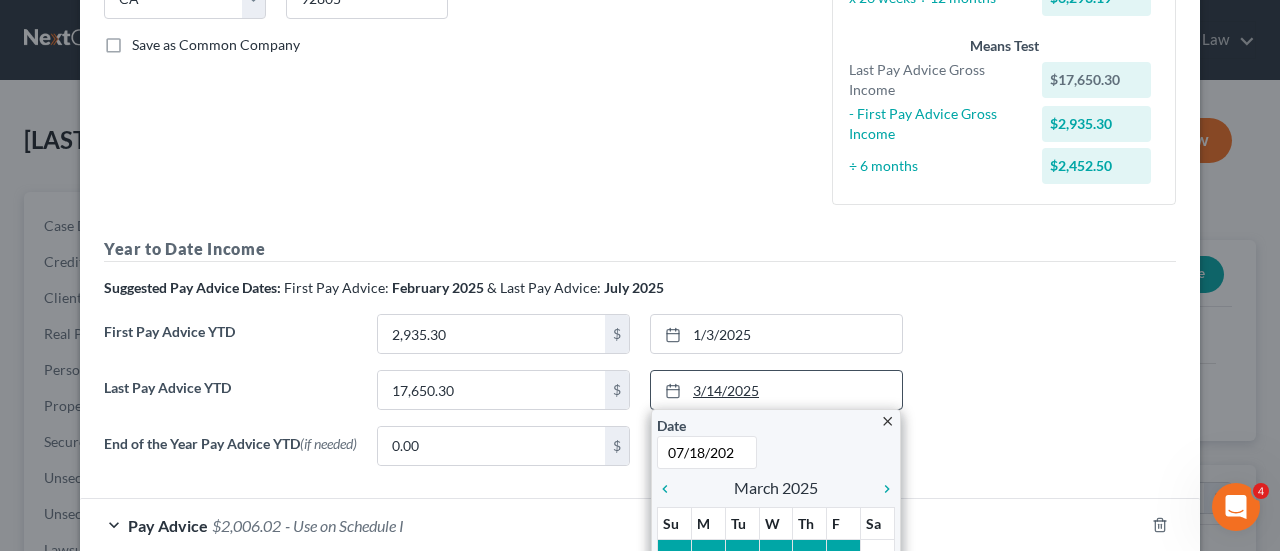 type on "07/18/2025" 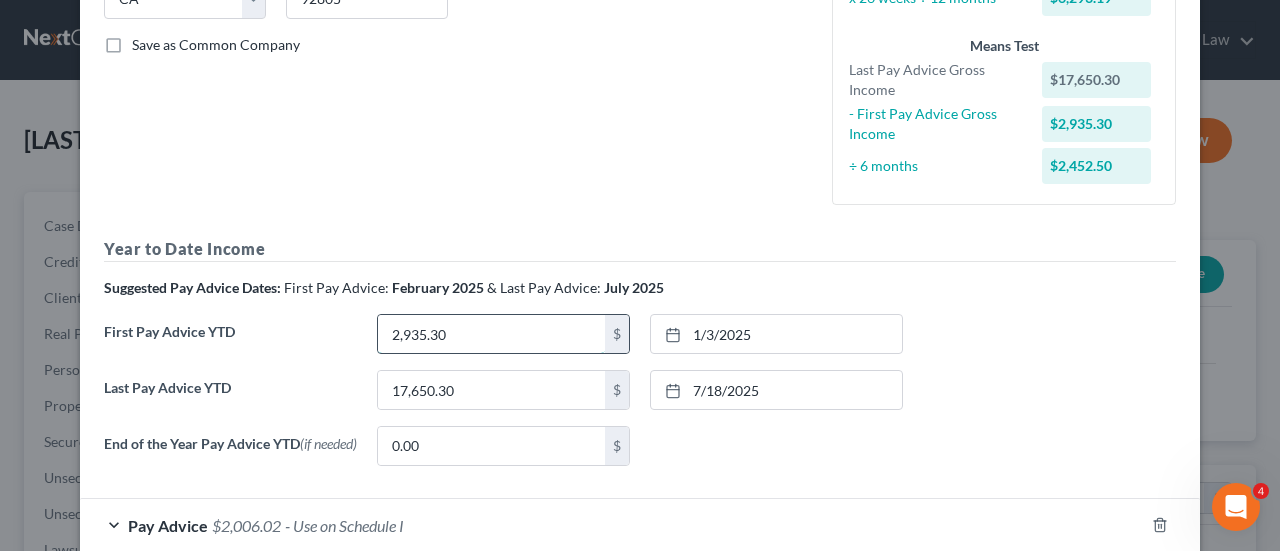 click on "2,935.30" at bounding box center (491, 334) 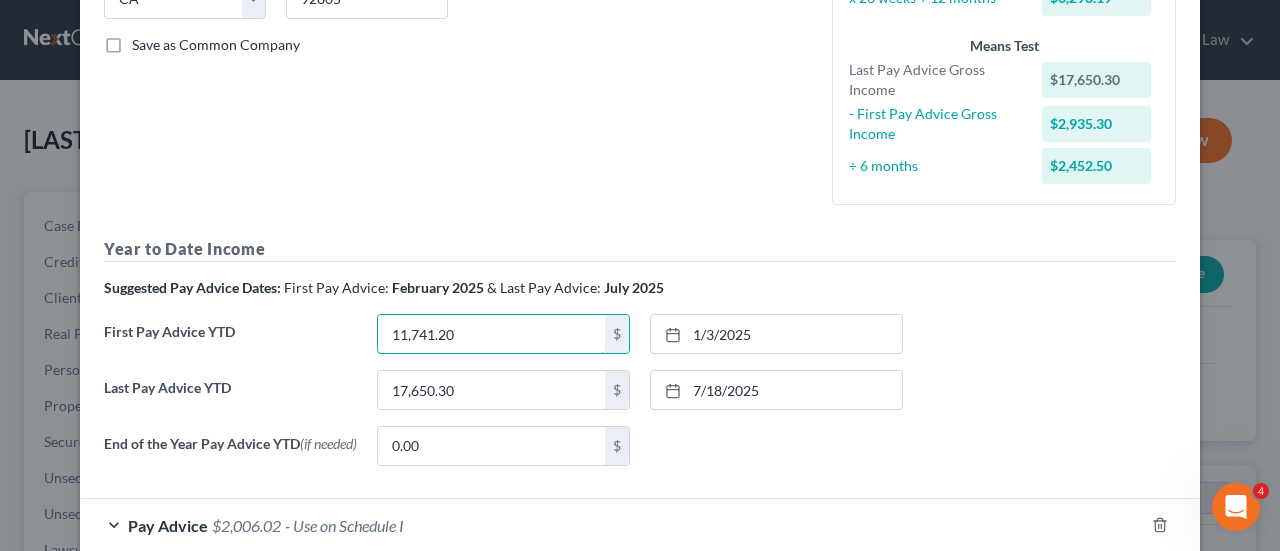 type on "11,741.20" 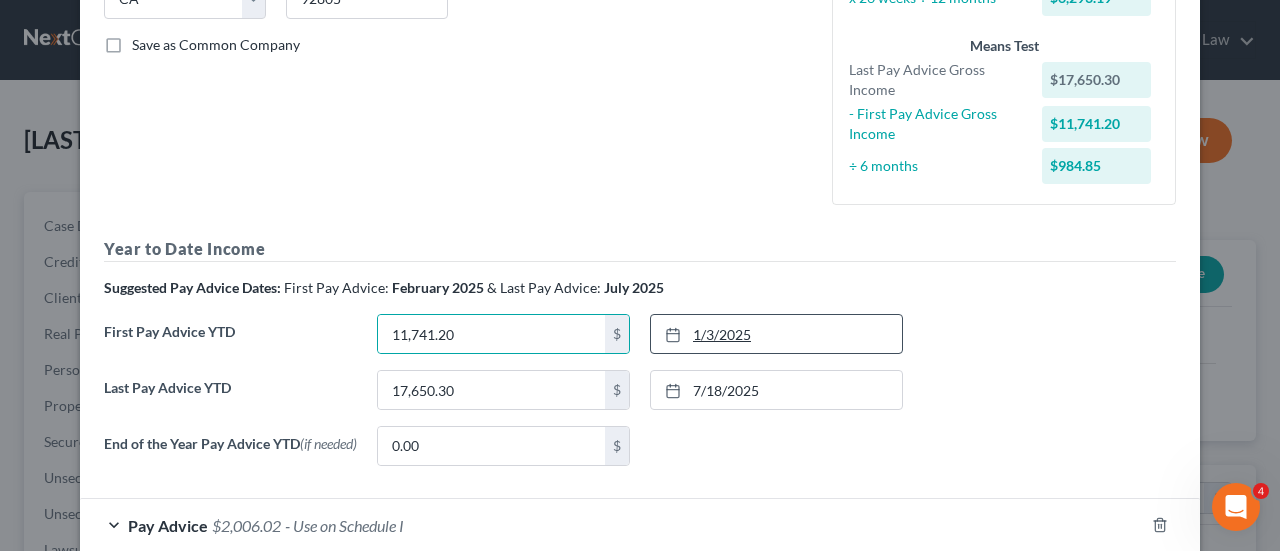 click on "1/3/2025" at bounding box center [776, 334] 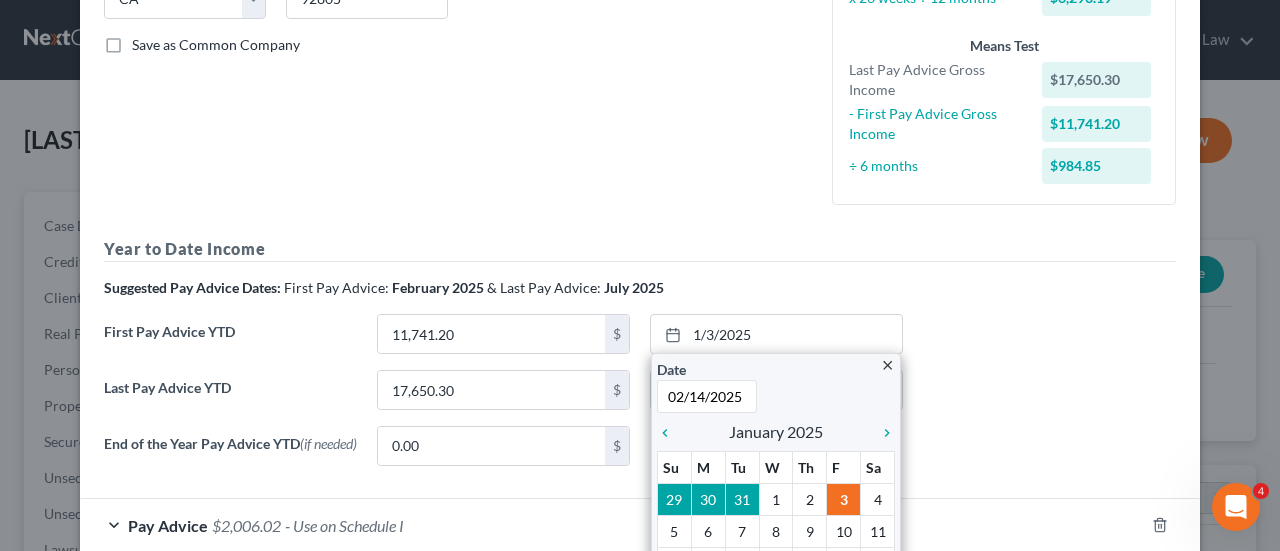 type on "2/14/2025" 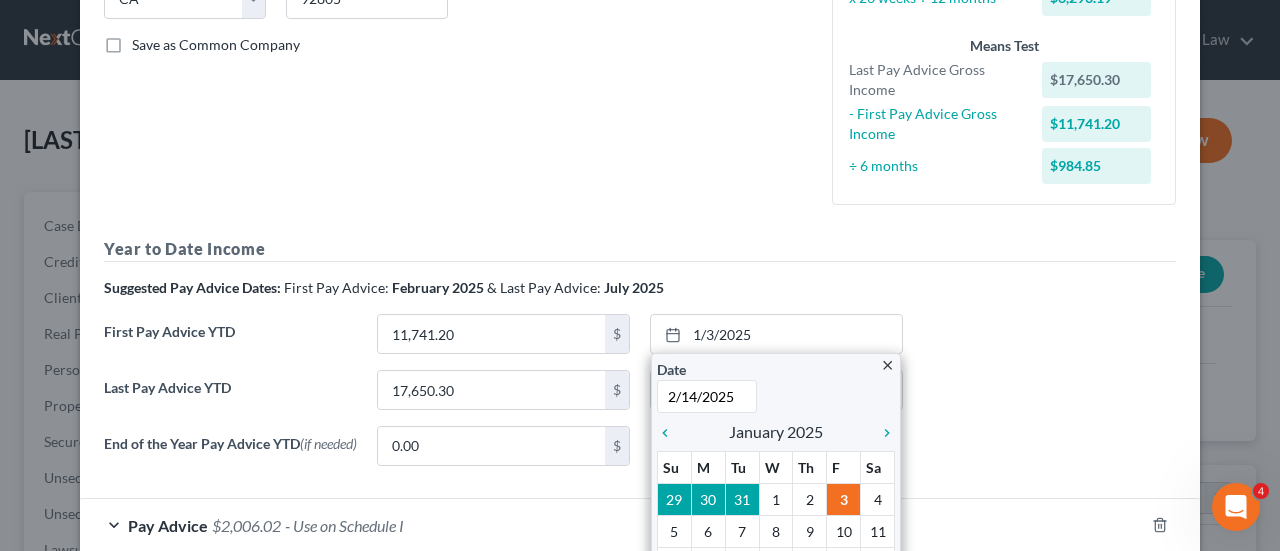 click on "First Pay Advice YTD 11,741.20 $
1/3/2025
close
Date
2/14/2025
Time
12:00 AM
chevron_left
January 2025
chevron_right
Su M Tu W Th F Sa
29 30 31 1 2 3 4
5 6 7 8 9 10 11
12 13 14 15 16 17 18
19 20 21 22 23 24 25
26 27 28 29 30 31 1
Clear" at bounding box center (640, 342) 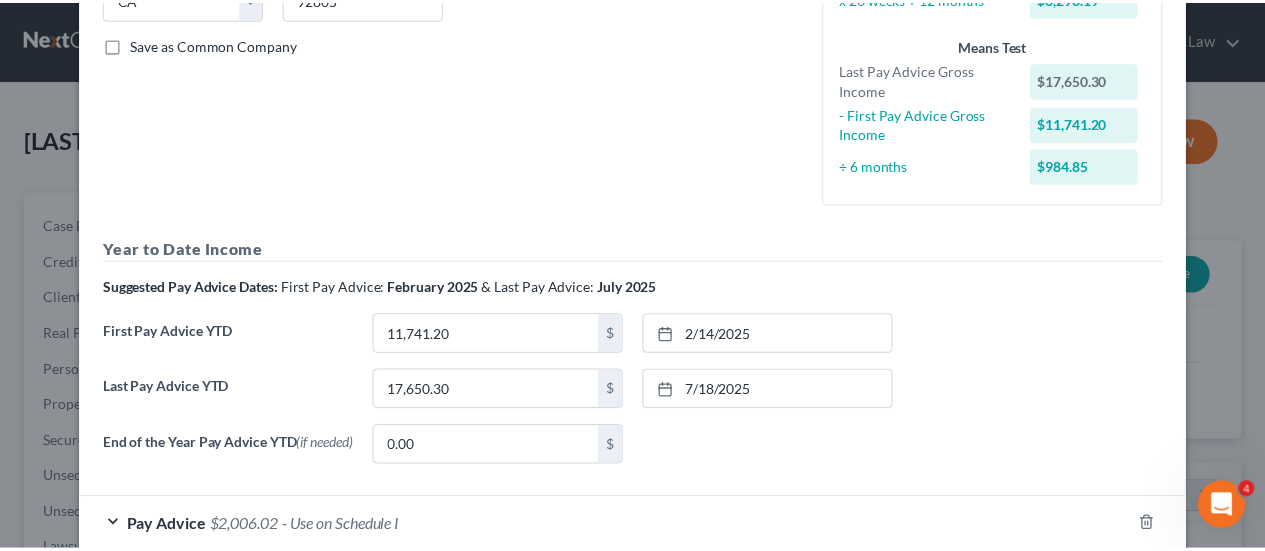 scroll, scrollTop: 546, scrollLeft: 0, axis: vertical 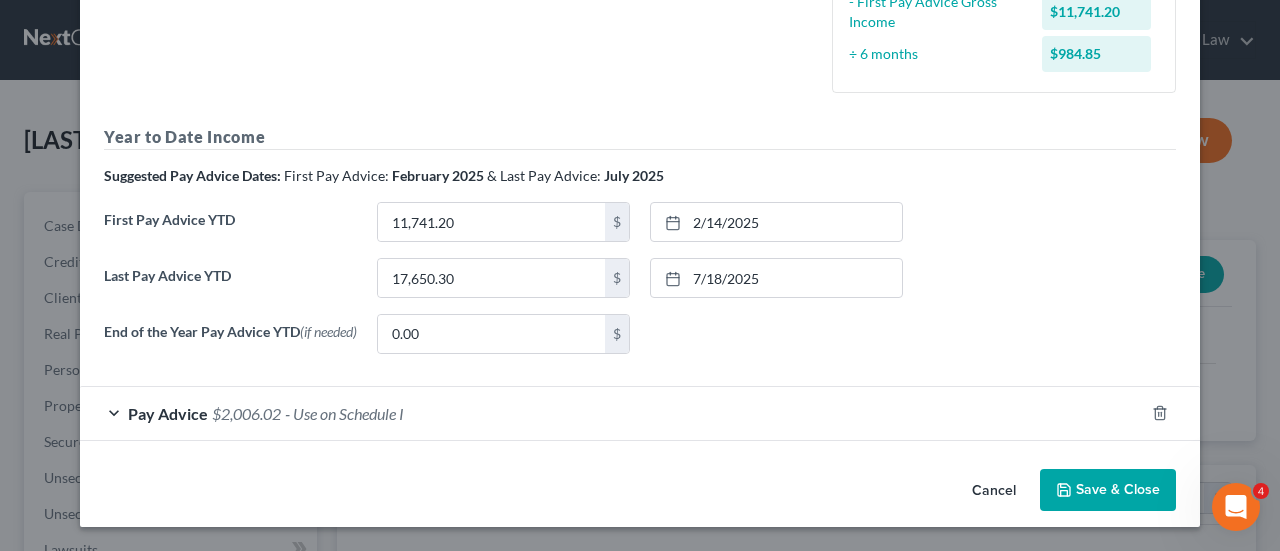 click on "Save & Close" at bounding box center (1108, 490) 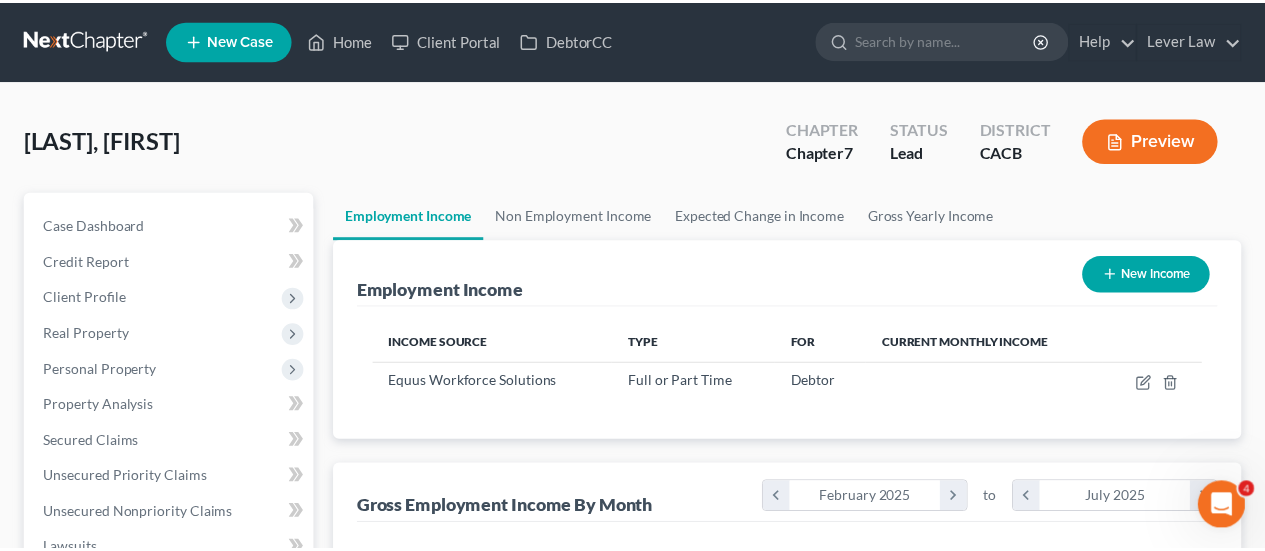 scroll, scrollTop: 356, scrollLeft: 506, axis: both 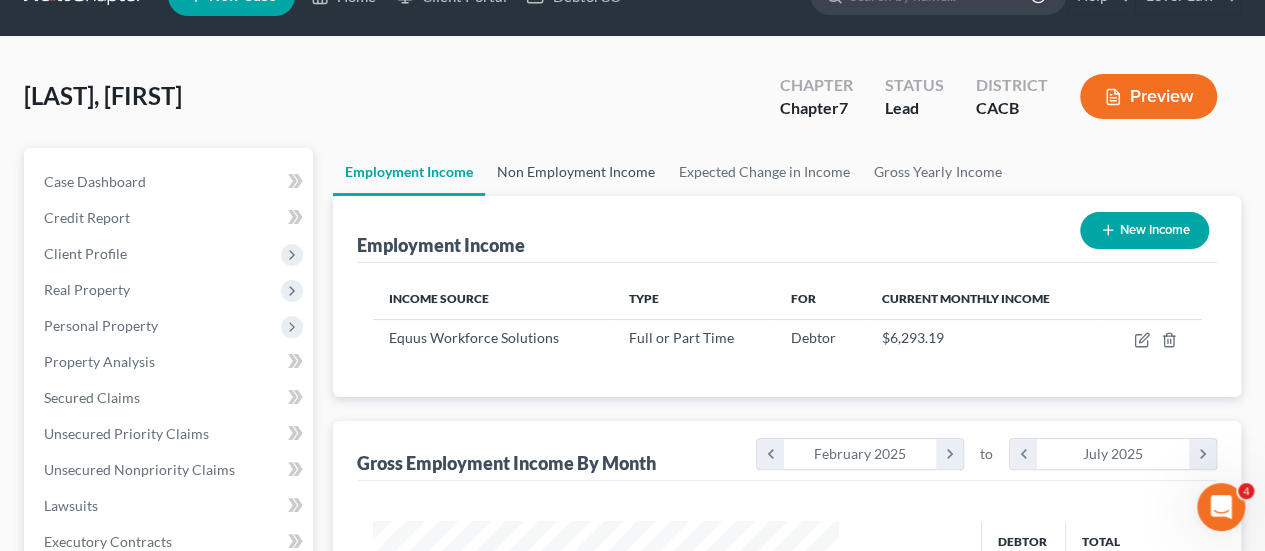 click on "Non Employment Income" at bounding box center (576, 172) 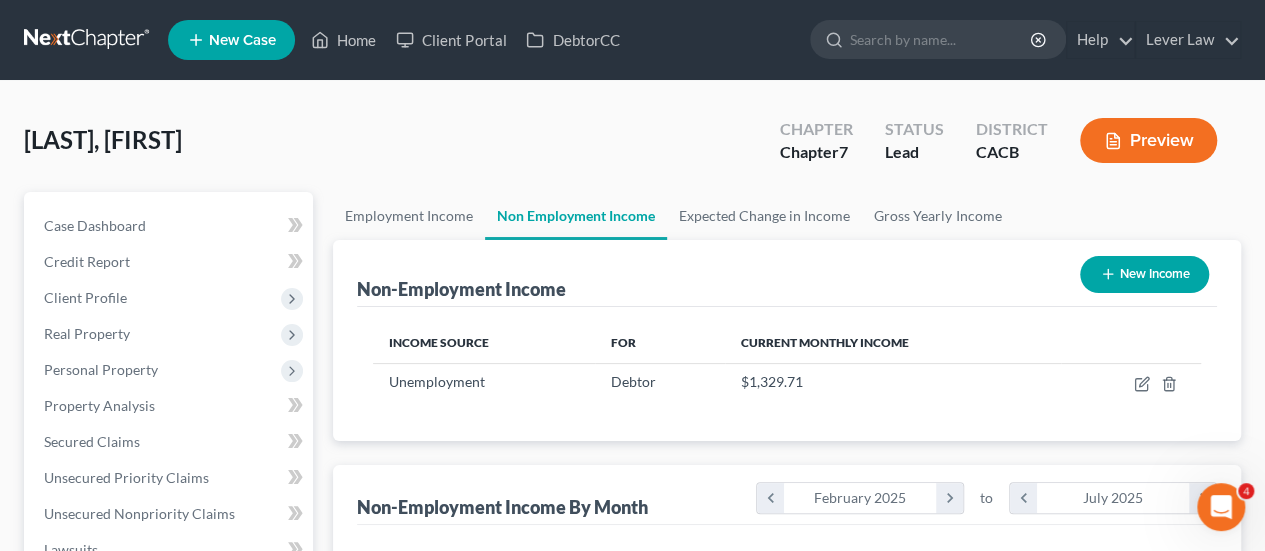 scroll, scrollTop: 188, scrollLeft: 0, axis: vertical 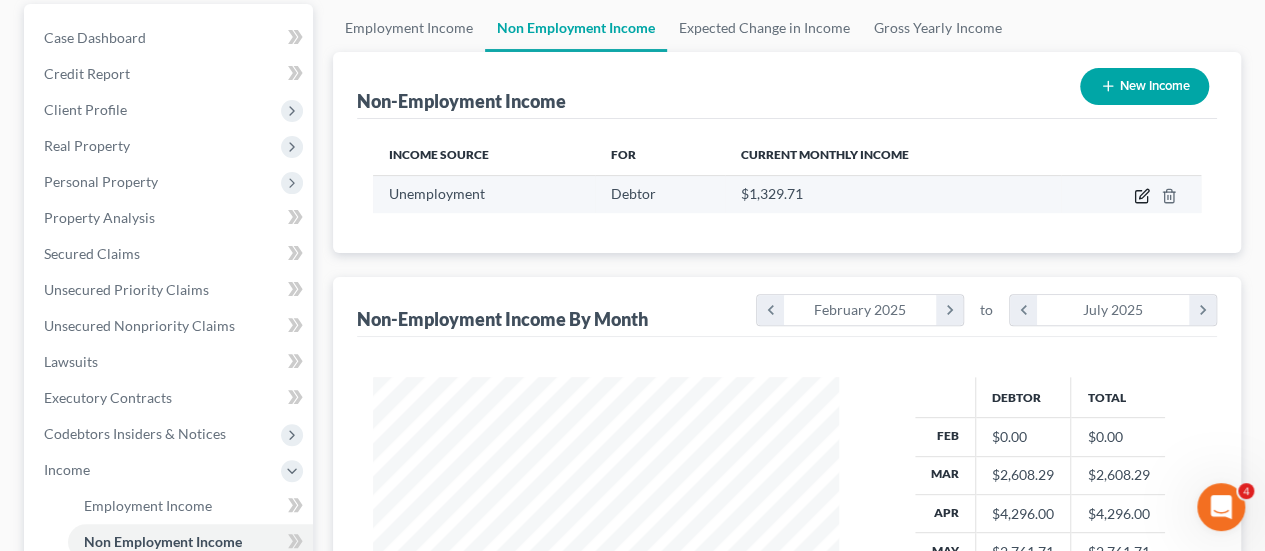 click 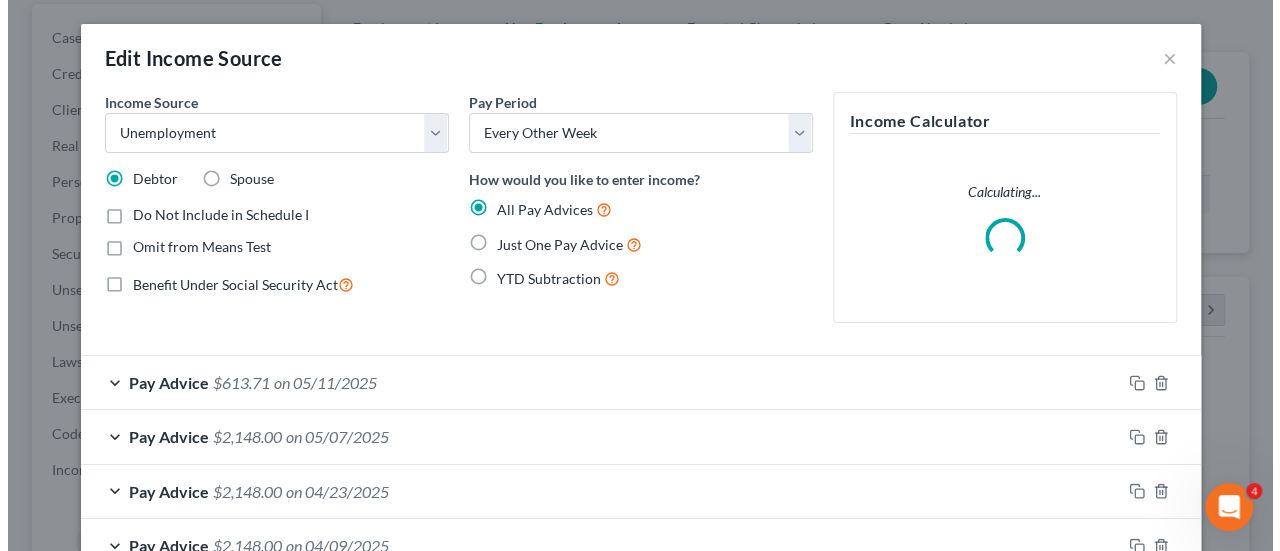 scroll, scrollTop: 999644, scrollLeft: 999487, axis: both 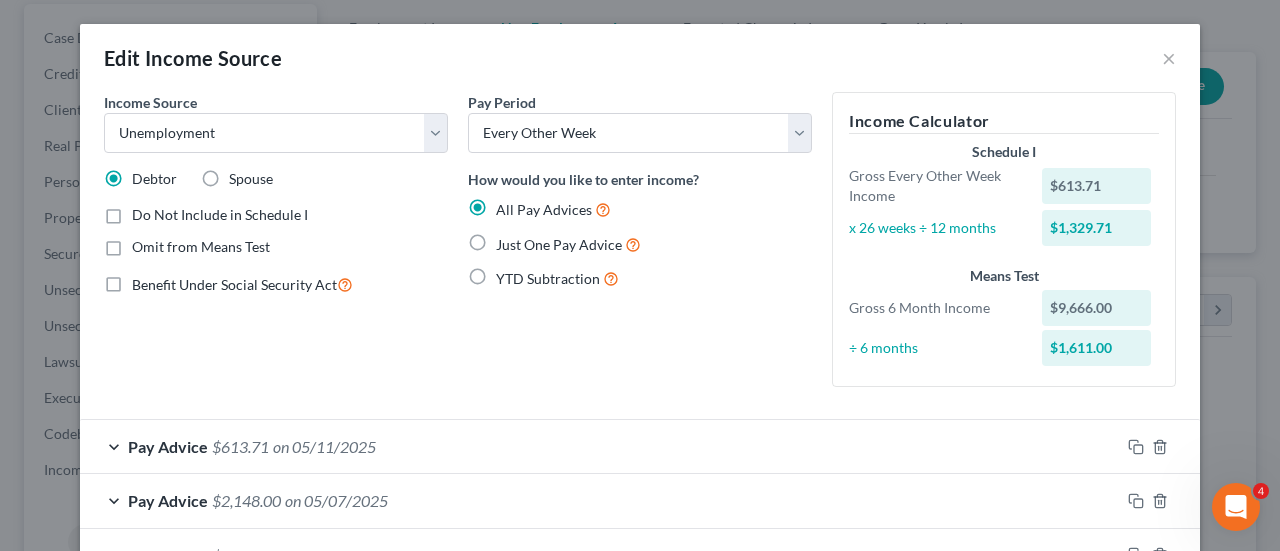 click on "Do Not Include in Schedule I" at bounding box center (220, 214) 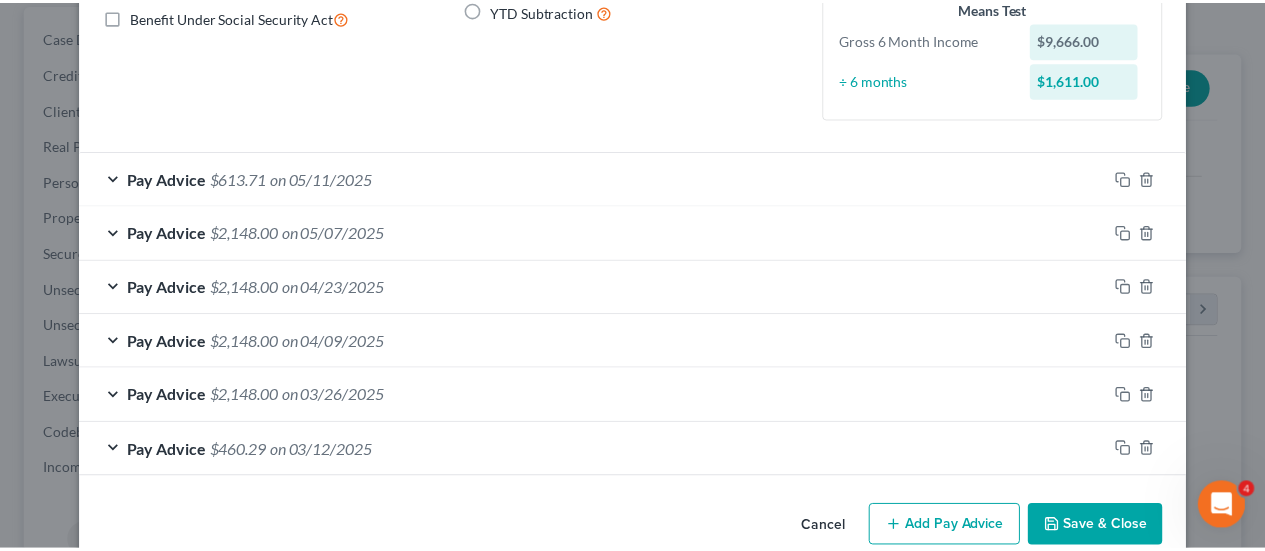 scroll, scrollTop: 300, scrollLeft: 0, axis: vertical 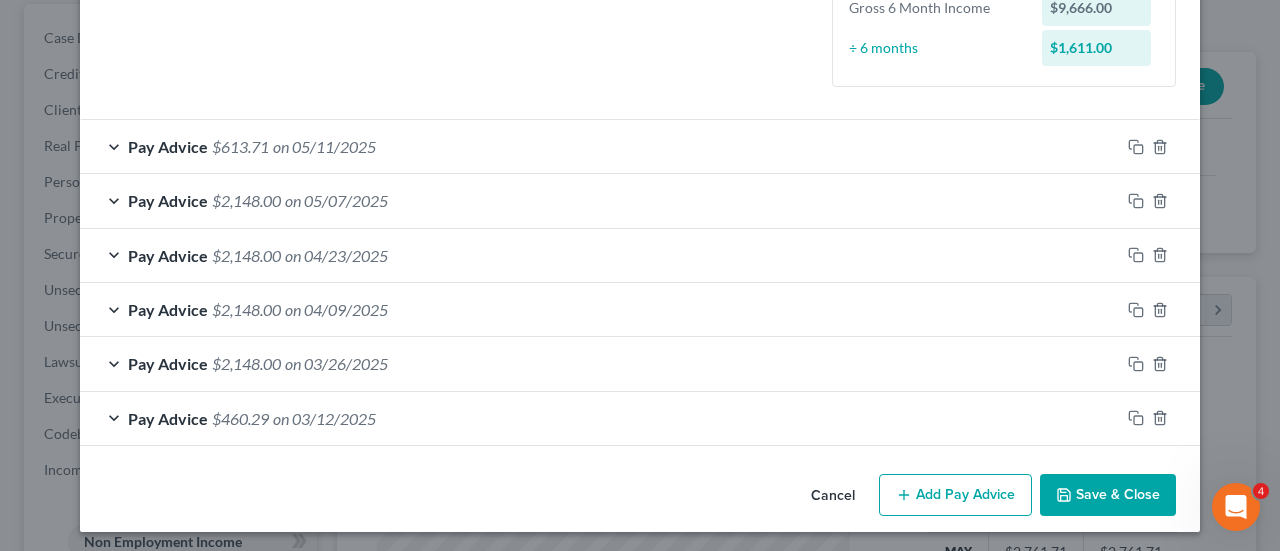 click on "Save & Close" at bounding box center [1108, 495] 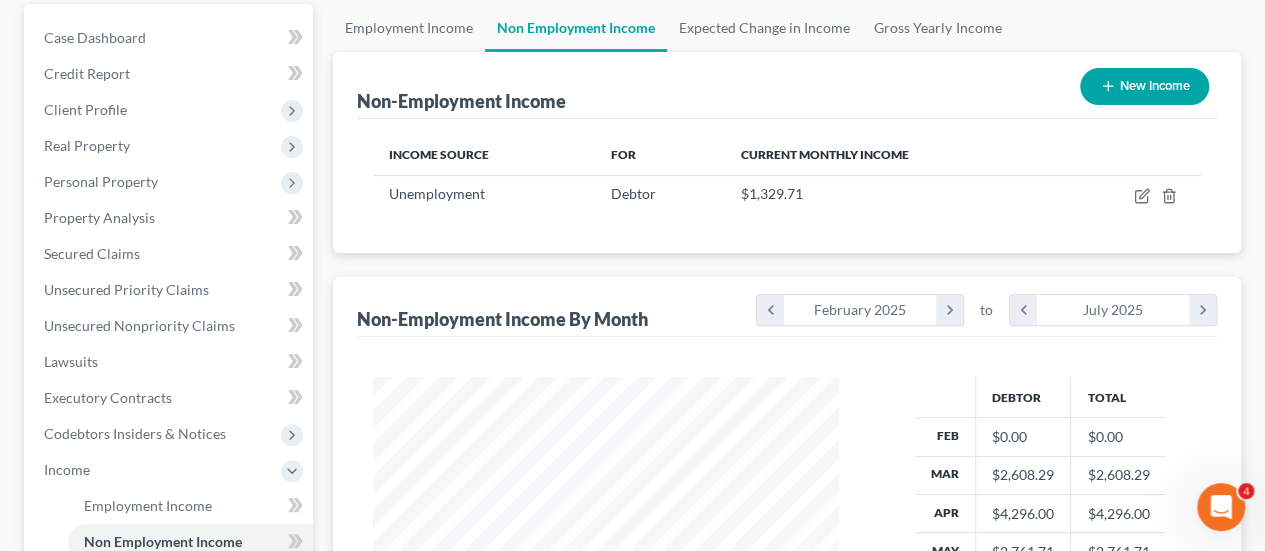 scroll, scrollTop: 356, scrollLeft: 506, axis: both 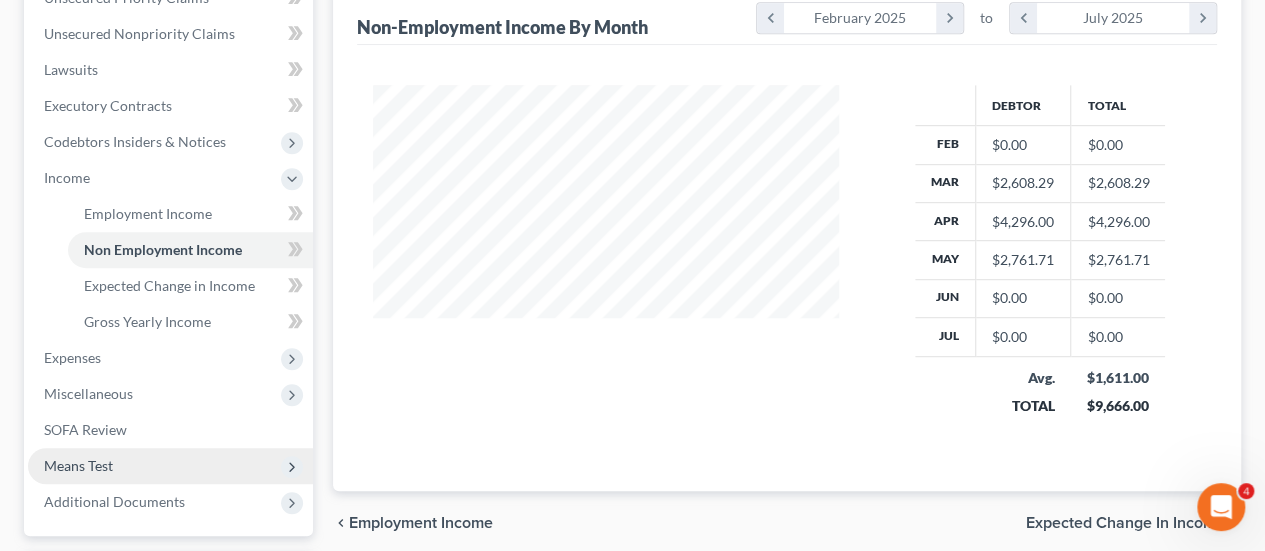 click on "Means Test" at bounding box center [170, 466] 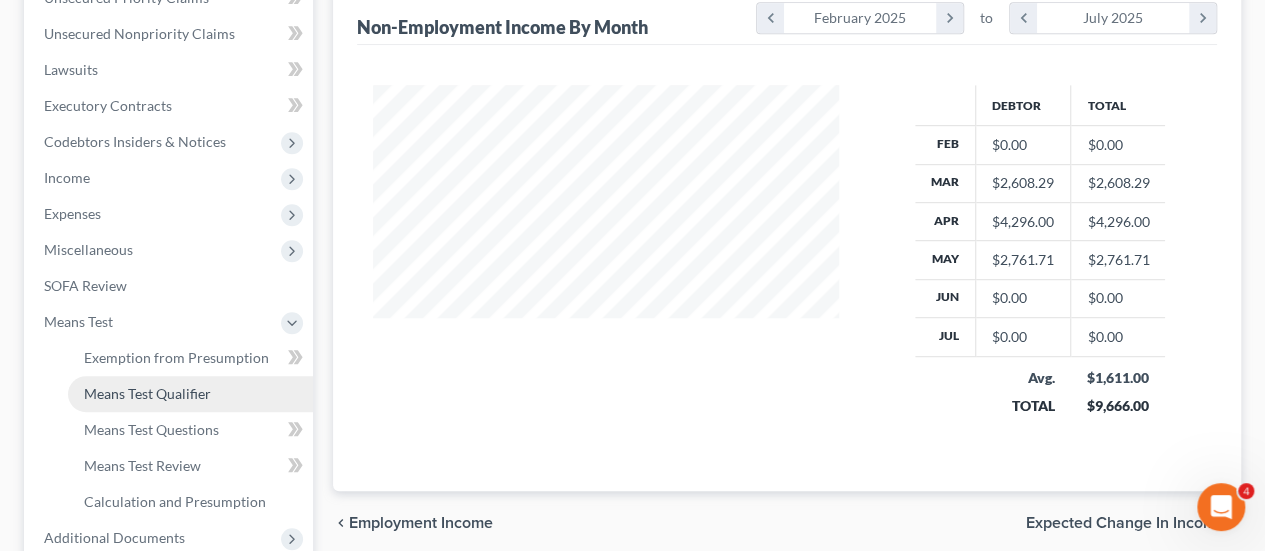 click on "Means Test Qualifier" at bounding box center (147, 393) 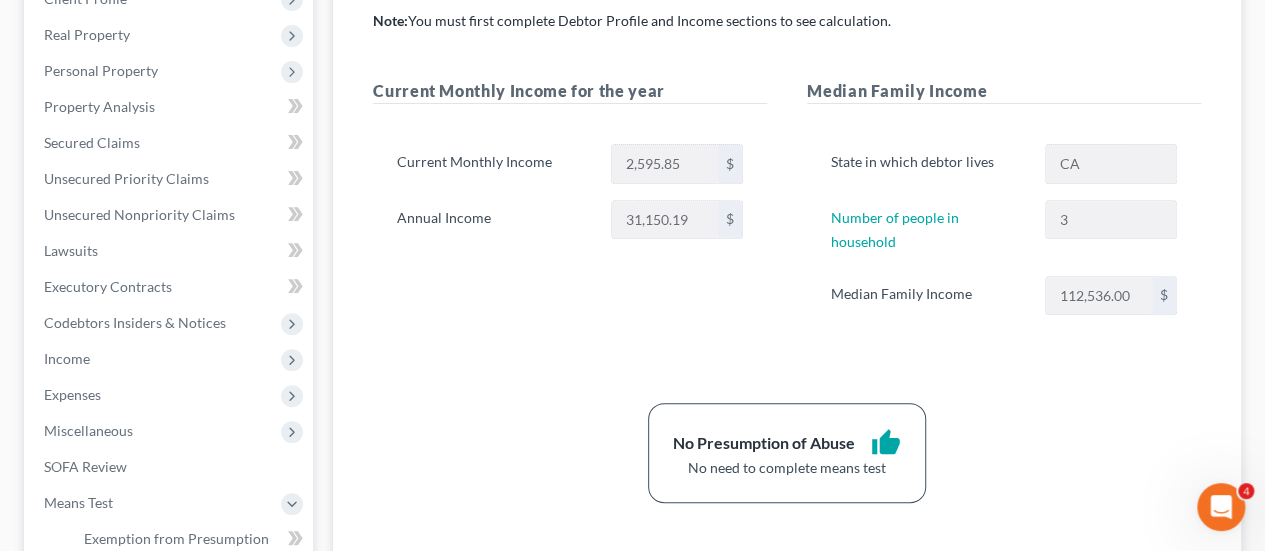 scroll, scrollTop: 300, scrollLeft: 0, axis: vertical 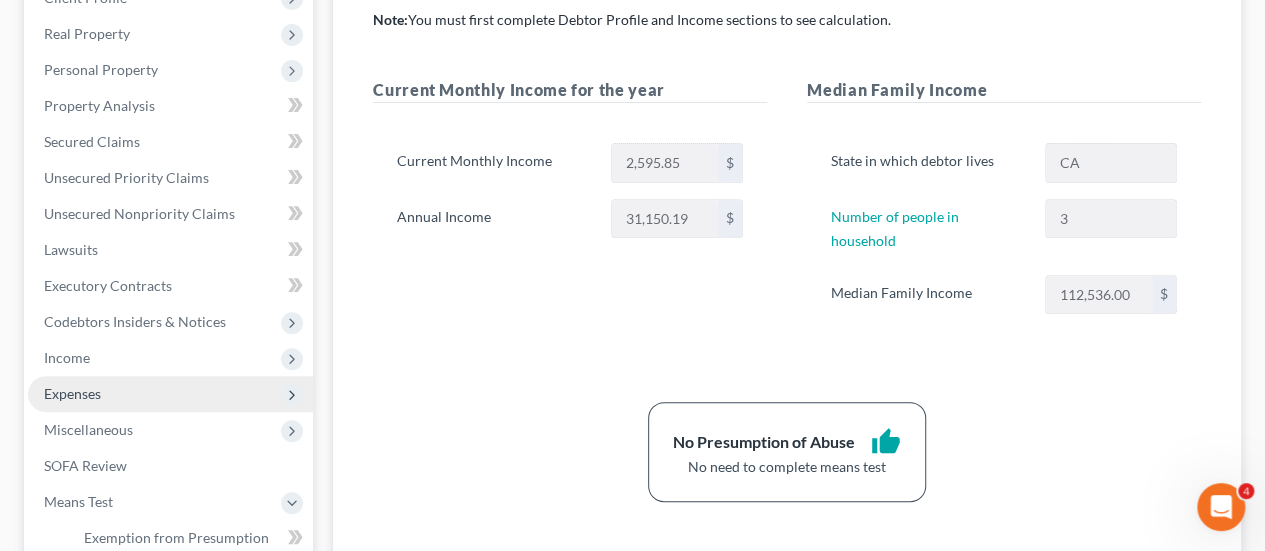 click on "Expenses" at bounding box center (170, 394) 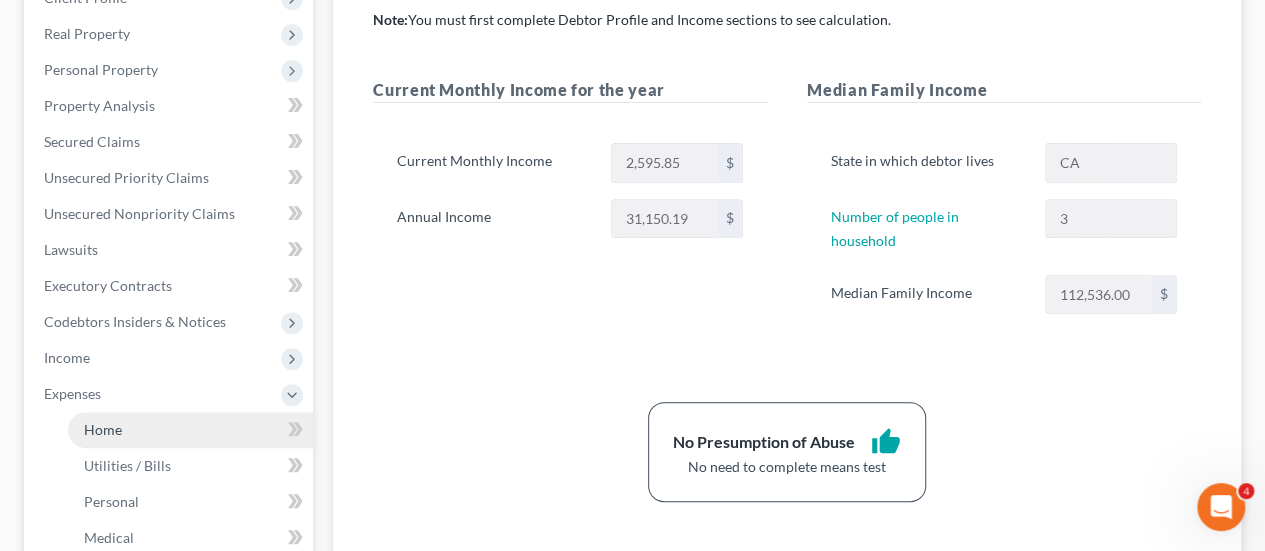 click on "Home" at bounding box center [190, 430] 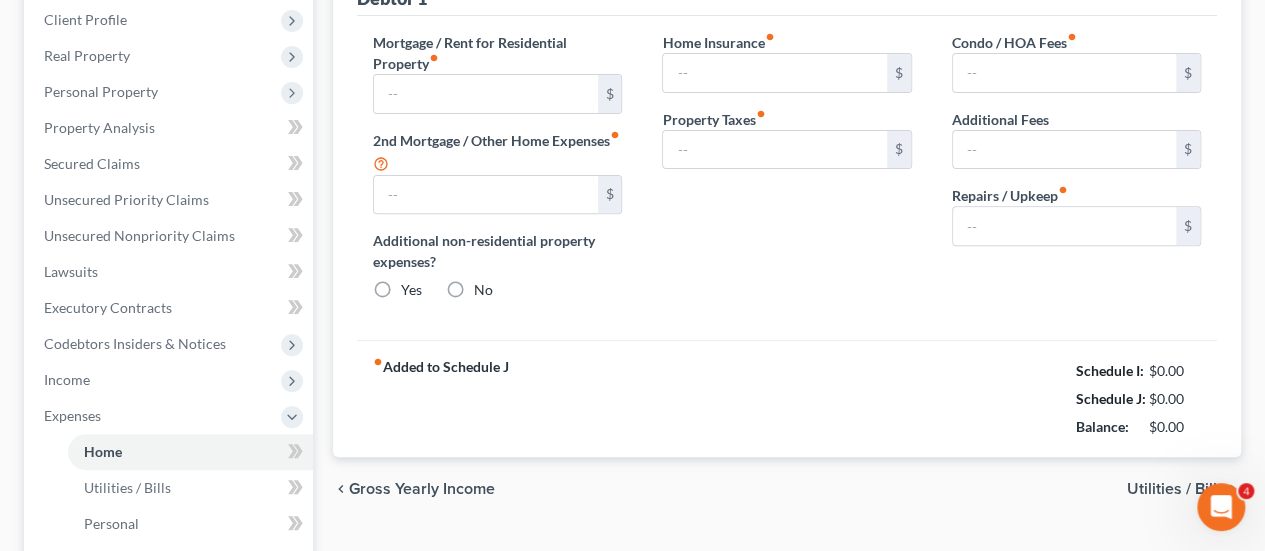 type on "3,600.00" 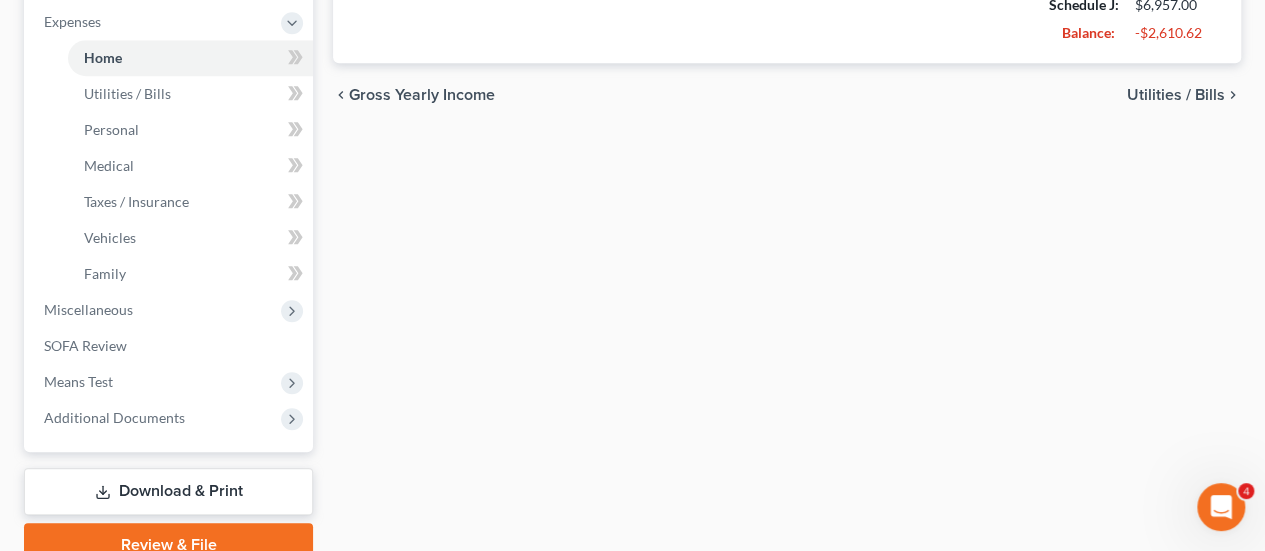 scroll, scrollTop: 705, scrollLeft: 0, axis: vertical 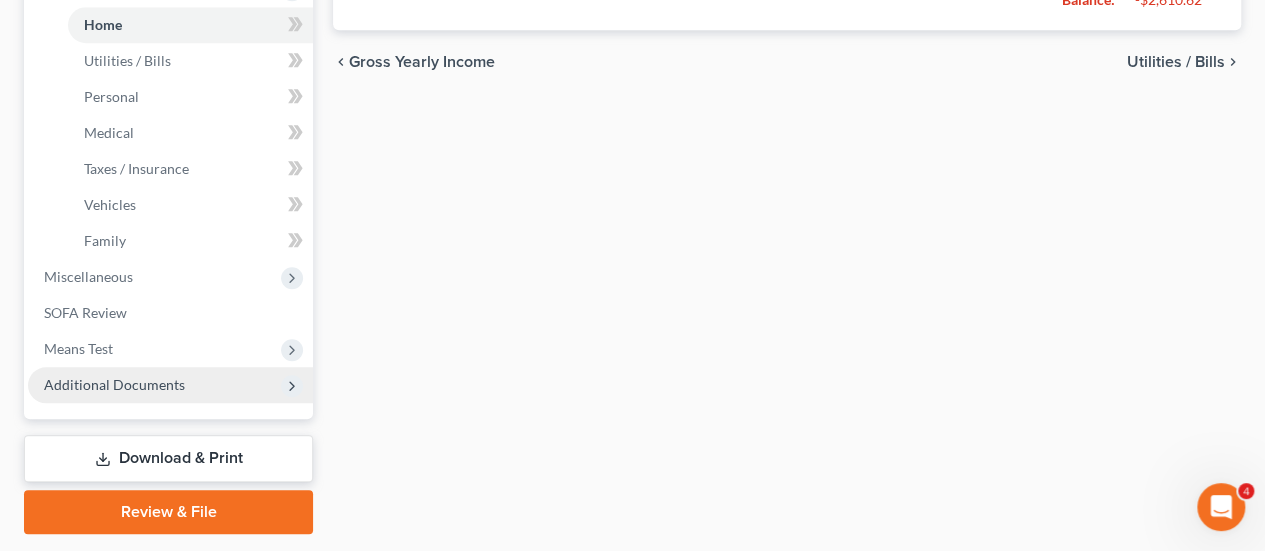 click on "Additional Documents" at bounding box center [170, 385] 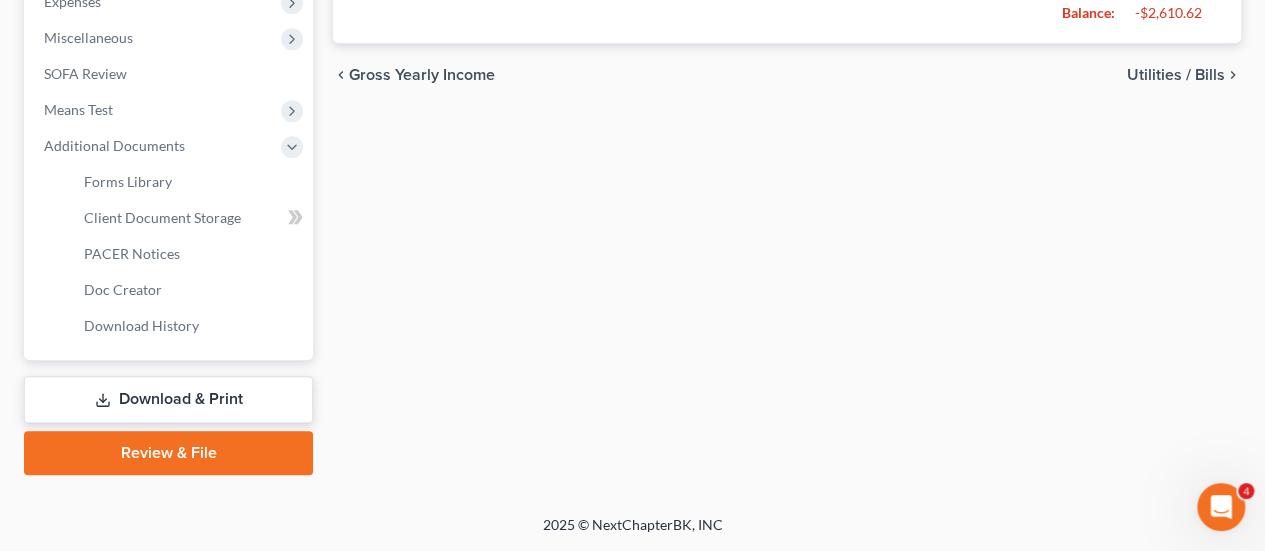 scroll, scrollTop: 689, scrollLeft: 0, axis: vertical 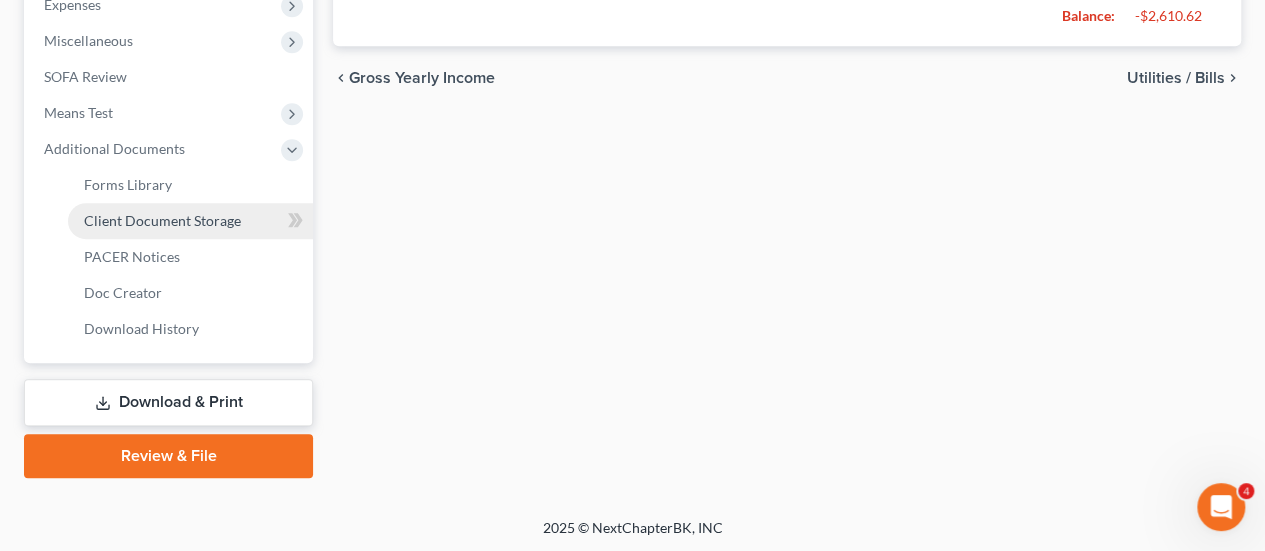 click on "Client Document Storage" at bounding box center [190, 221] 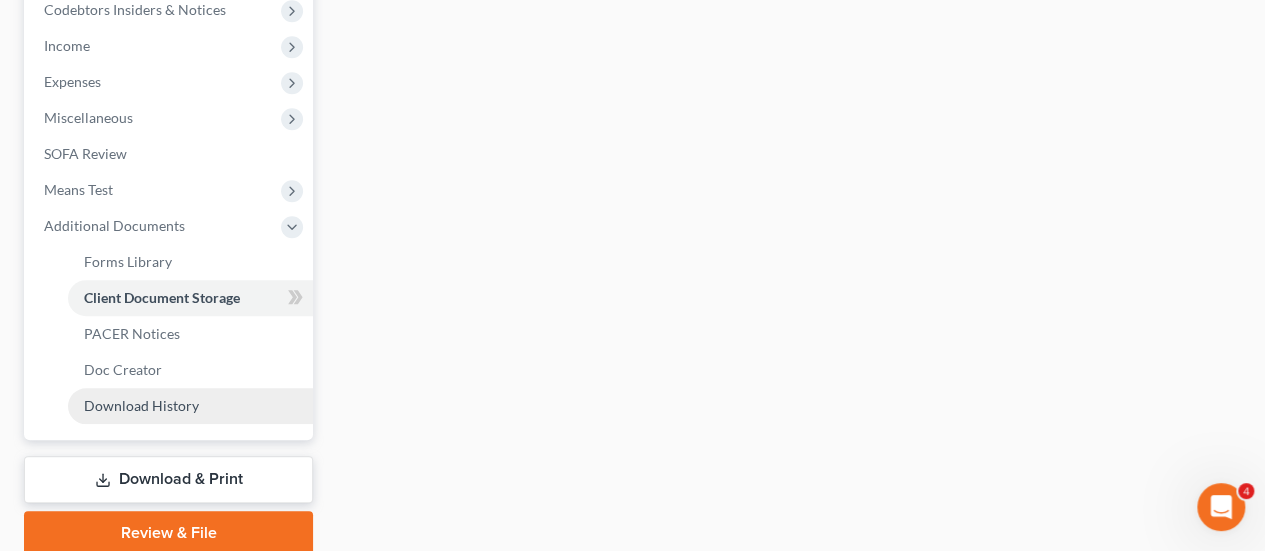 scroll, scrollTop: 642, scrollLeft: 0, axis: vertical 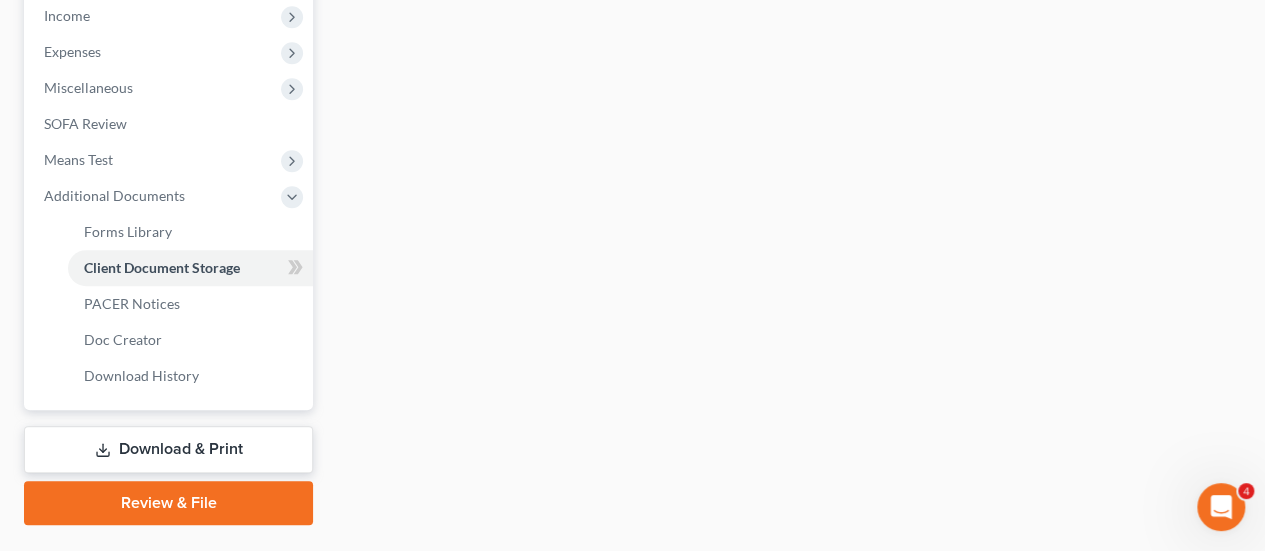 click on "Download & Print" at bounding box center (168, 449) 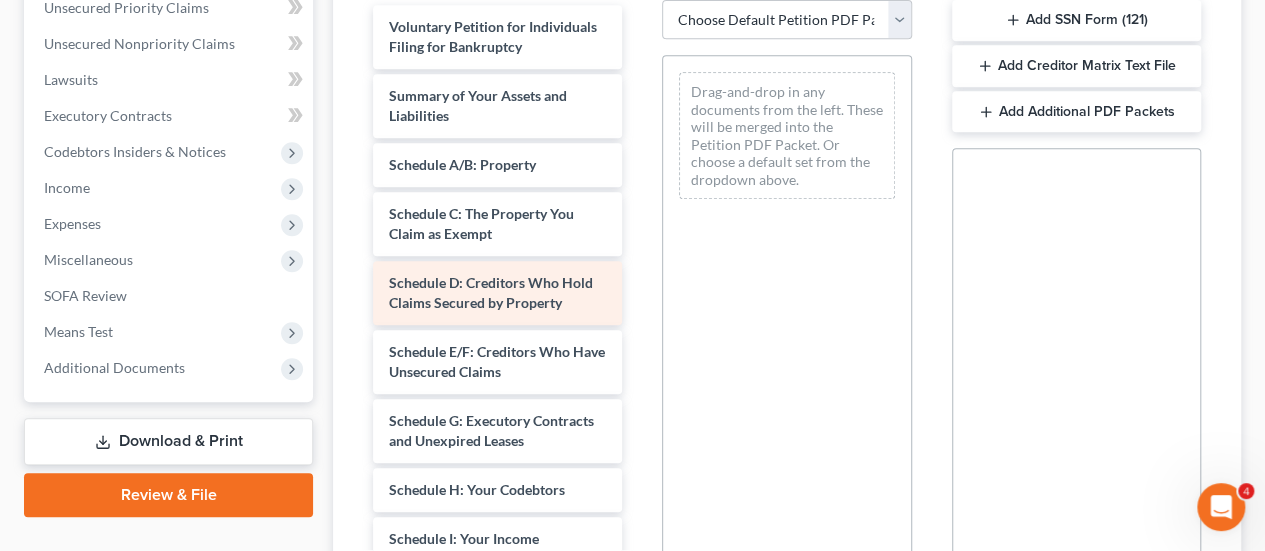 scroll, scrollTop: 474, scrollLeft: 0, axis: vertical 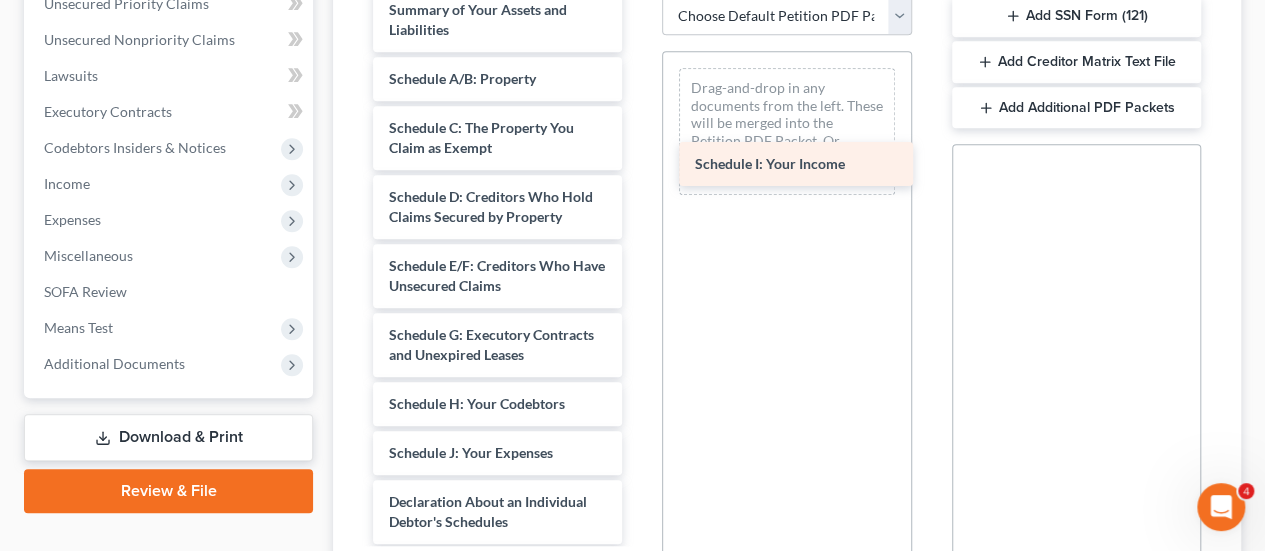 drag, startPoint x: 460, startPoint y: 482, endPoint x: 766, endPoint y: 155, distance: 447.84485 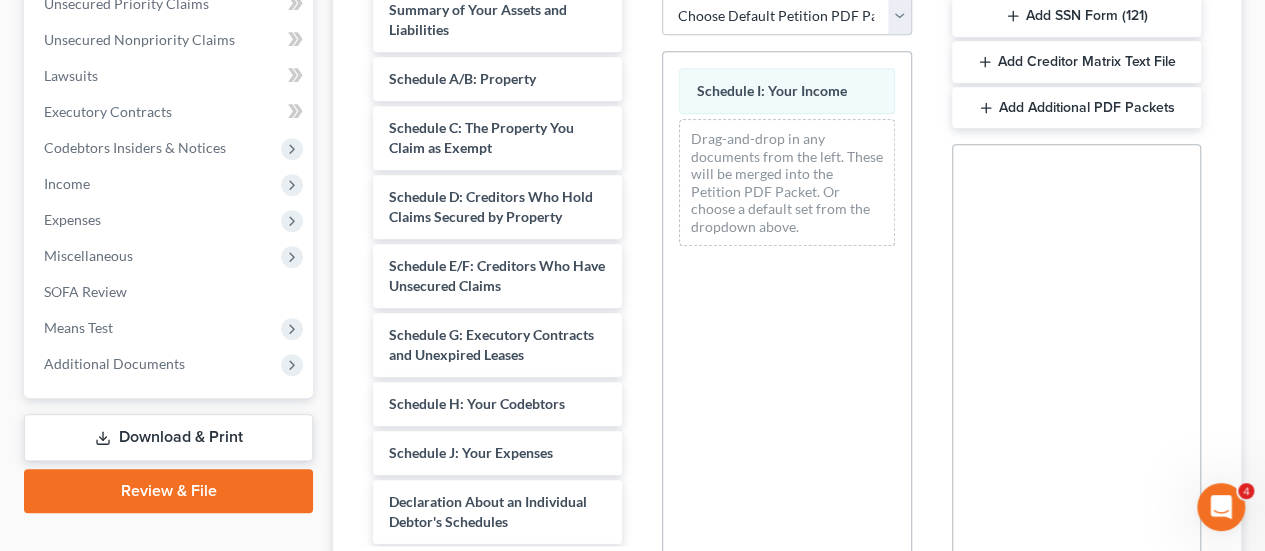 drag, startPoint x: 494, startPoint y: 477, endPoint x: 727, endPoint y: 197, distance: 364.265 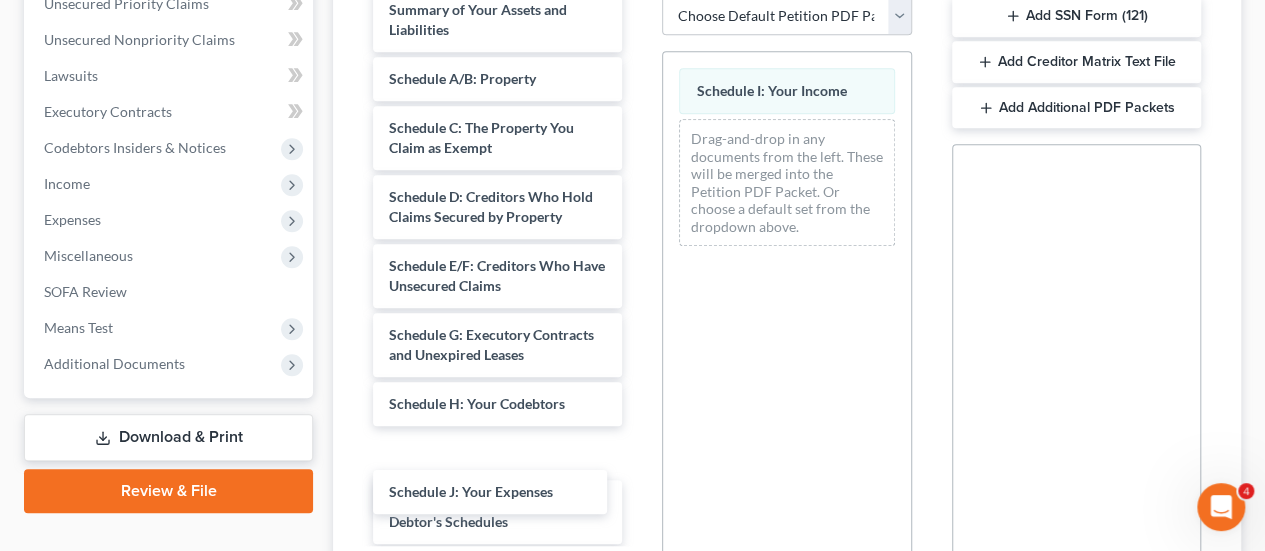 drag, startPoint x: 727, startPoint y: 197, endPoint x: 480, endPoint y: 490, distance: 383.22055 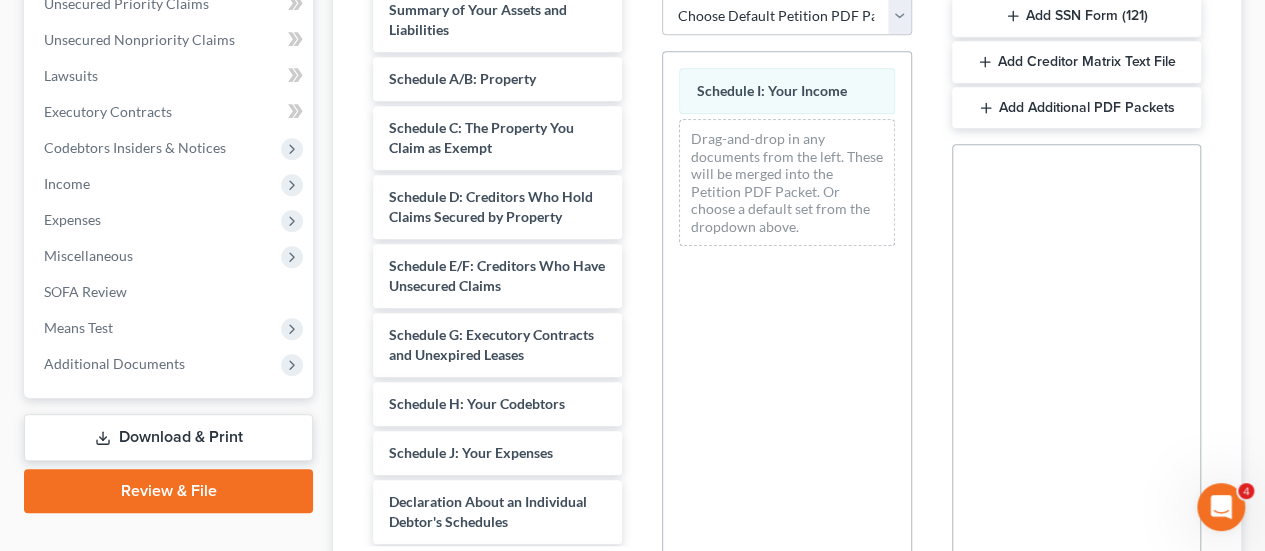 drag, startPoint x: 480, startPoint y: 490, endPoint x: 738, endPoint y: 319, distance: 309.52383 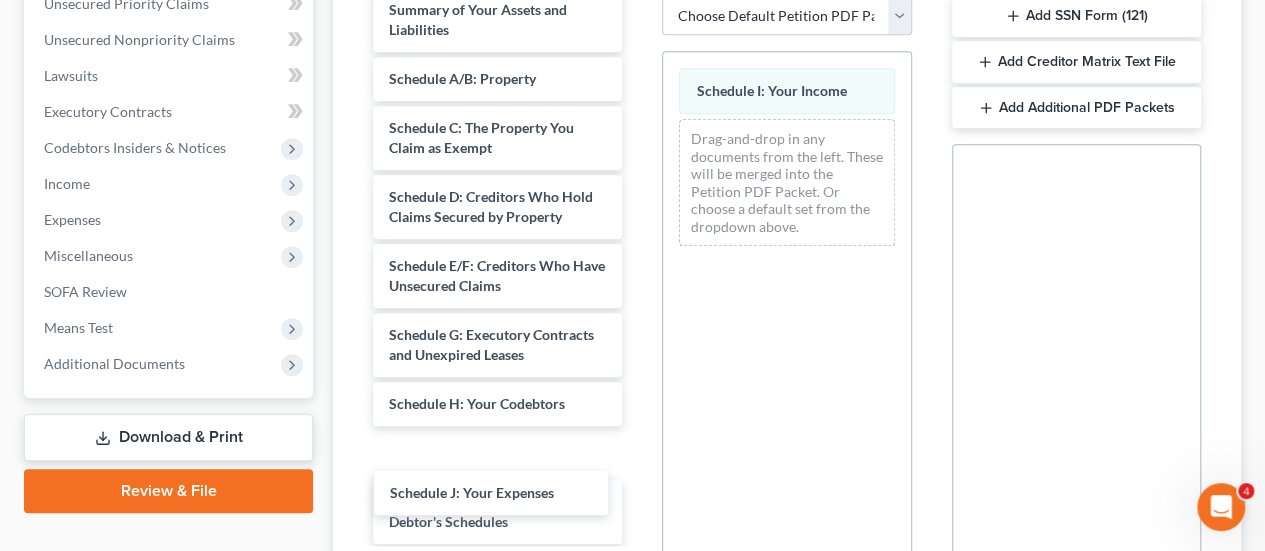 drag, startPoint x: 738, startPoint y: 319, endPoint x: 491, endPoint y: 481, distance: 295.3862 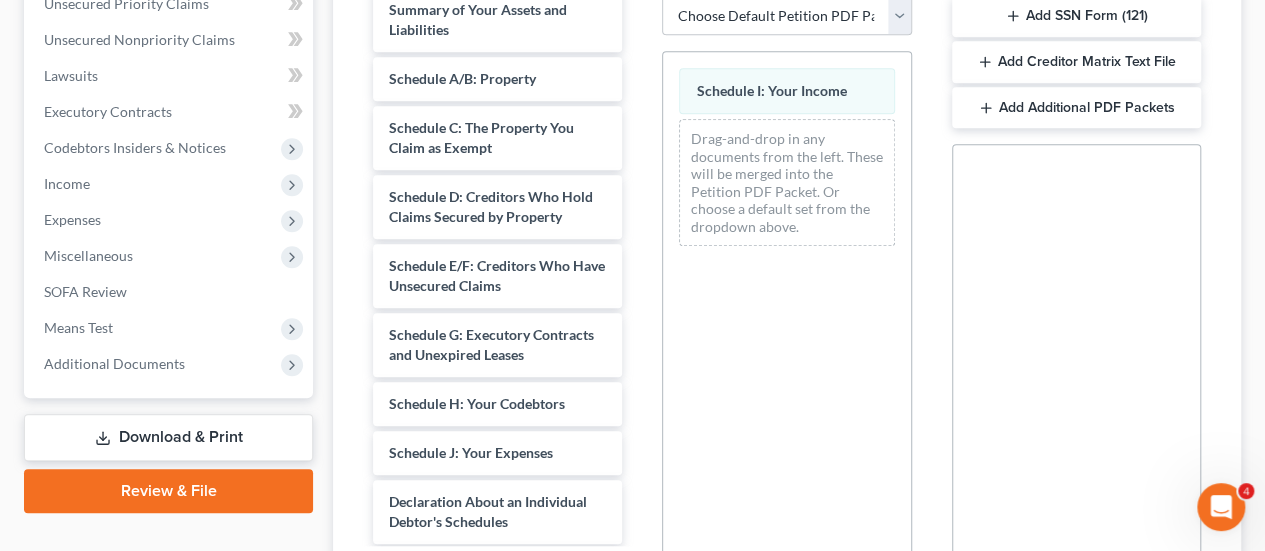 drag, startPoint x: 491, startPoint y: 481, endPoint x: 763, endPoint y: 201, distance: 390.36392 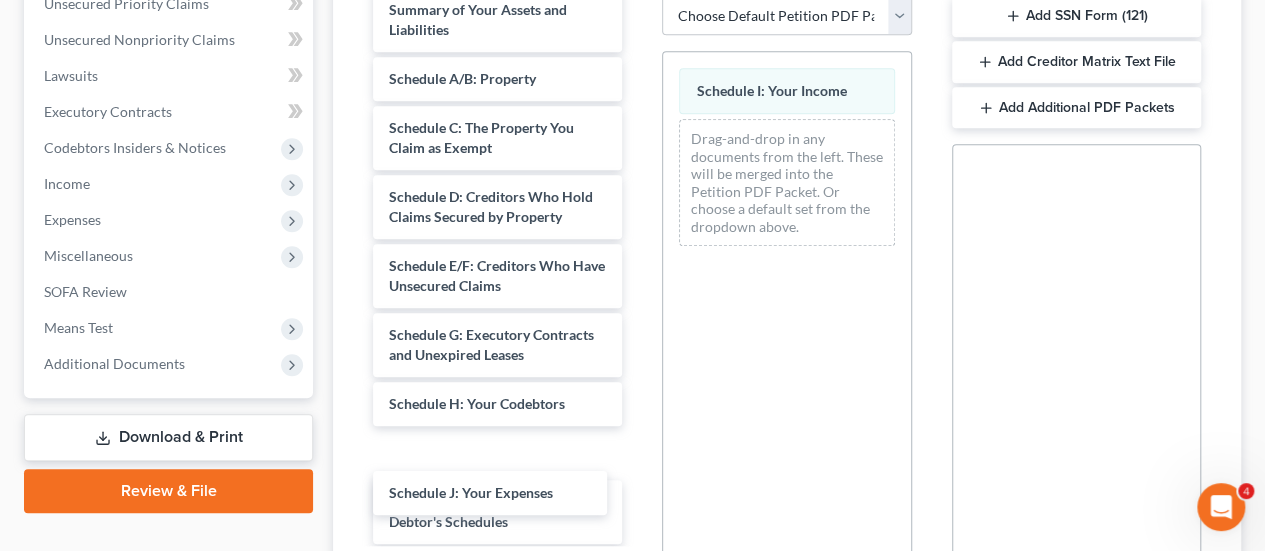 drag, startPoint x: 763, startPoint y: 201, endPoint x: 500, endPoint y: 501, distance: 398.9599 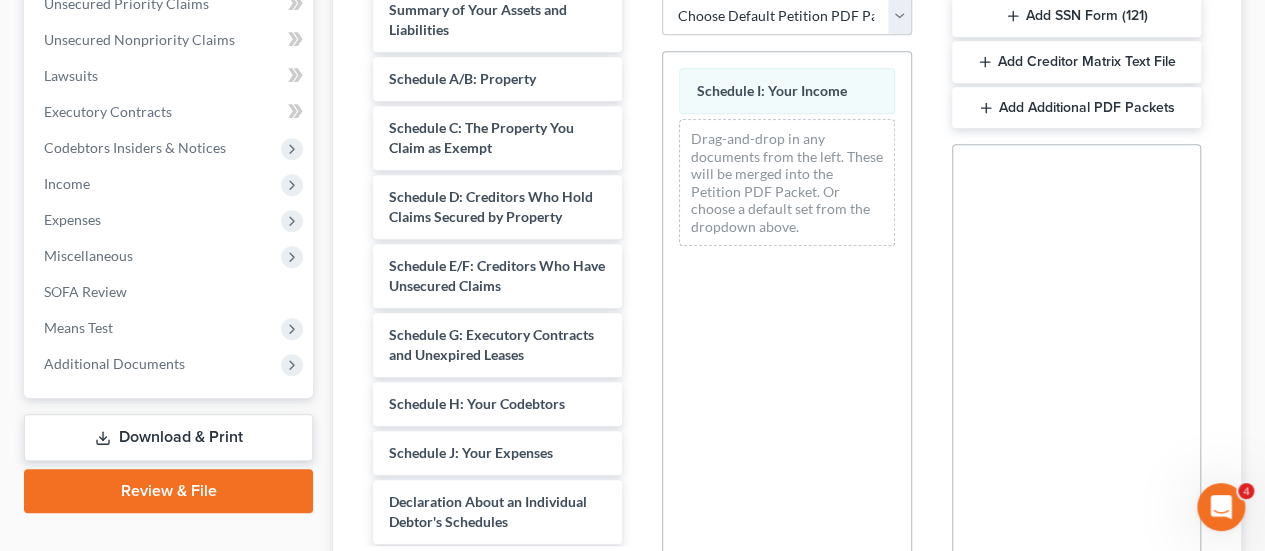 drag, startPoint x: 500, startPoint y: 501, endPoint x: 653, endPoint y: 413, distance: 176.50212 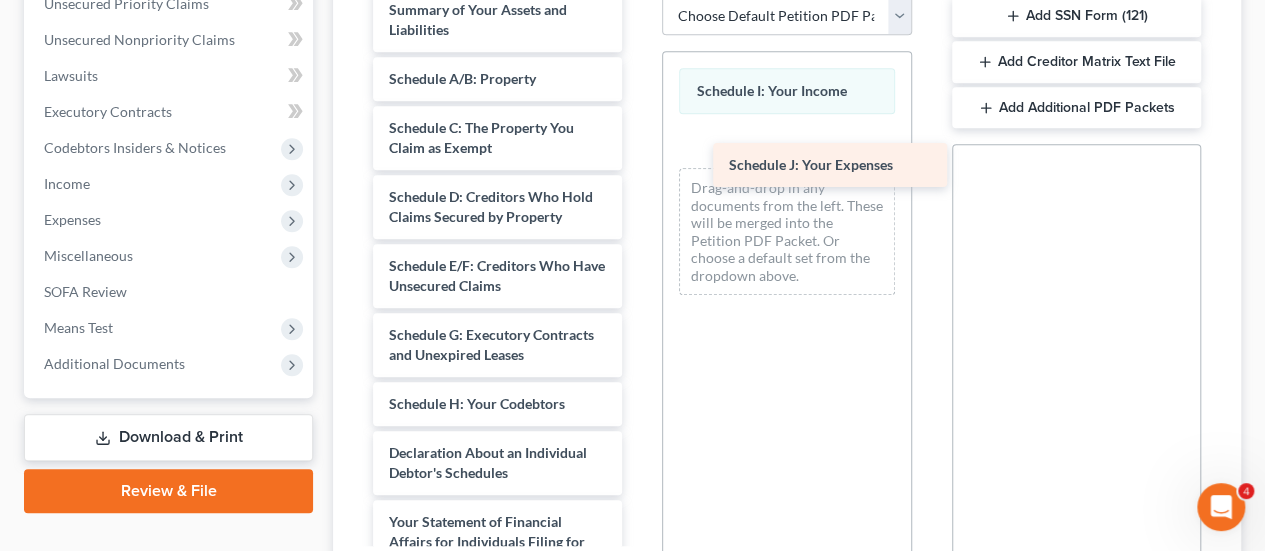 drag, startPoint x: 440, startPoint y: 495, endPoint x: 768, endPoint y: 189, distance: 448.57553 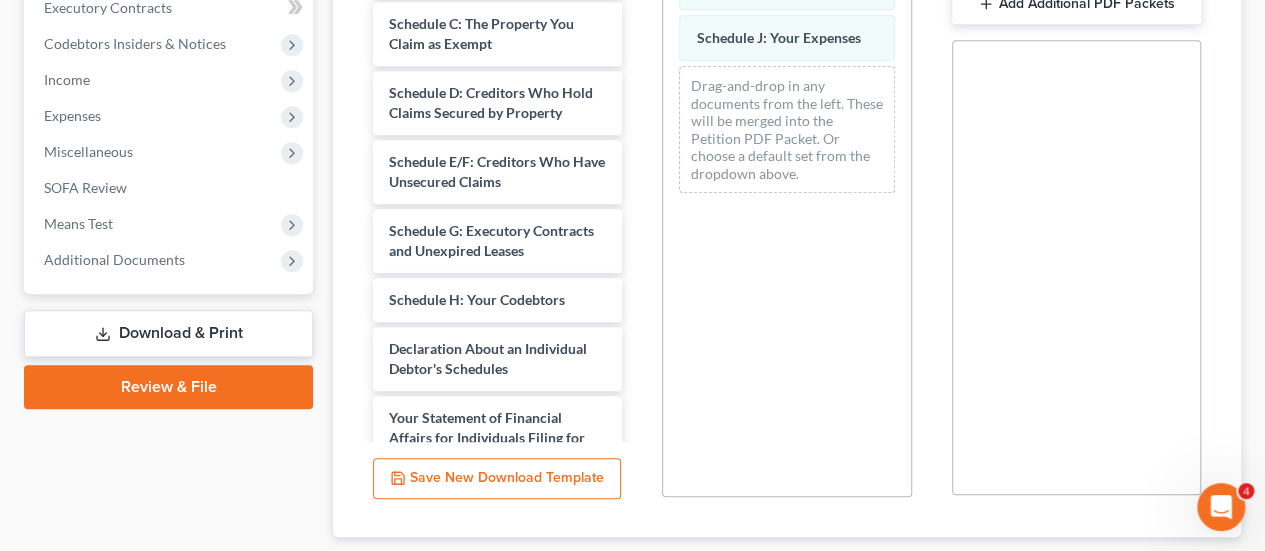 scroll, scrollTop: 674, scrollLeft: 0, axis: vertical 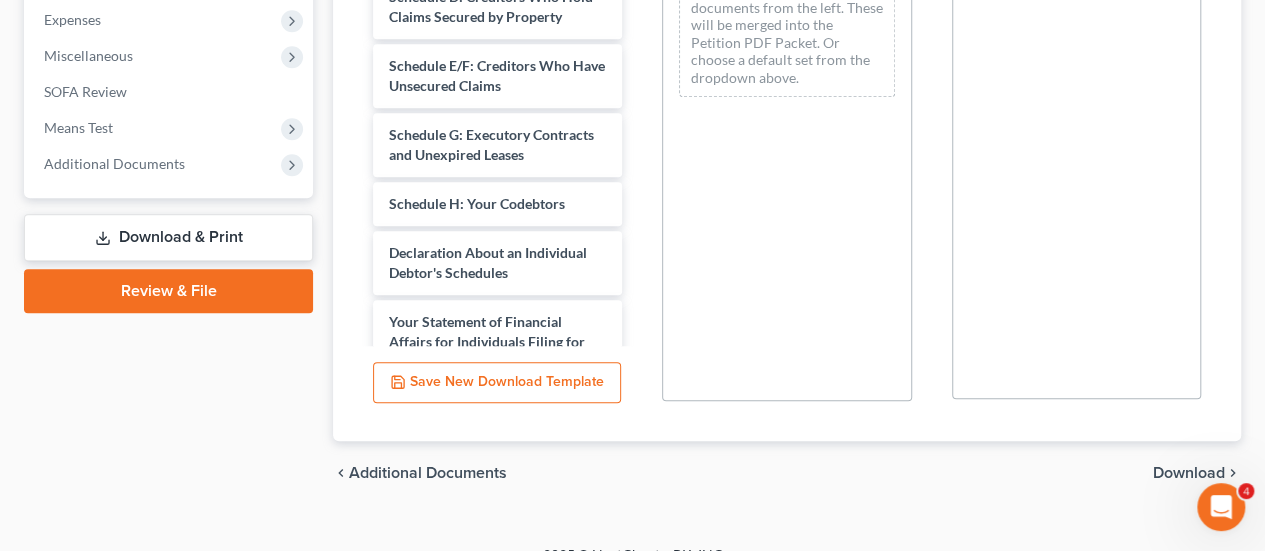 click on "chevron_left   Additional Documents Download   chevron_right" at bounding box center [787, 473] 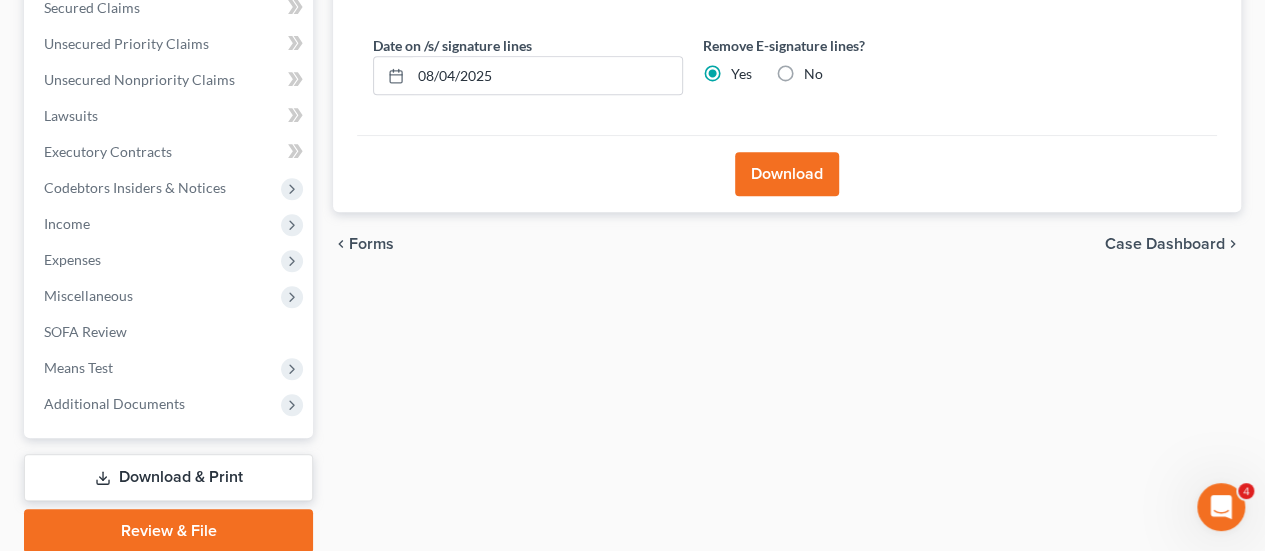 scroll, scrollTop: 409, scrollLeft: 0, axis: vertical 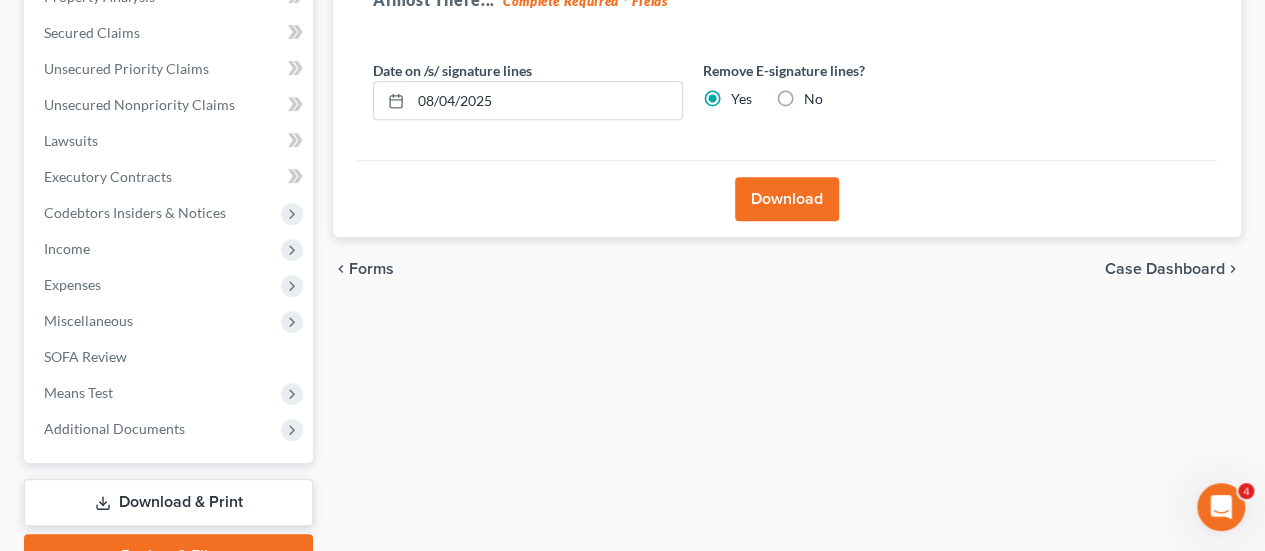 drag, startPoint x: 788, startPoint y: 217, endPoint x: 797, endPoint y: 195, distance: 23.769728 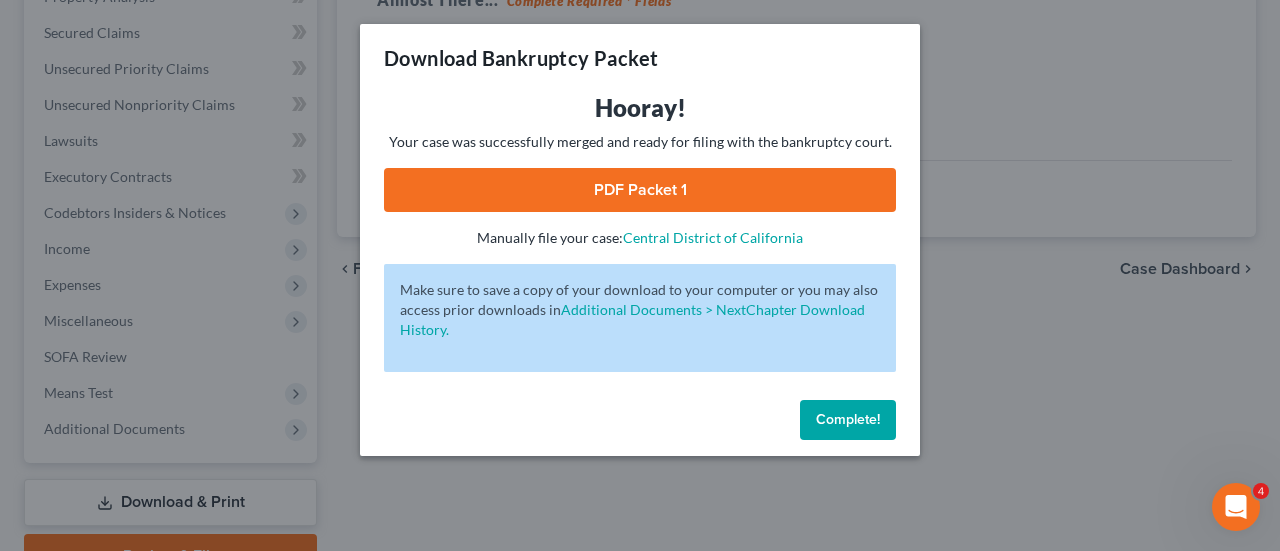 click on "PDF Packet 1" at bounding box center (640, 190) 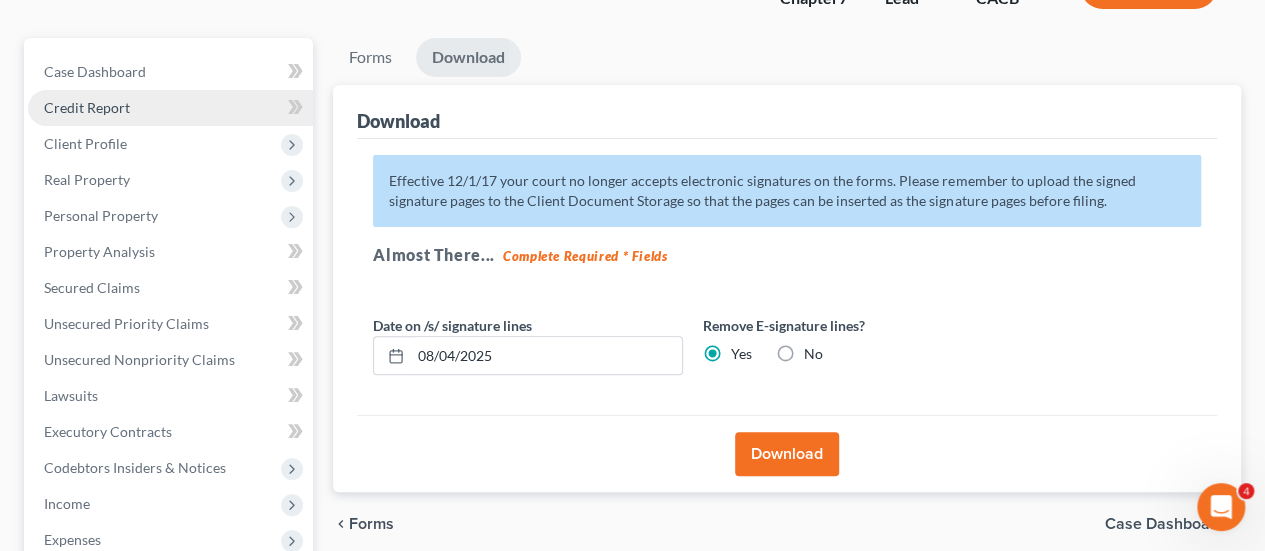 scroll, scrollTop: 0, scrollLeft: 0, axis: both 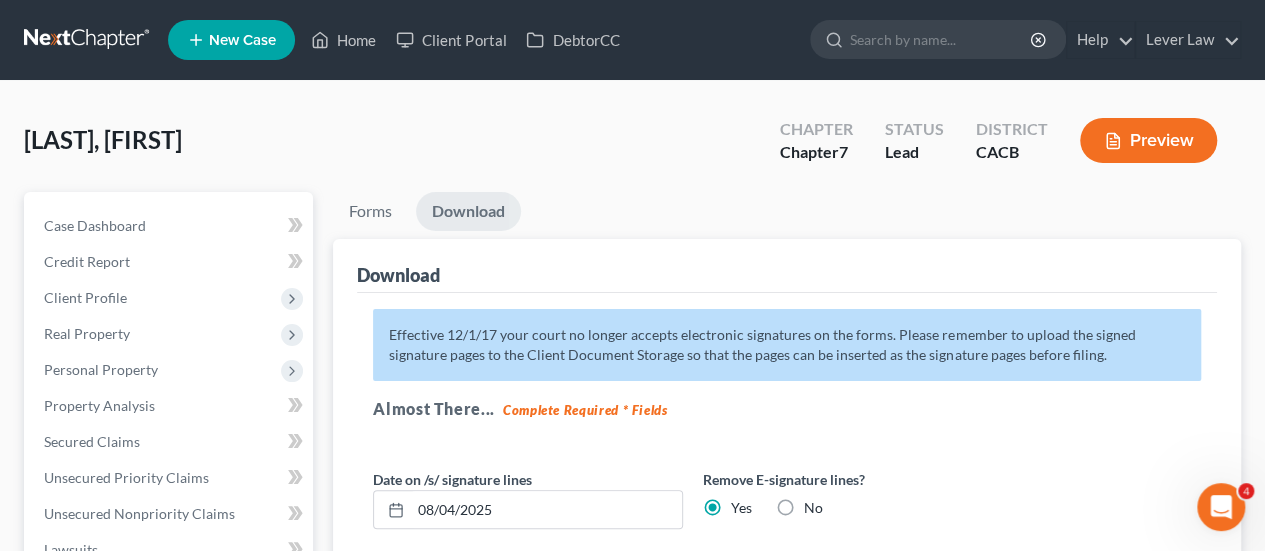 click at bounding box center (88, 40) 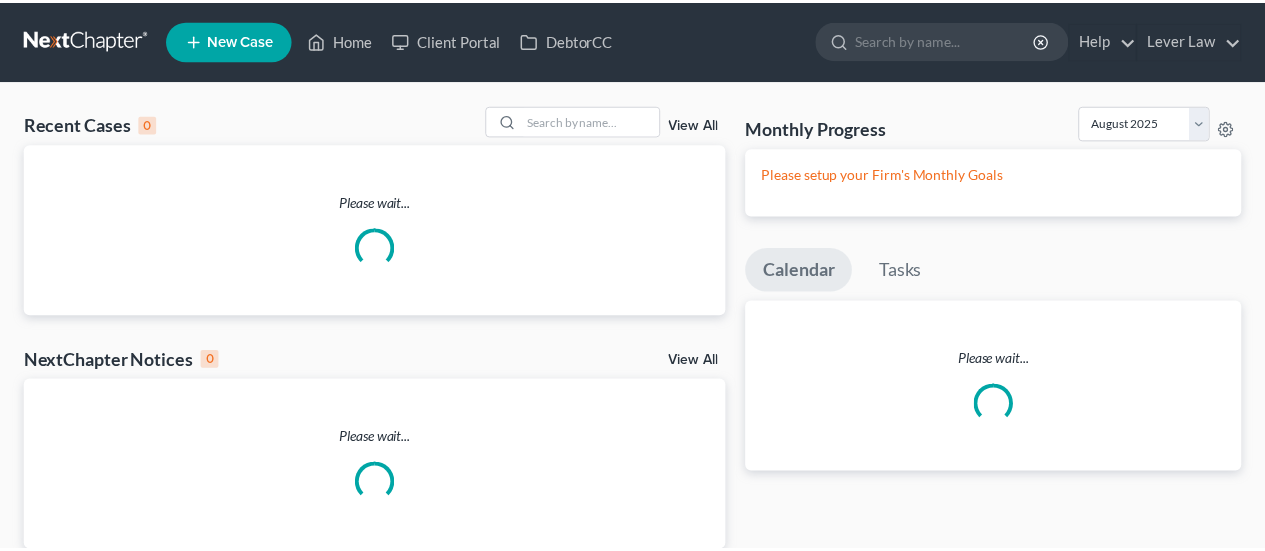scroll, scrollTop: 0, scrollLeft: 0, axis: both 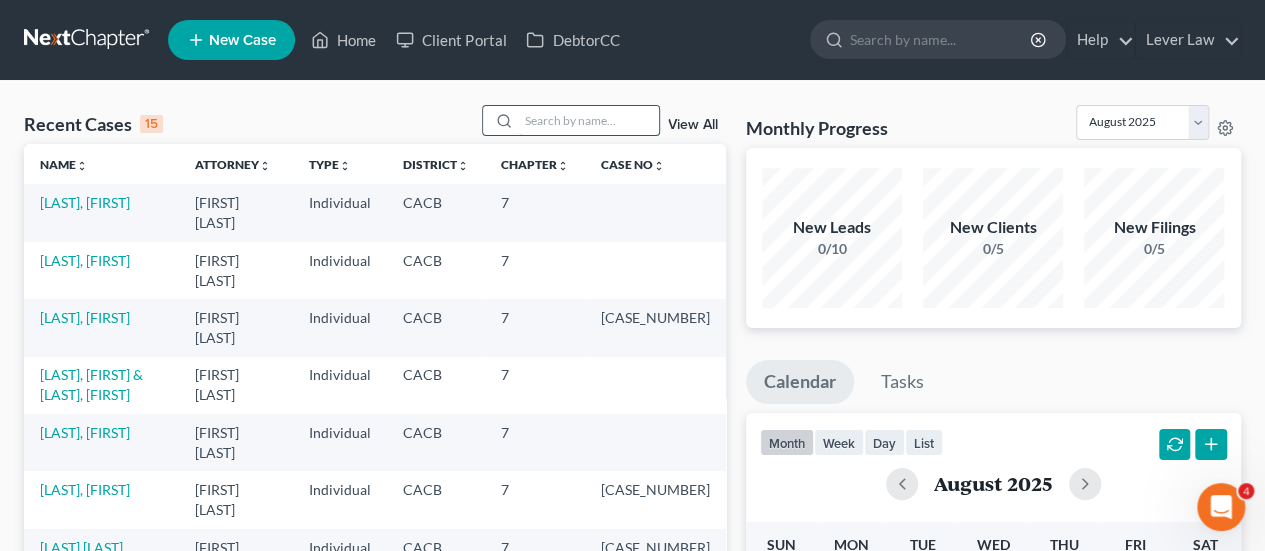 click at bounding box center (589, 120) 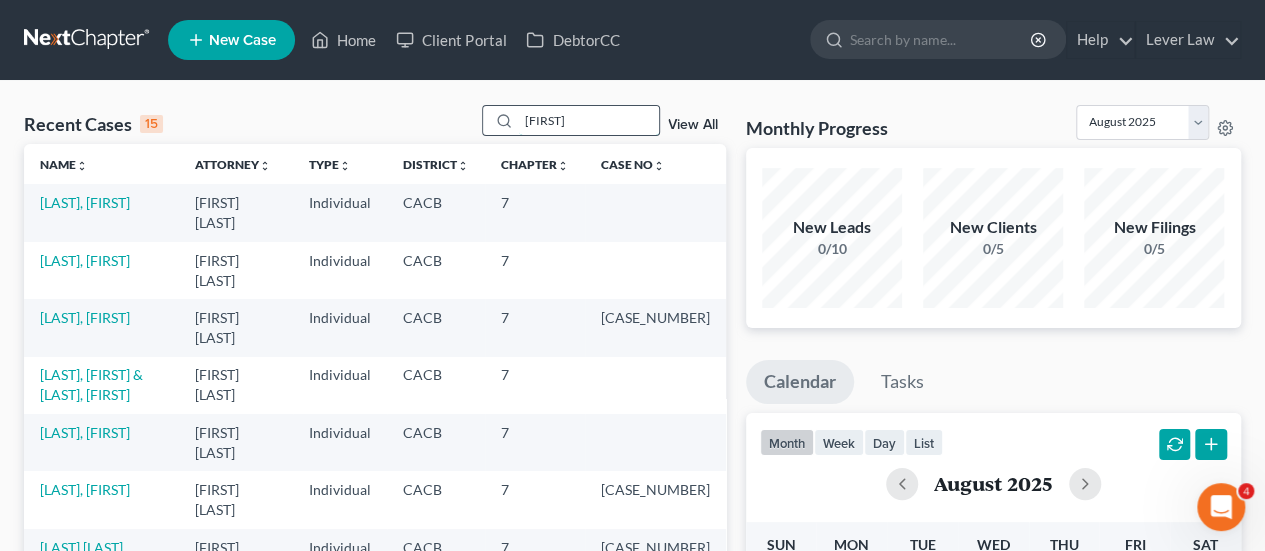 type on "[FIRST]" 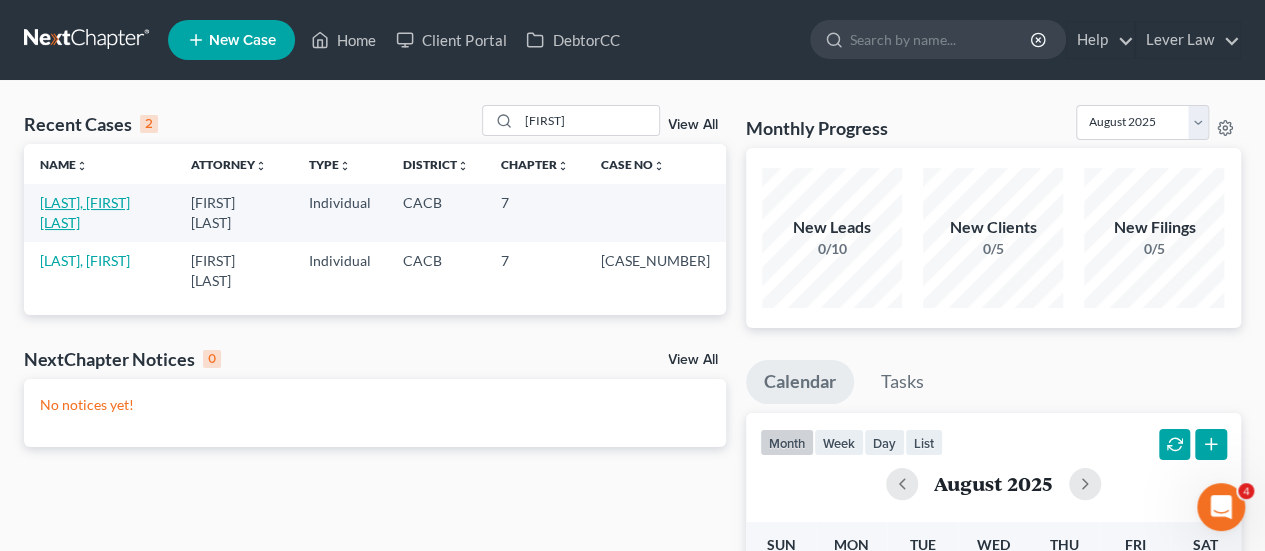 click on "[LAST], [FIRST] [LAST]" at bounding box center [85, 212] 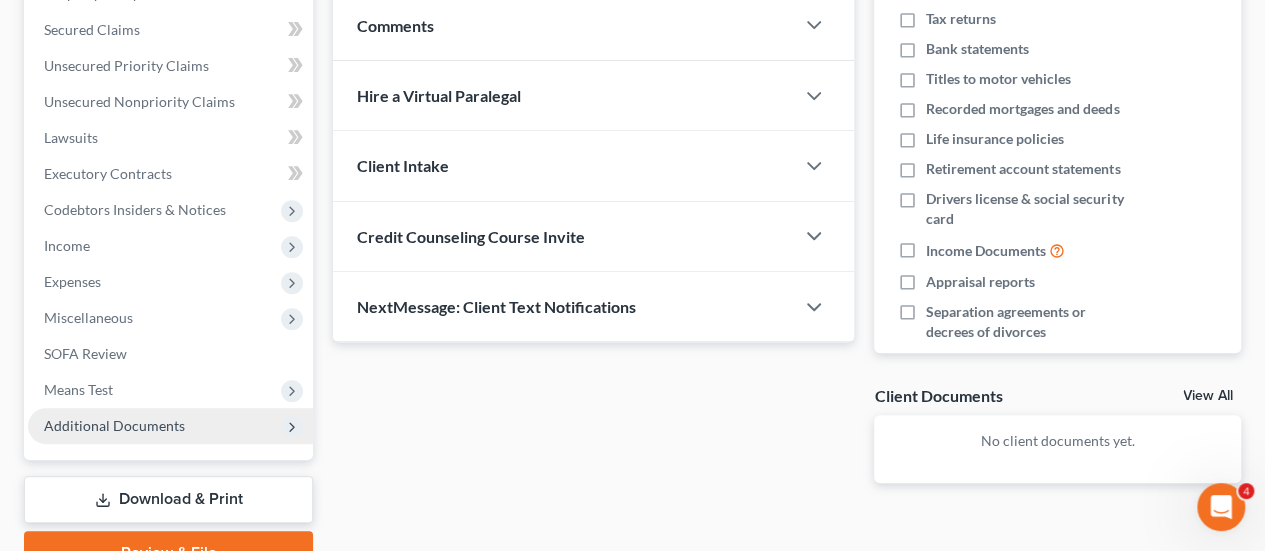 scroll, scrollTop: 509, scrollLeft: 0, axis: vertical 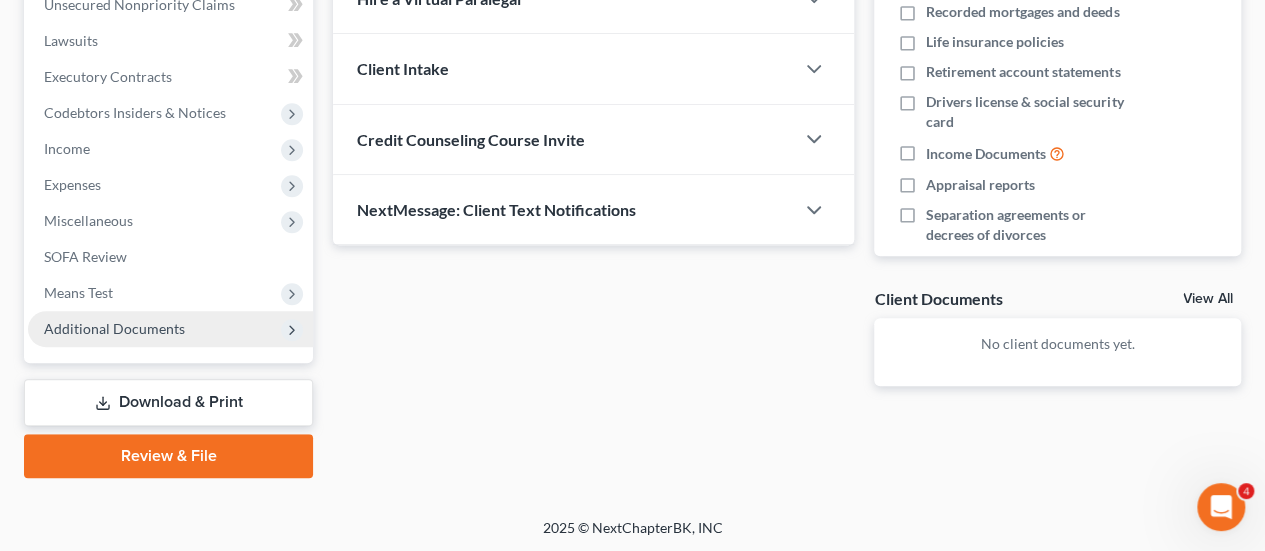 click on "Additional Documents" at bounding box center [170, 329] 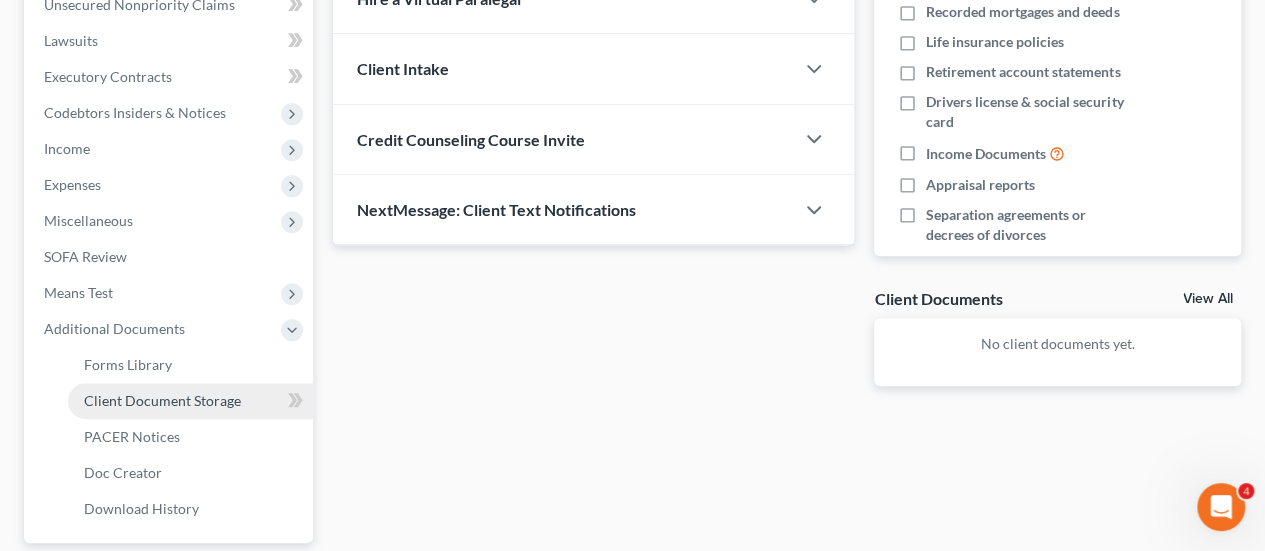 click on "Client Document Storage" at bounding box center (162, 400) 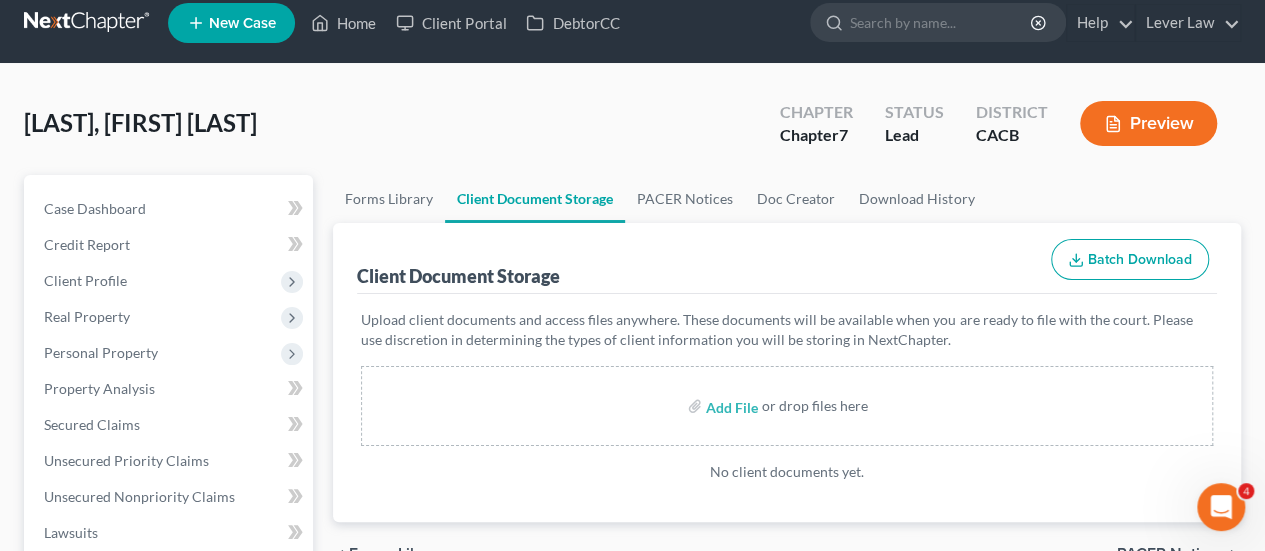 scroll, scrollTop: 0, scrollLeft: 0, axis: both 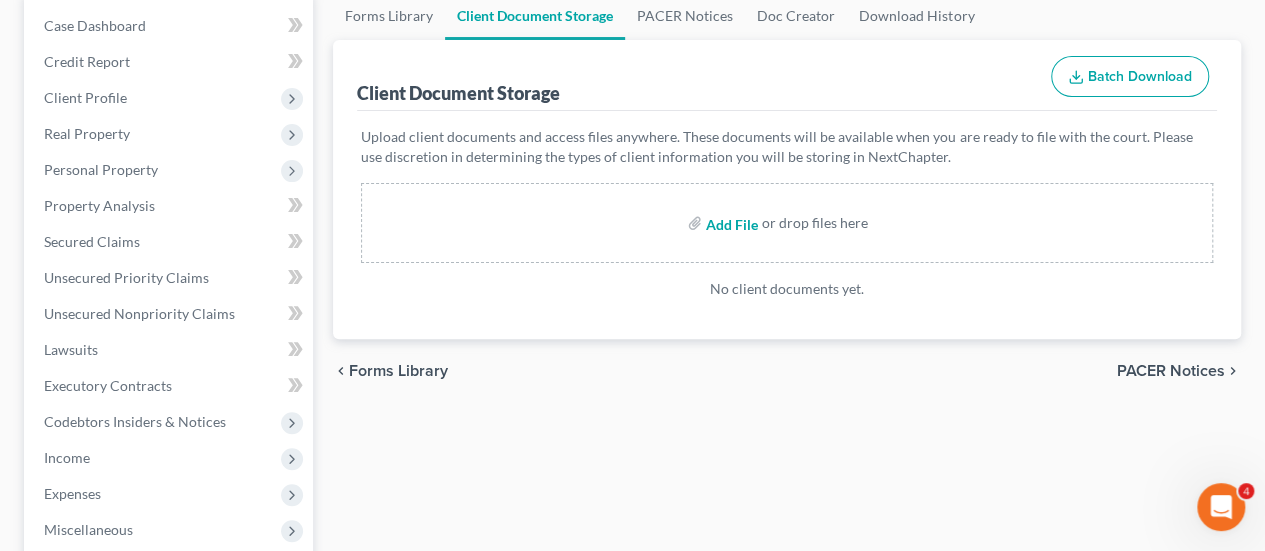 click at bounding box center (730, 223) 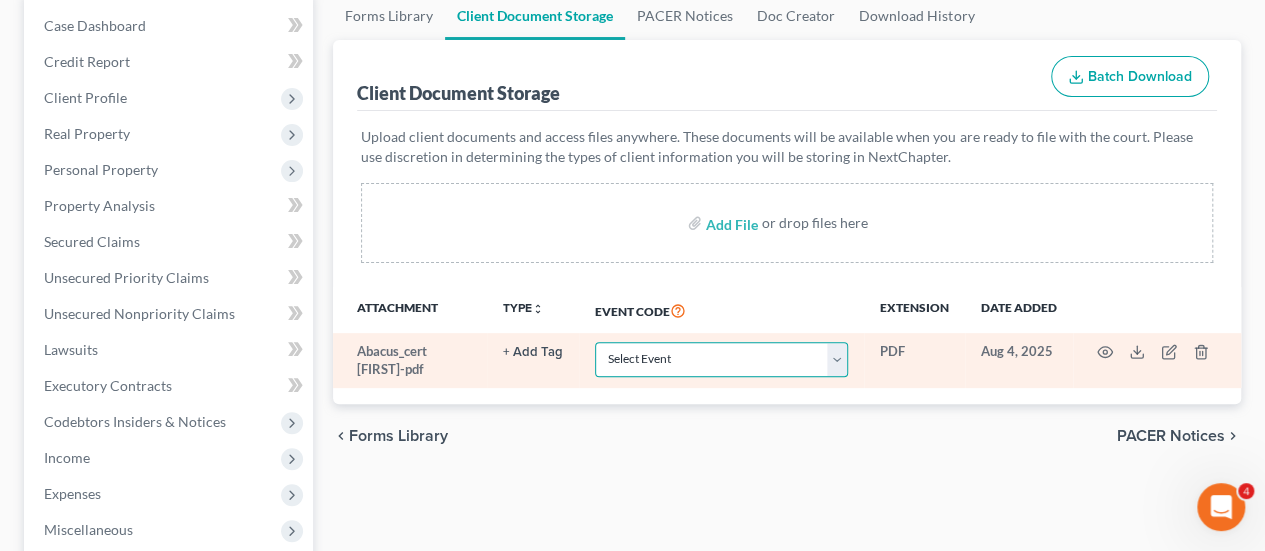 click on "Select Event Amended Chapter 11 Plan Amended Chapter 11 Small Business Plan Amended Chapter 13 Plan Amended Disclosure Statement Amended List of Creditors (Fee) Amendment - Amending Schedules D and/or E/F (Official Form 106D, 106E/F, 206D, or 206E/F) (Fee) Attachment to Voluntary Petition for Non-Individuals (Chapter 11) (Official Form 201A) Attorney's Discl of Comp Arrangement in Indv Ch 7 Case (LBR Form F2090-1) Balance Sheet Cash Flow Statement Certificate of Credit Counseling Certification About a Financial Management Course for Debtor 1 (Official Form 423) Certification About a Financial Management Course for Debtor 2 (Joint Debtor) (Official Form 423) Chapter 11 Ballots Chapter 11 Plan Chapter 11 Small Business Plan Chapter 11 Statement of Your Current Monthly Income (Official Form 122B) Chapter 11 or Chapter 9: List of Creditors Who Have the 20 Largest Unsecured Claims and Are Not Insi Chapter 13 Calculation of Disposable Income (Official Form 122C-2) Chapter 13 Plan (LBR F3015-1) Disclosure Statement" at bounding box center [721, 359] 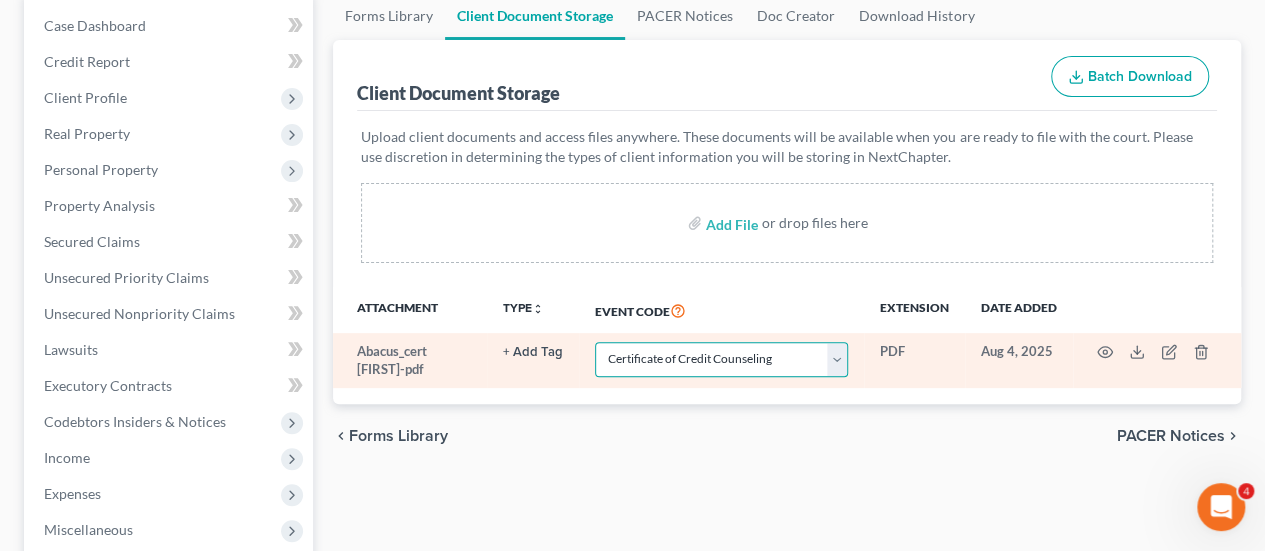 click on "Select Event Amended Chapter 11 Plan Amended Chapter 11 Small Business Plan Amended Chapter 13 Plan Amended Disclosure Statement Amended List of Creditors (Fee) Amendment - Amending Schedules D and/or E/F (Official Form 106D, 106E/F, 206D, or 206E/F) (Fee) Attachment to Voluntary Petition for Non-Individuals (Chapter 11) (Official Form 201A) Attorney's Discl of Comp Arrangement in Indv Ch 7 Case (LBR Form F2090-1) Balance Sheet Cash Flow Statement Certificate of Credit Counseling Certification About a Financial Management Course for Debtor 1 (Official Form 423) Certification About a Financial Management Course for Debtor 2 (Joint Debtor) (Official Form 423) Chapter 11 Ballots Chapter 11 Plan Chapter 11 Small Business Plan Chapter 11 Statement of Your Current Monthly Income (Official Form 122B) Chapter 11 or Chapter 9: List of Creditors Who Have the 20 Largest Unsecured Claims and Are Not Insi Chapter 13 Calculation of Disposable Income (Official Form 122C-2) Chapter 13 Plan (LBR F3015-1) Disclosure Statement" at bounding box center (721, 359) 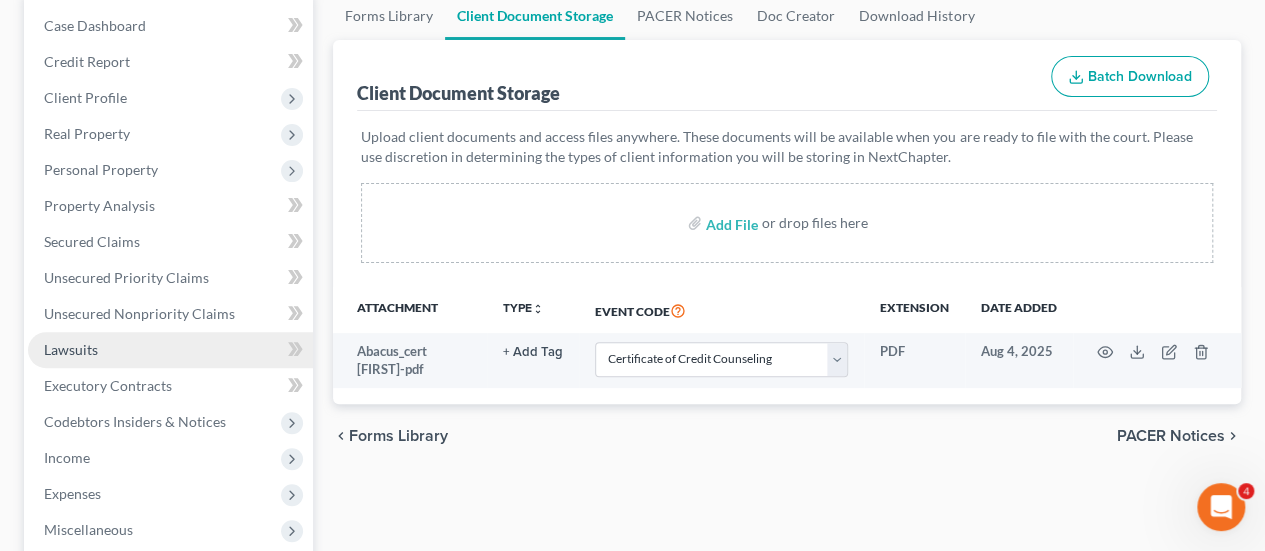 click on "Lawsuits" at bounding box center (170, 350) 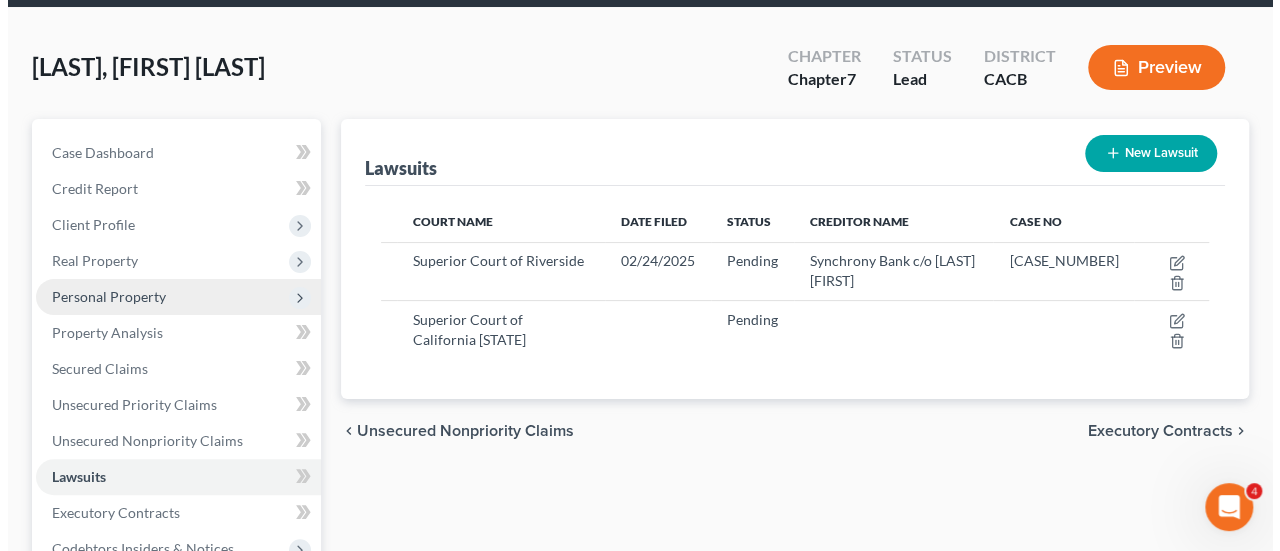 scroll, scrollTop: 0, scrollLeft: 0, axis: both 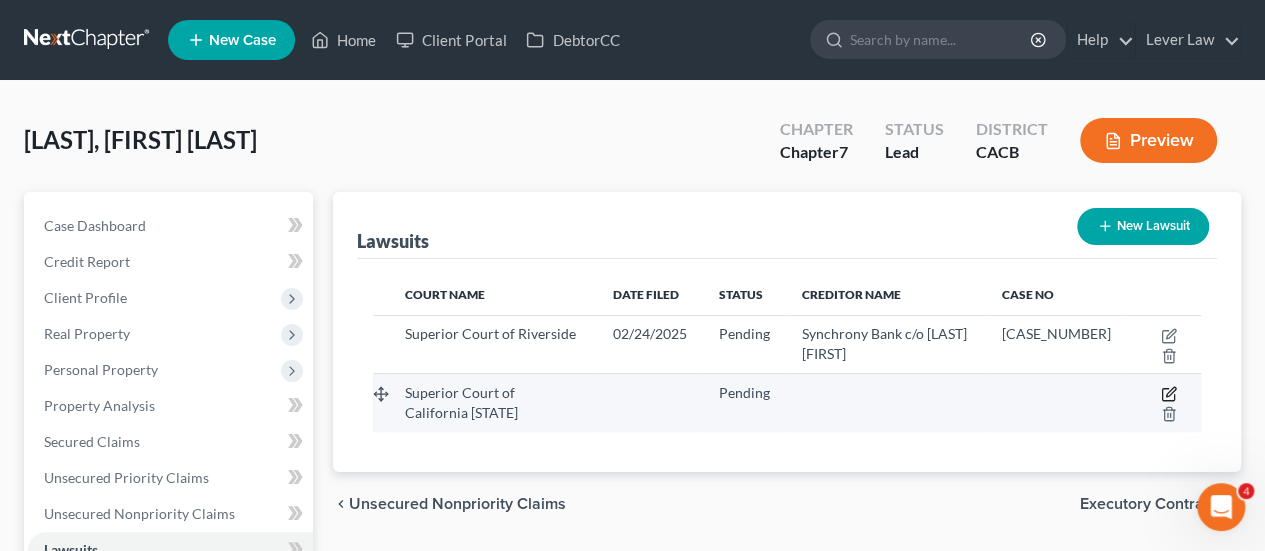 click 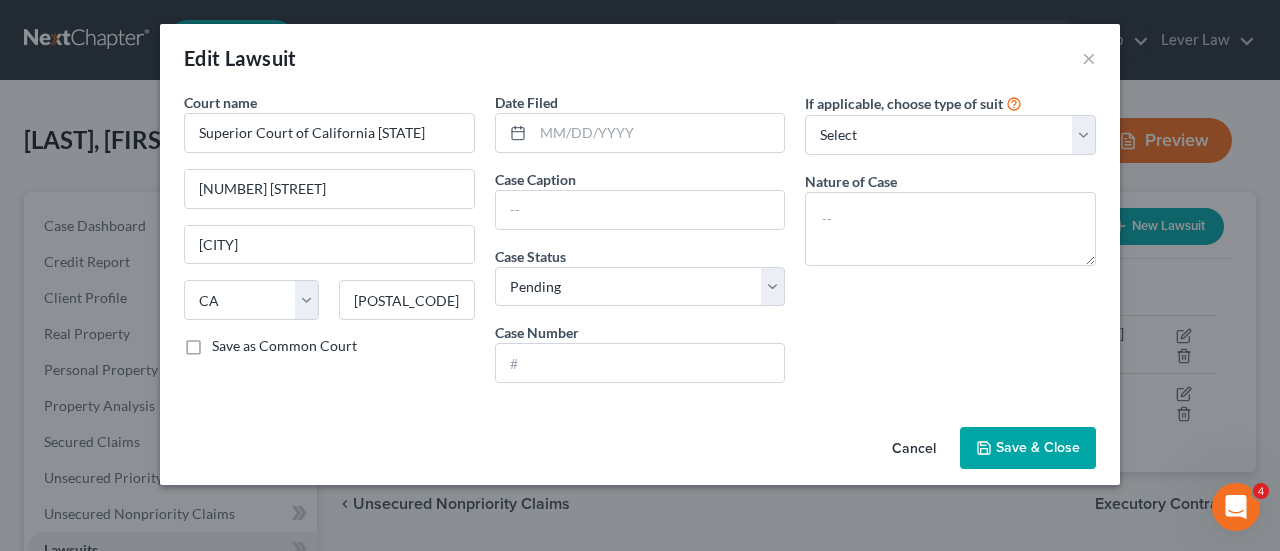 click on "Cancel Save & Close" at bounding box center (640, 452) 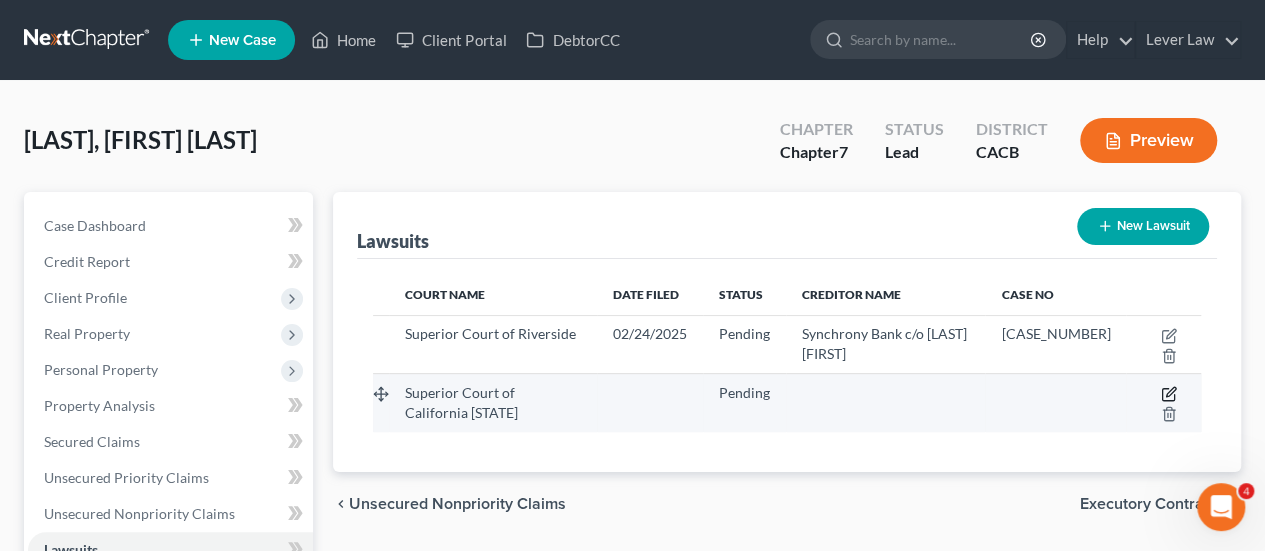 click 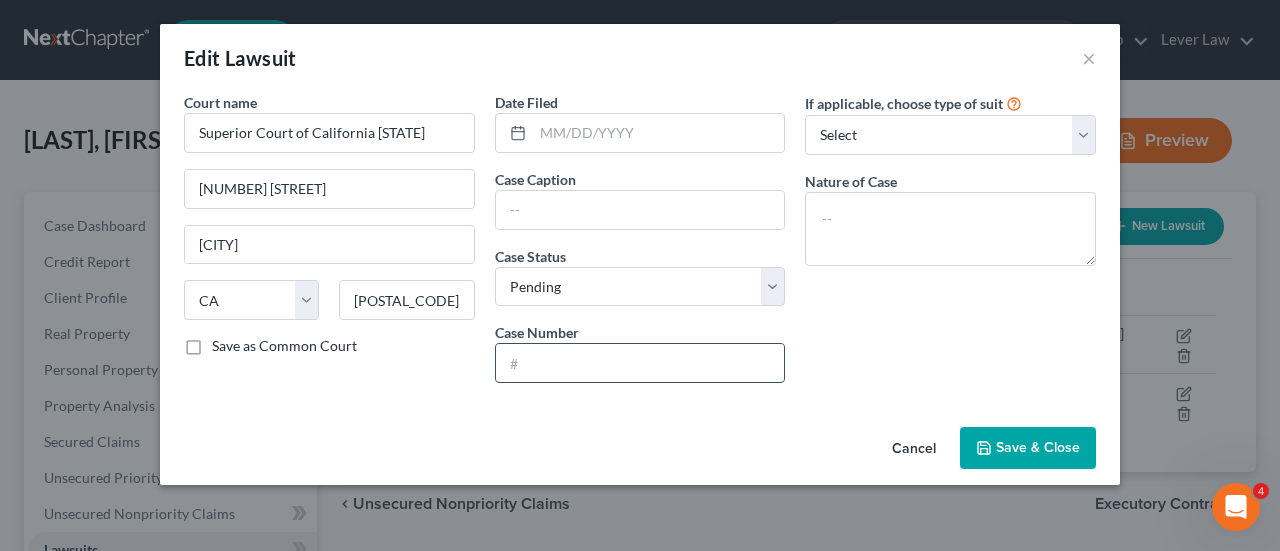 click at bounding box center (640, 363) 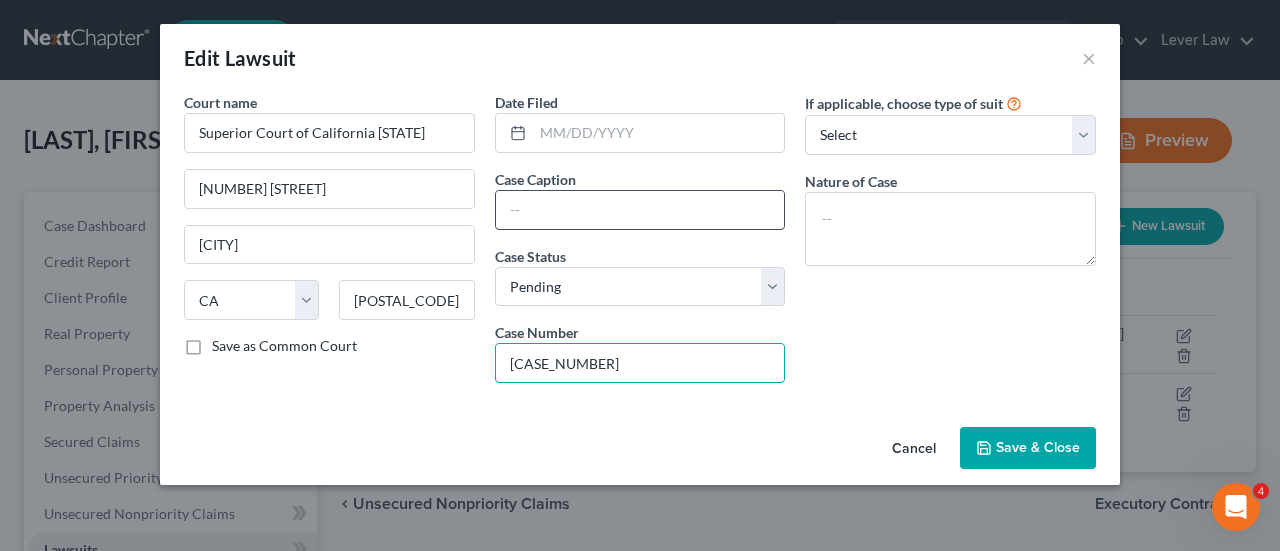 type on "CVCO2502303" 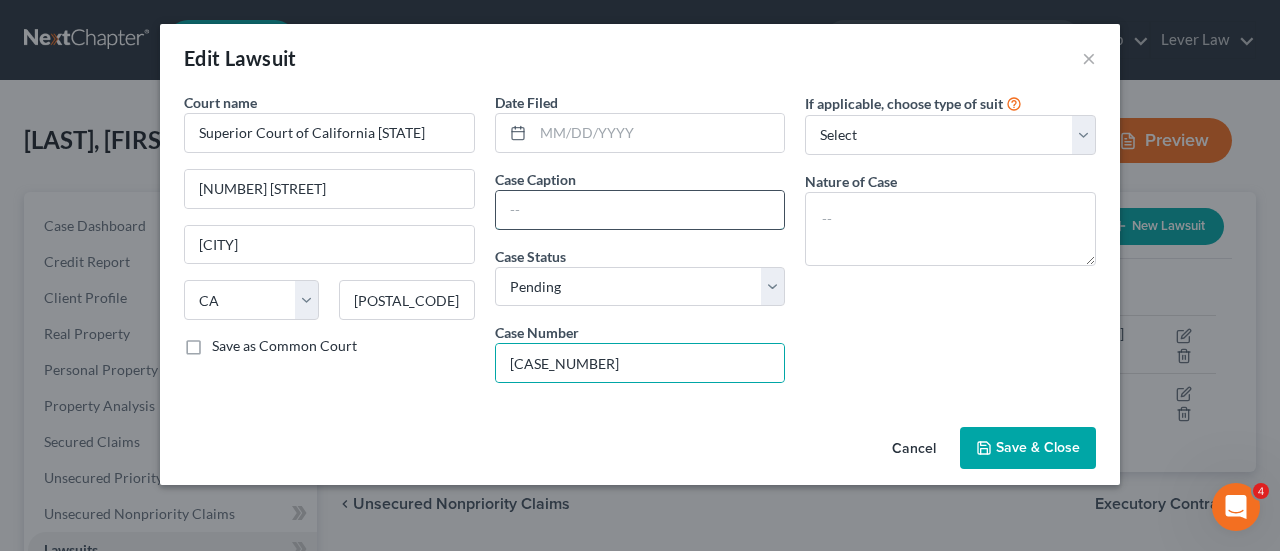 drag, startPoint x: 558, startPoint y: 217, endPoint x: 567, endPoint y: 223, distance: 10.816654 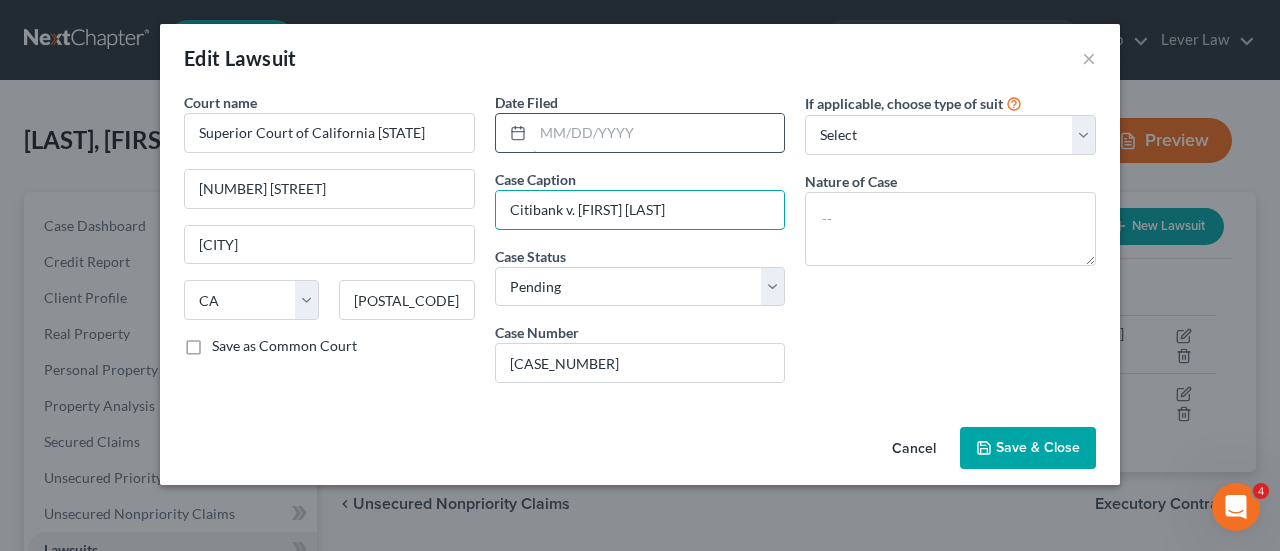 type on "Citibank v. Maria Elena Ramos" 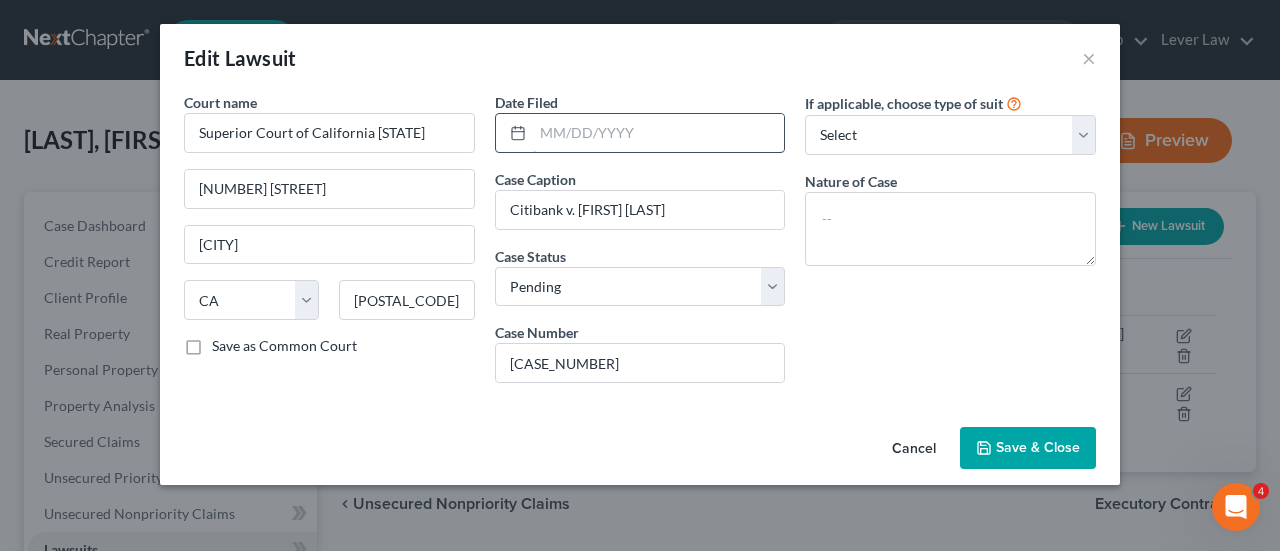 click at bounding box center (659, 133) 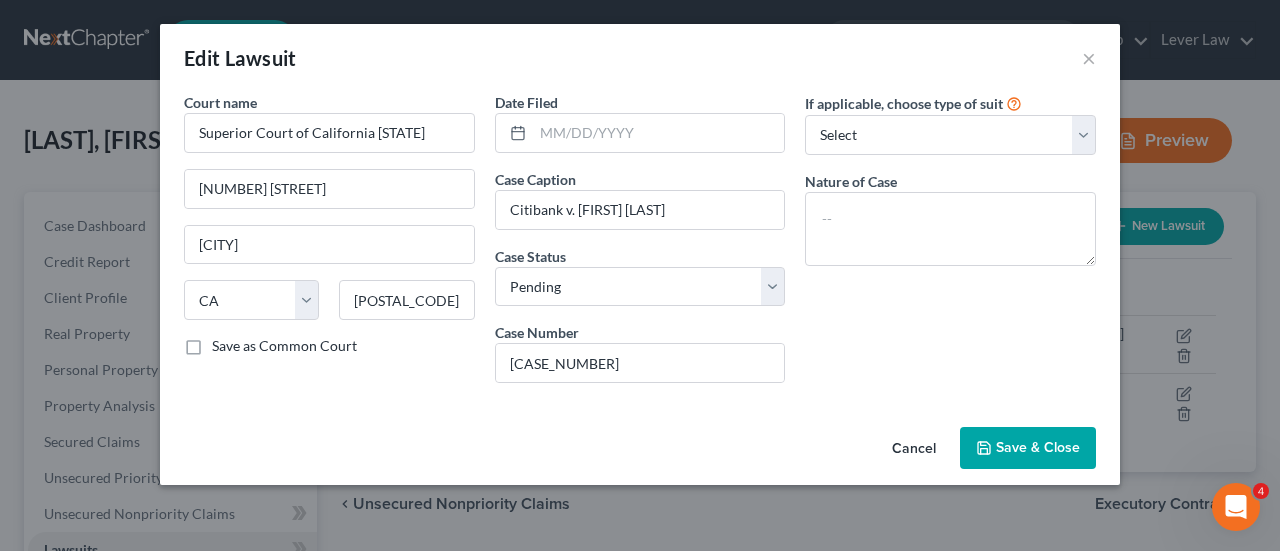 drag, startPoint x: 893, startPoint y: 395, endPoint x: 881, endPoint y: 393, distance: 12.165525 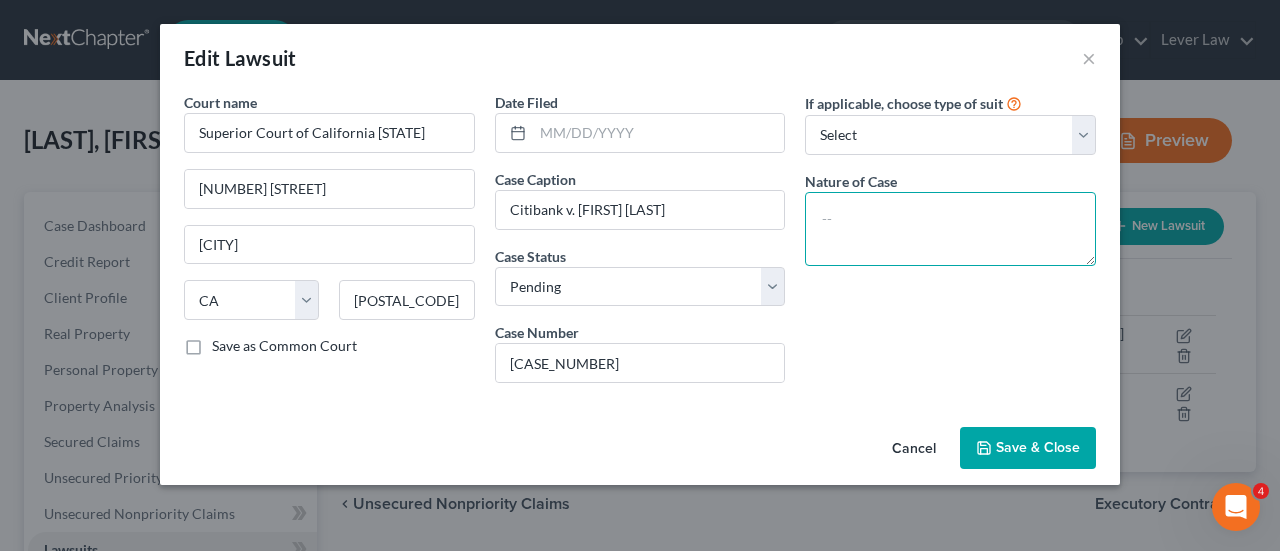 click at bounding box center (950, 229) 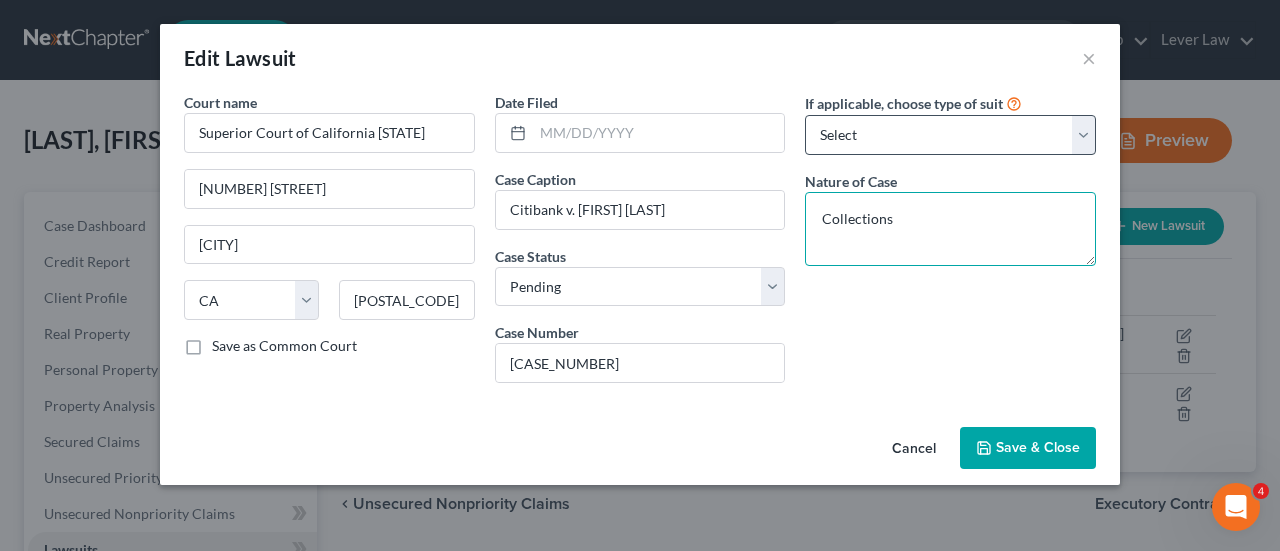 type on "Collections" 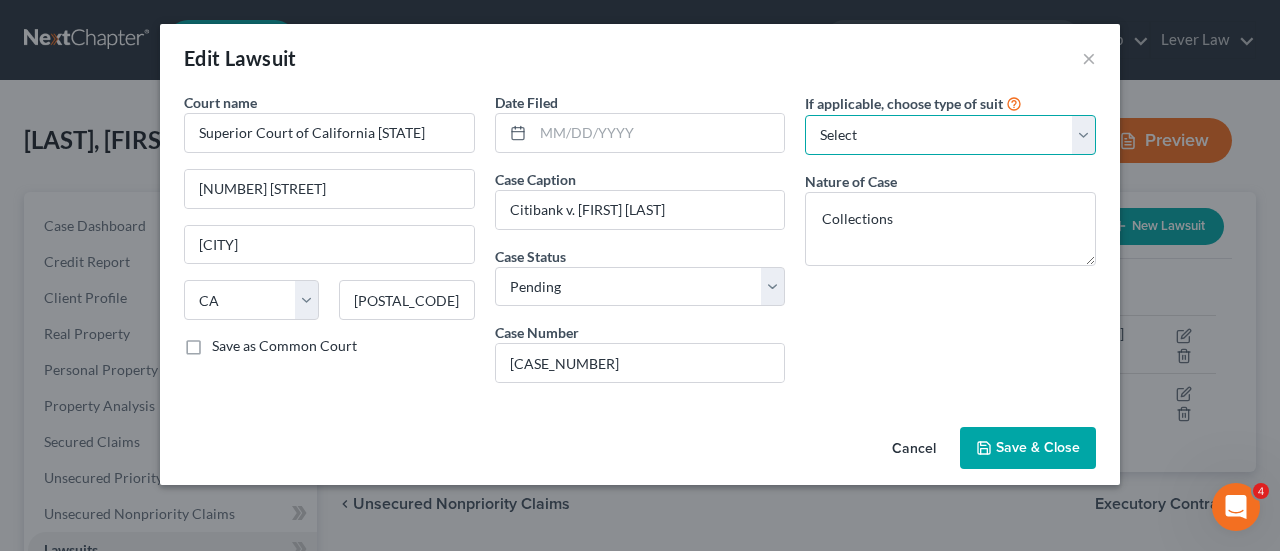 click on "Select Repossession Garnishment Foreclosure Attached, Seized, Or Levied Other" at bounding box center (950, 135) 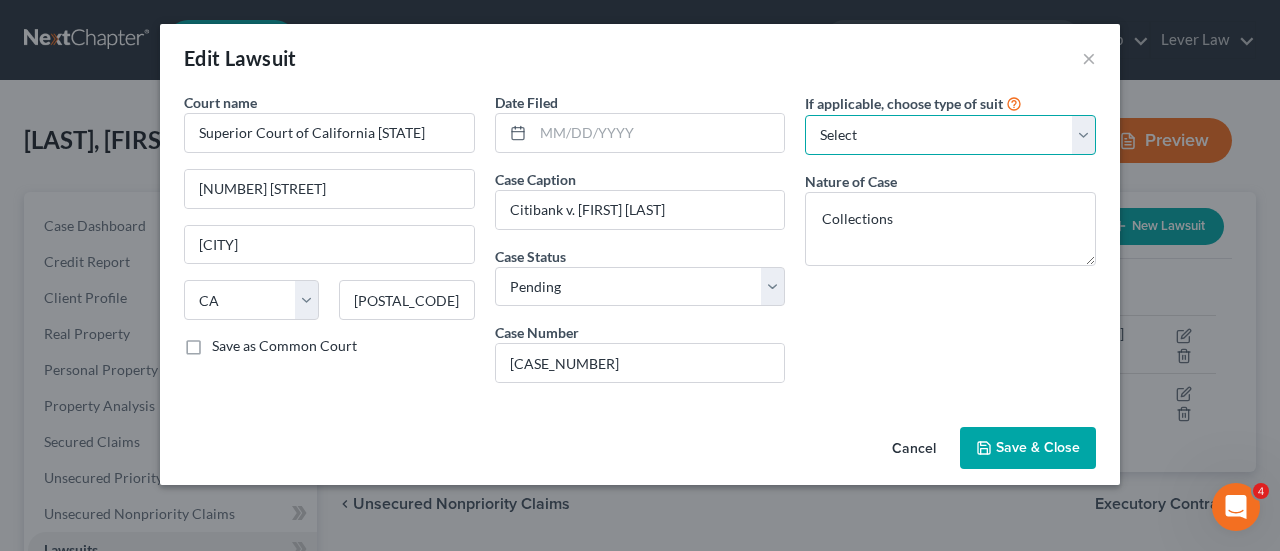 select on "4" 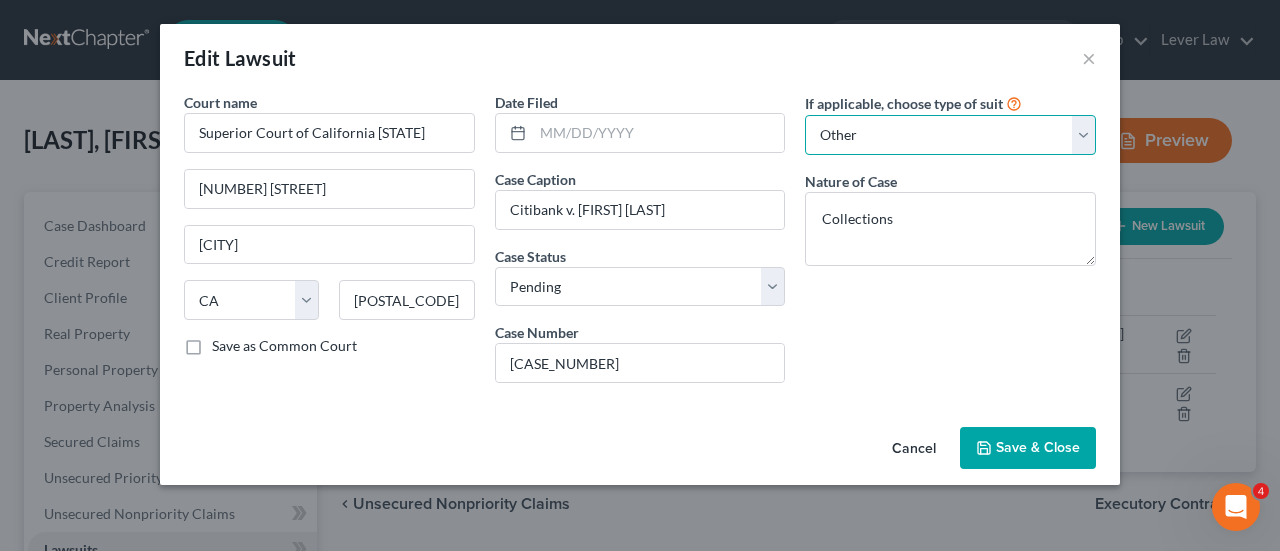 click on "Select Repossession Garnishment Foreclosure Attached, Seized, Or Levied Other" at bounding box center [950, 135] 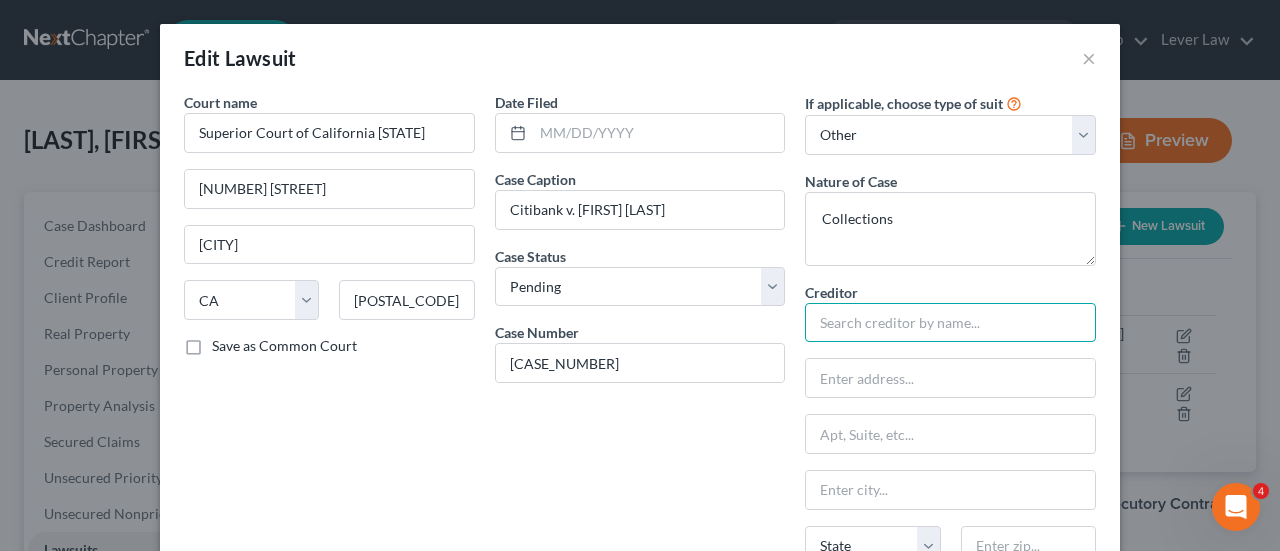 click at bounding box center (950, 323) 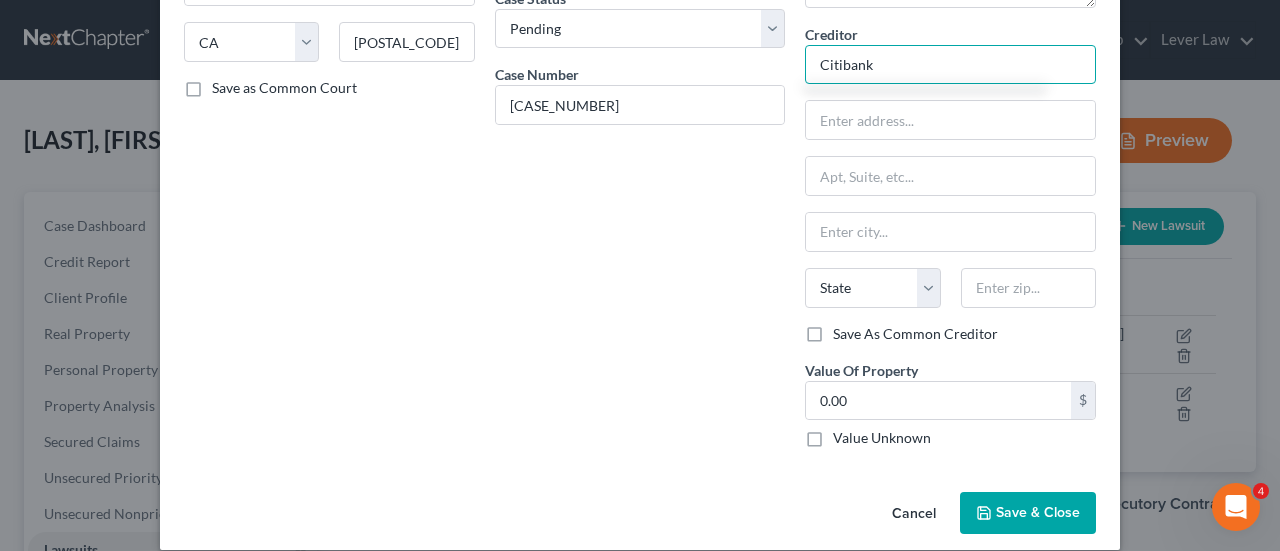 scroll, scrollTop: 275, scrollLeft: 0, axis: vertical 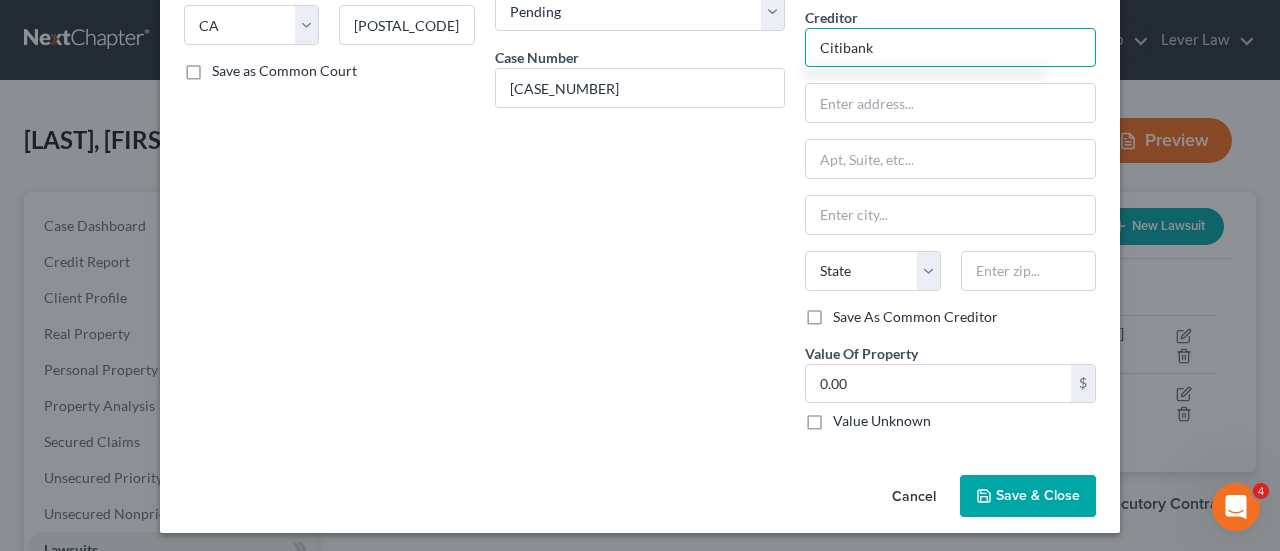 type on "Citibank" 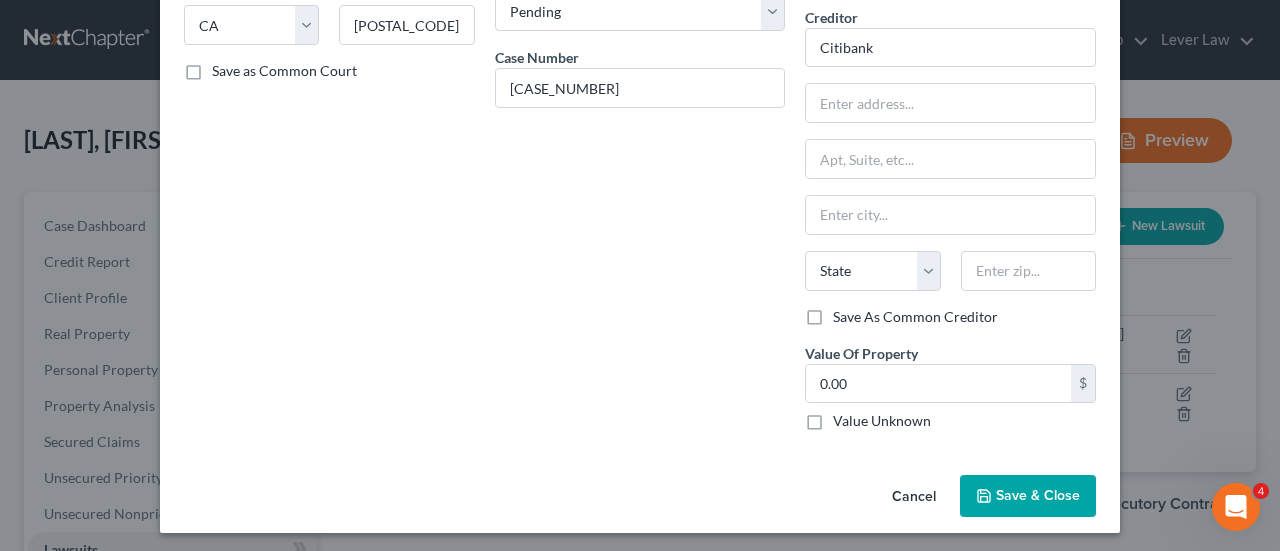 click on "Save & Close" at bounding box center (1028, 496) 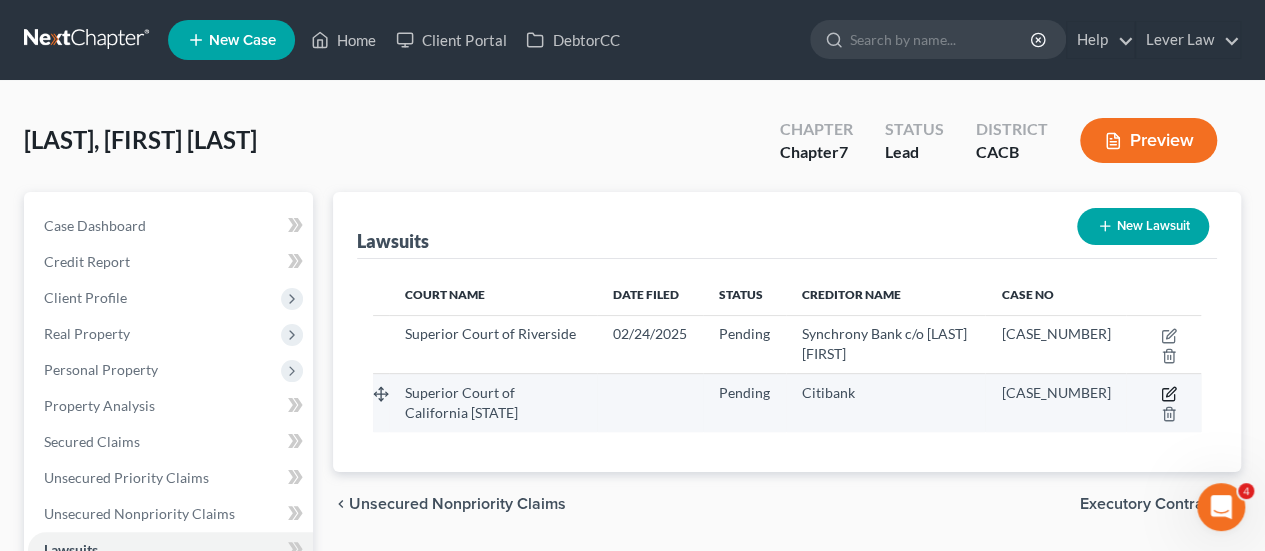 click 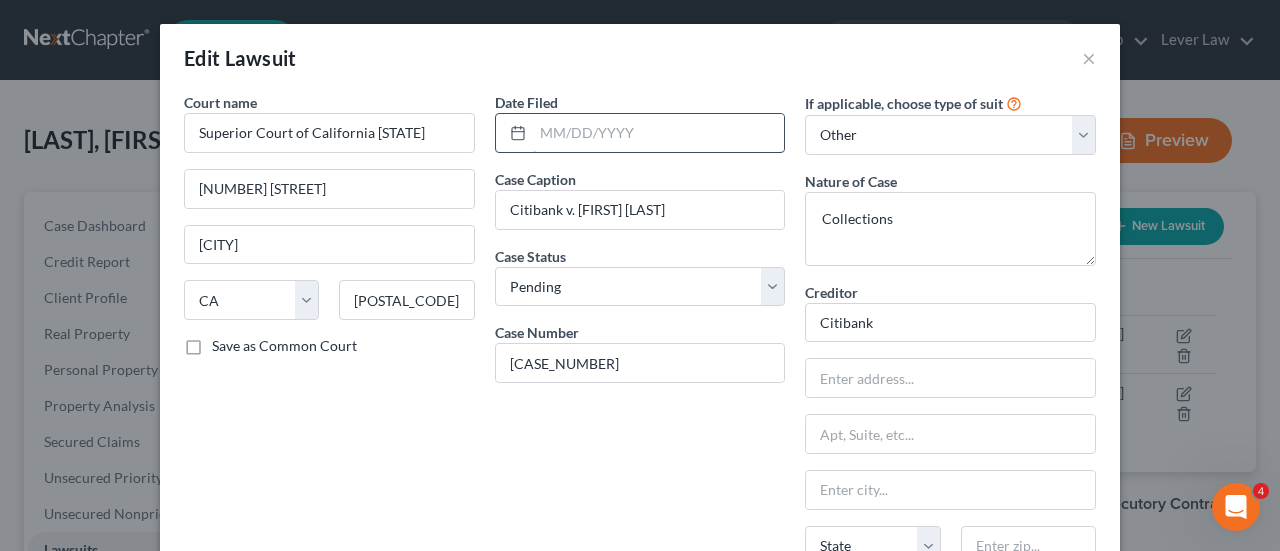 click at bounding box center (659, 133) 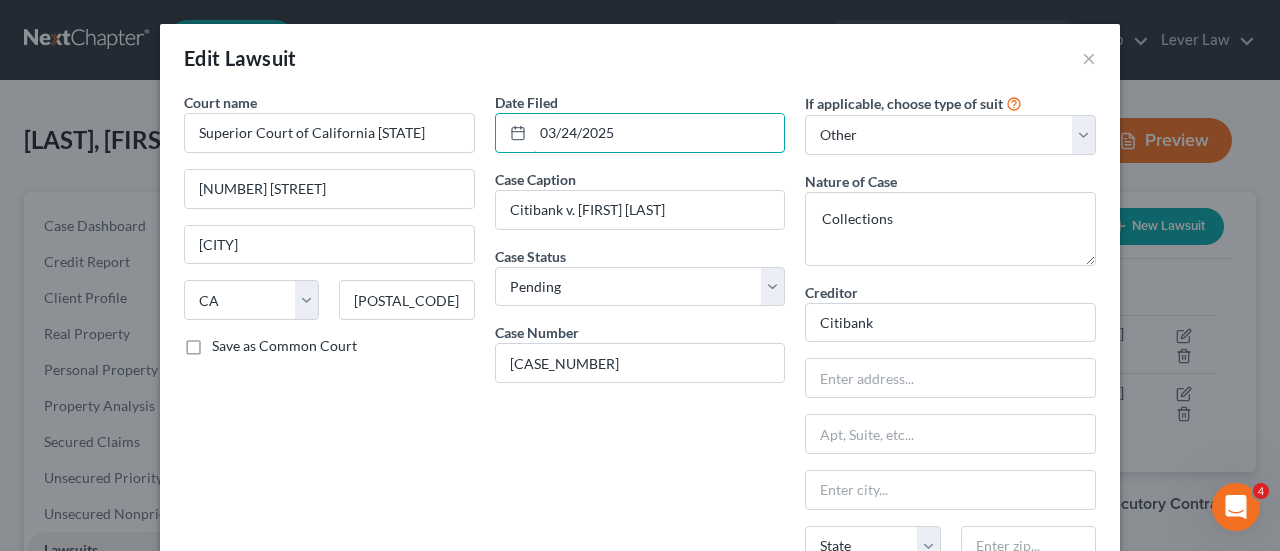 type on "03/24/2025" 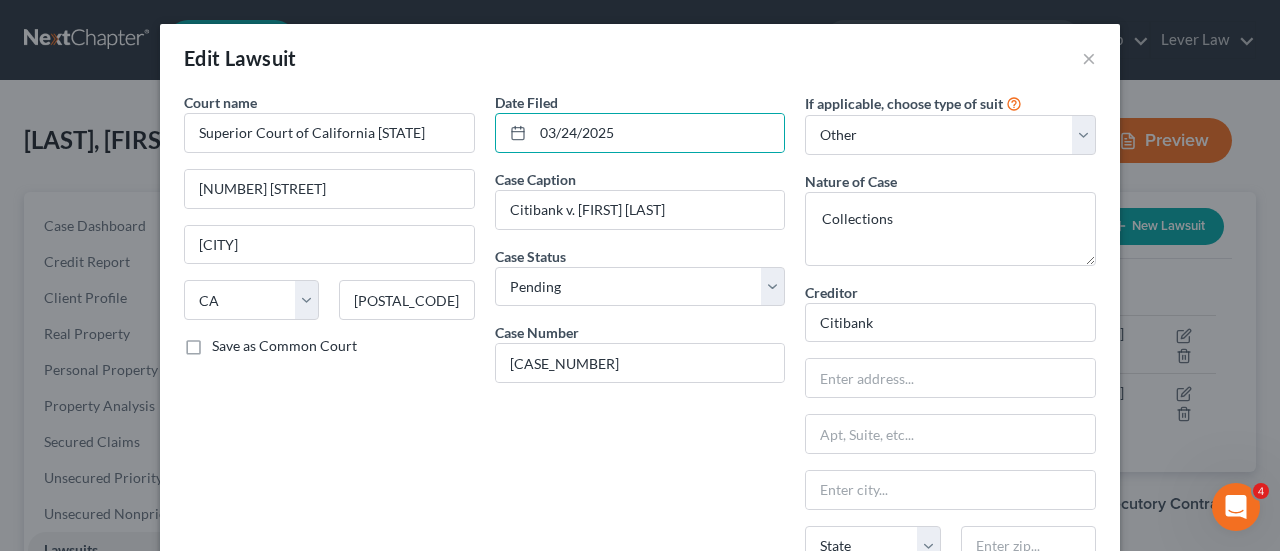 click on "Date Filed         03/24/2025 Case Caption Citibank v. Maria Elena Ramos
Case Status
*
Select Pending On Appeal Concluded Case Number CVCO2502303" at bounding box center [640, 407] 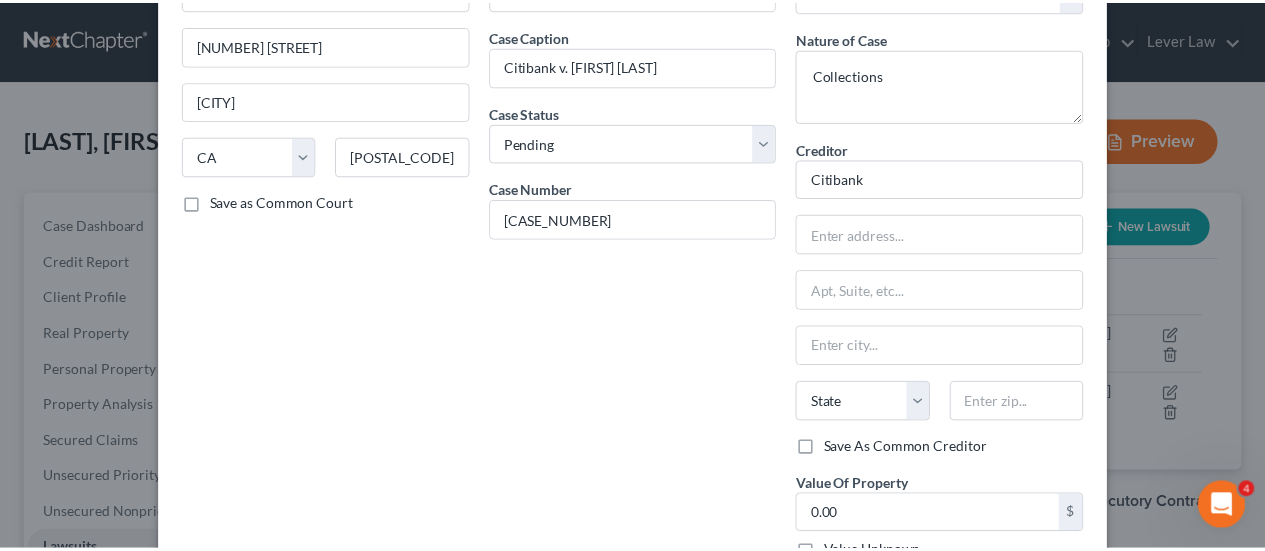 scroll, scrollTop: 275, scrollLeft: 0, axis: vertical 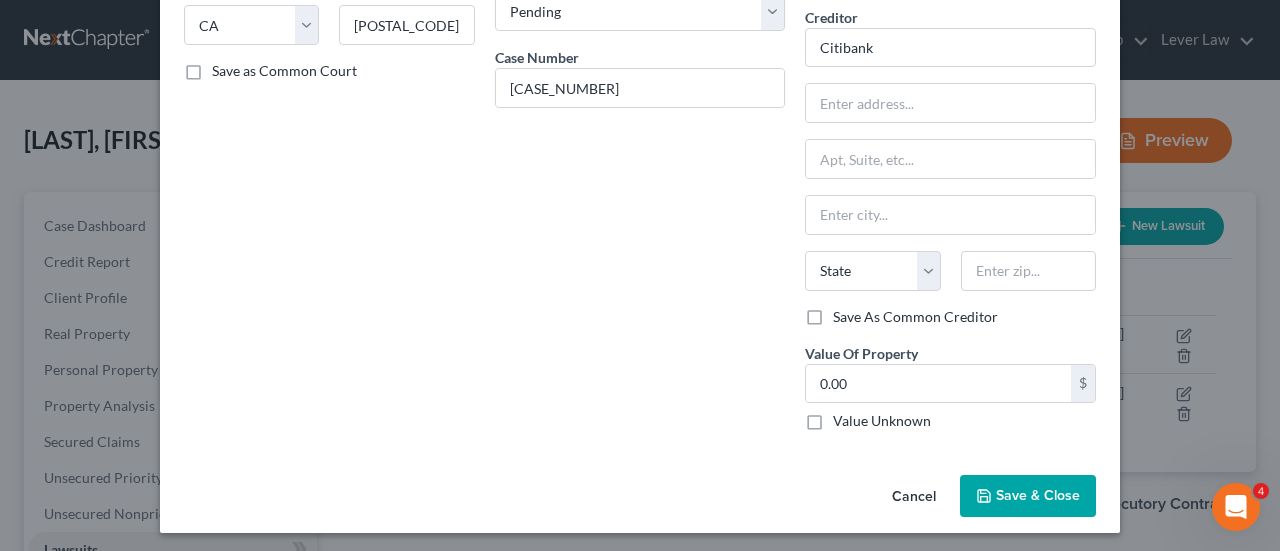 click on "Save & Close" at bounding box center [1038, 495] 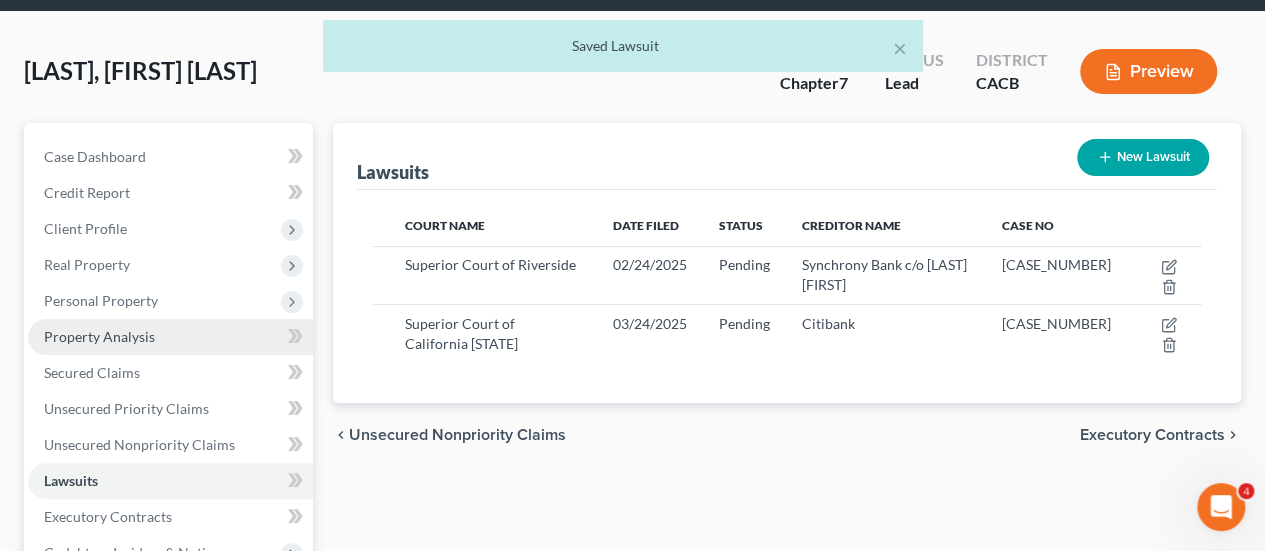 scroll, scrollTop: 100, scrollLeft: 0, axis: vertical 